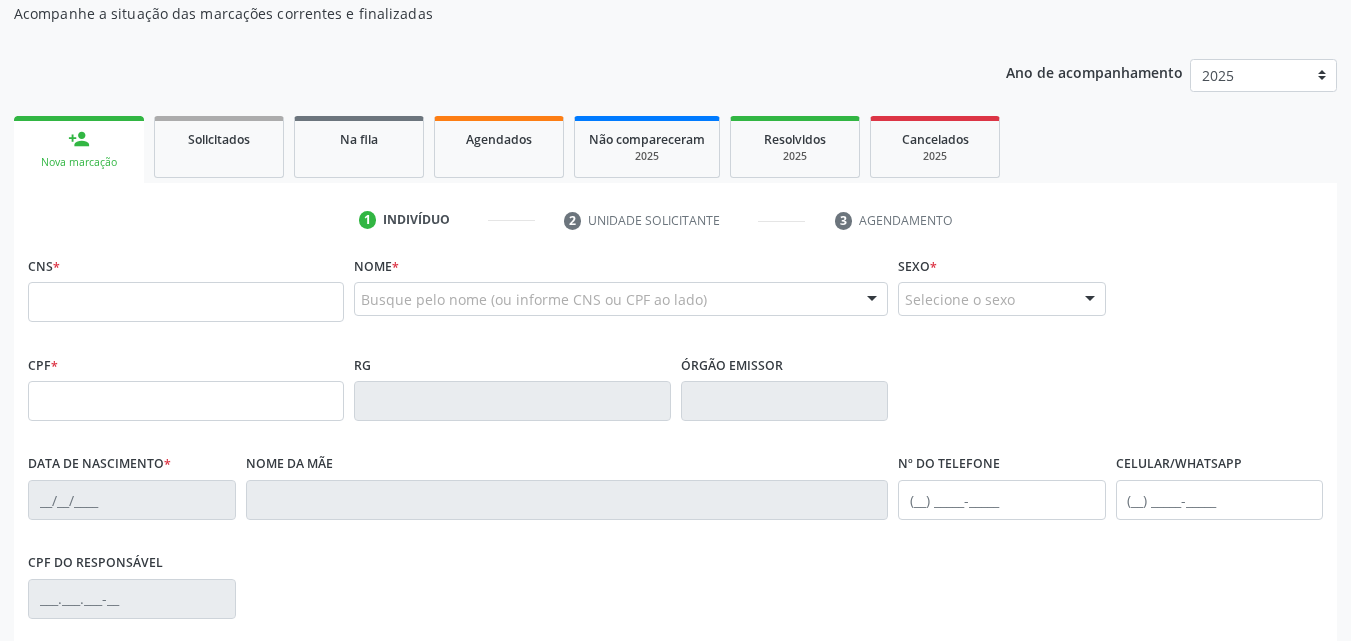scroll, scrollTop: 200, scrollLeft: 0, axis: vertical 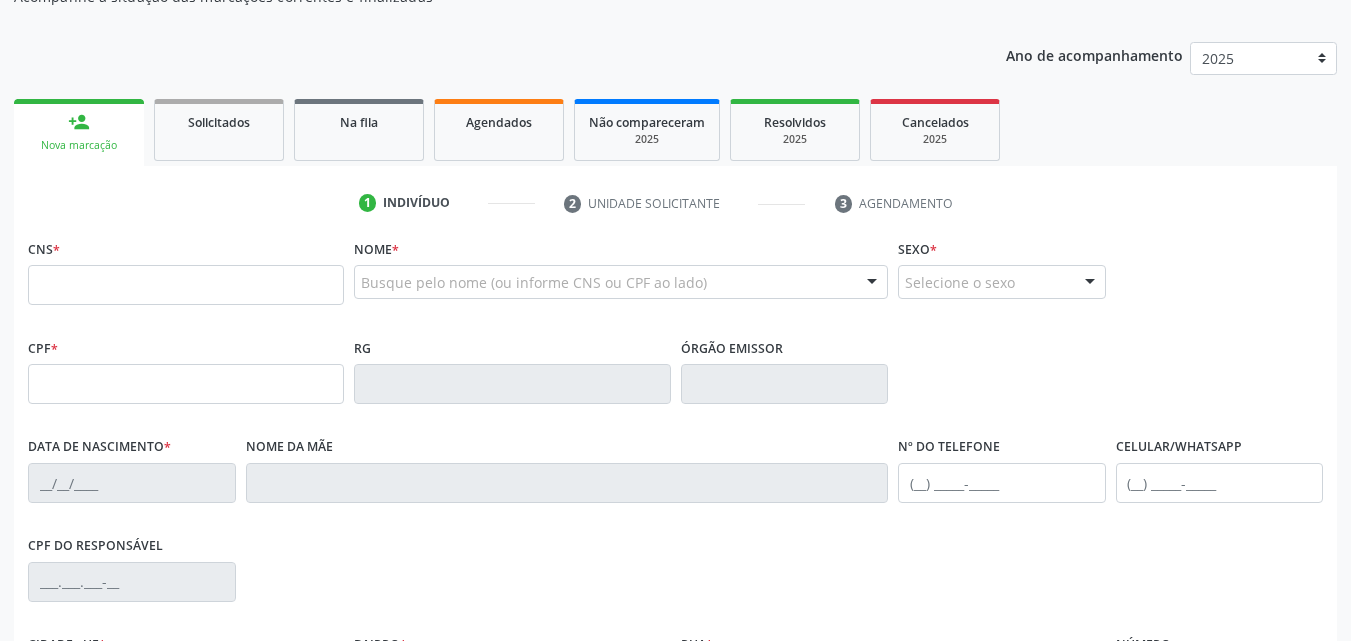 click at bounding box center (186, 285) 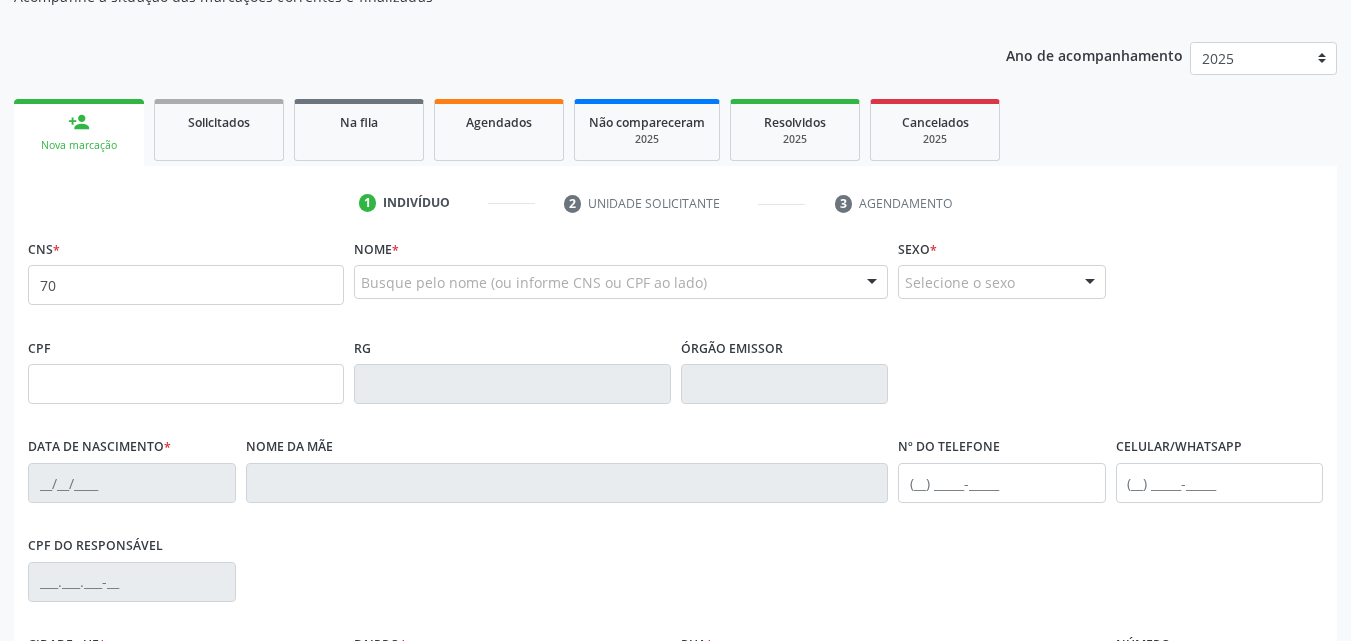 type on "7" 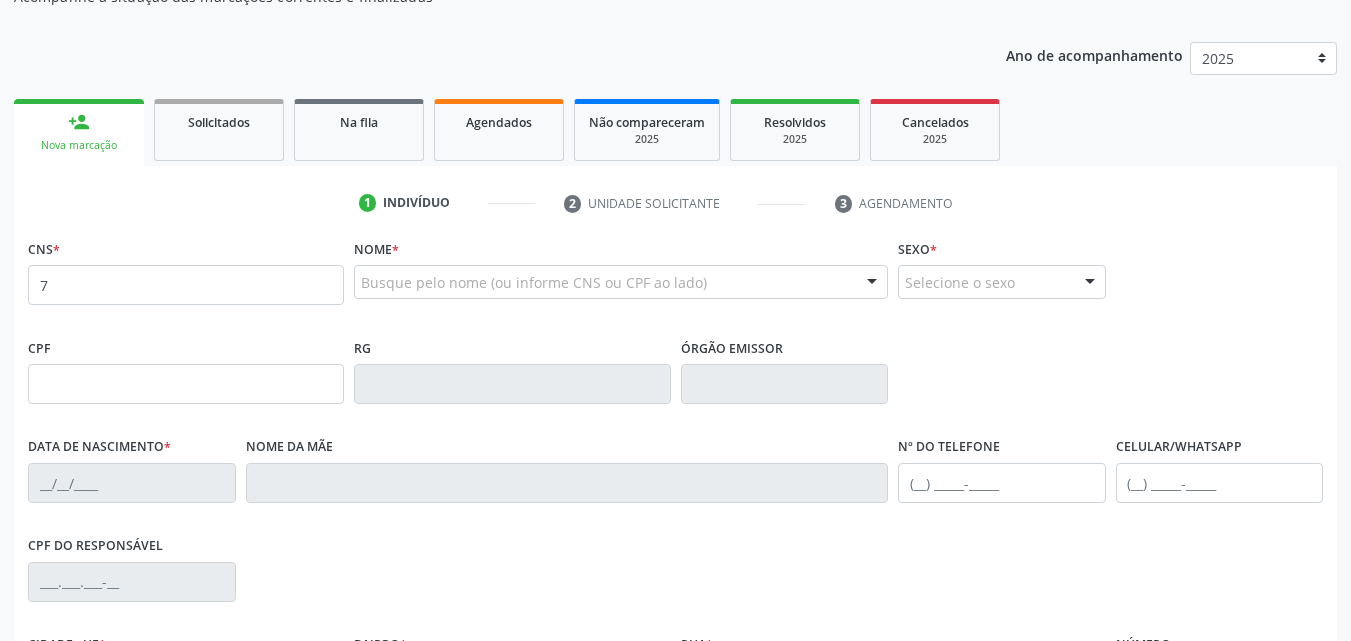type 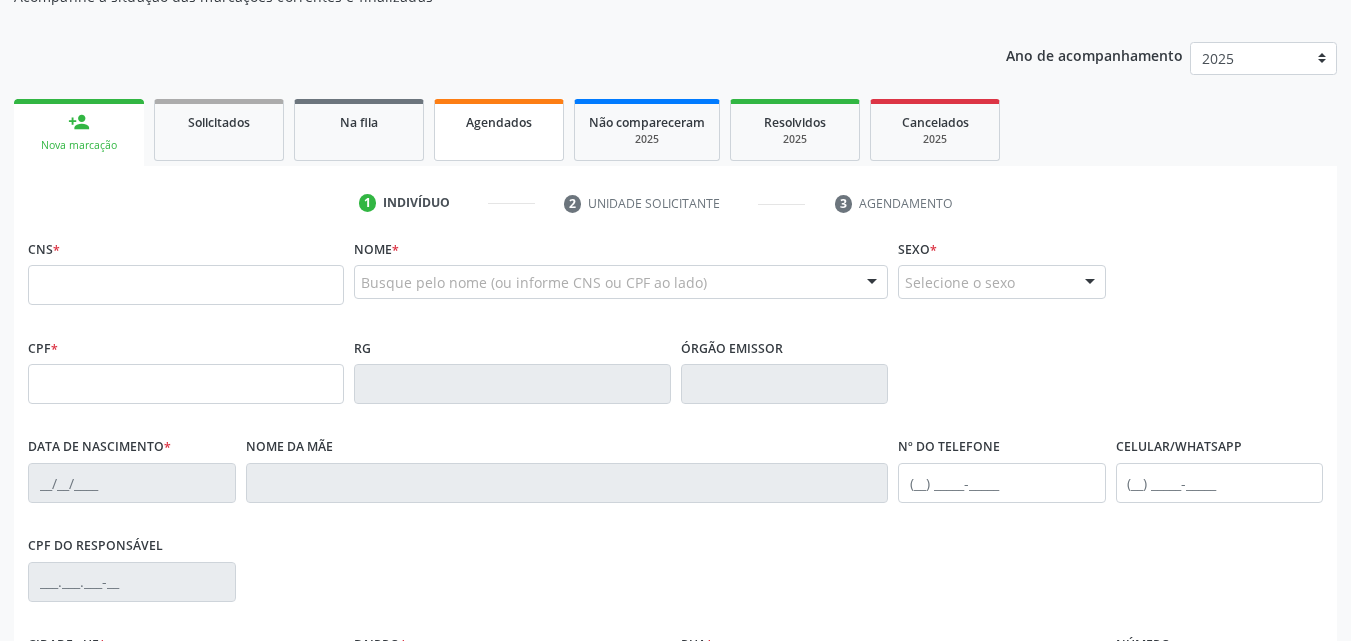 click on "Agendados" at bounding box center (499, 122) 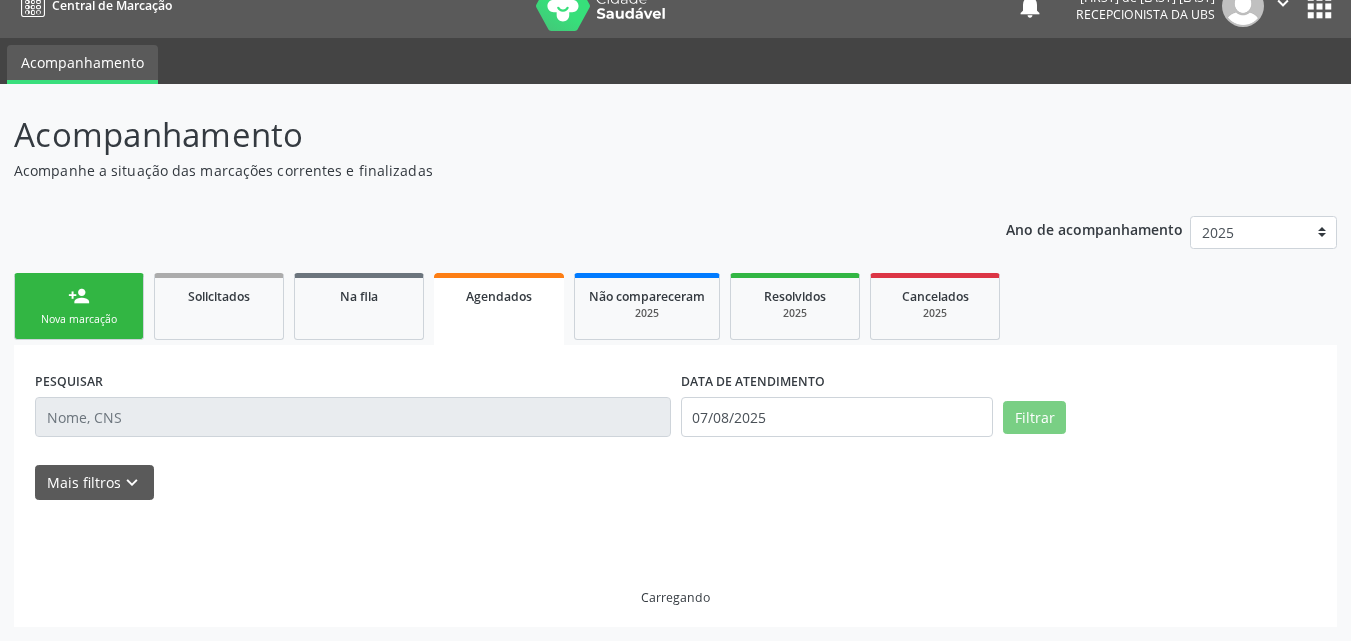 scroll, scrollTop: 26, scrollLeft: 0, axis: vertical 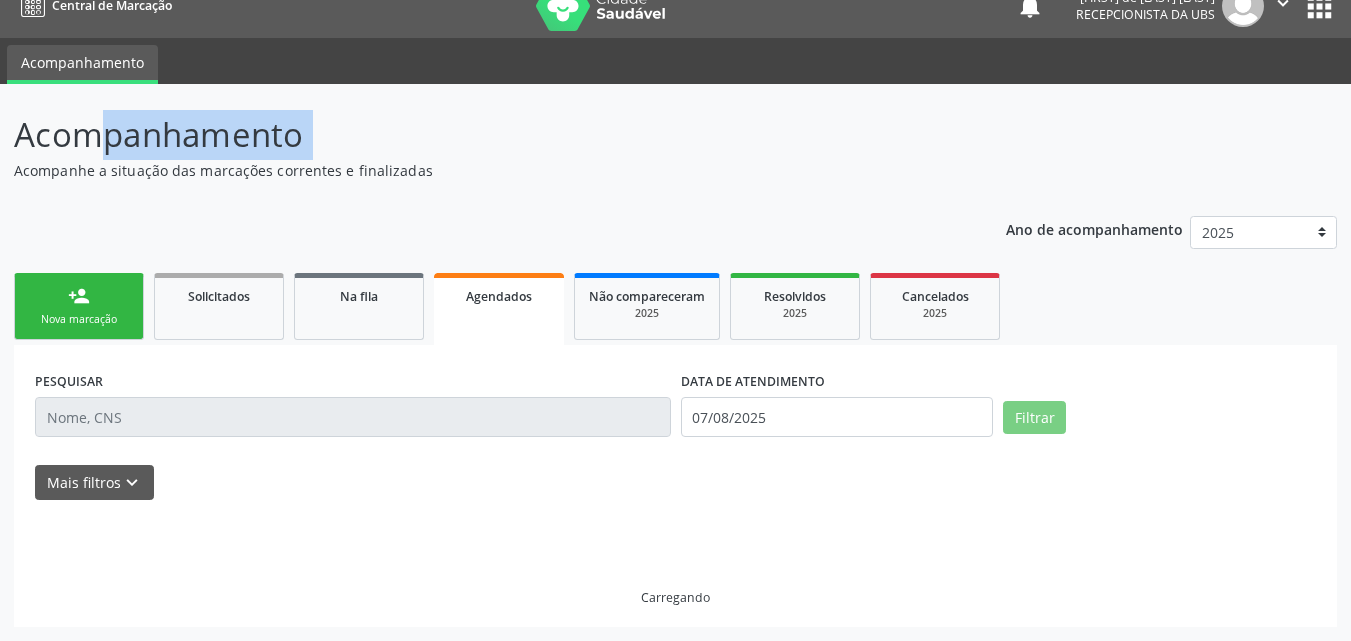 click on "Acompanhamento" at bounding box center (477, 135) 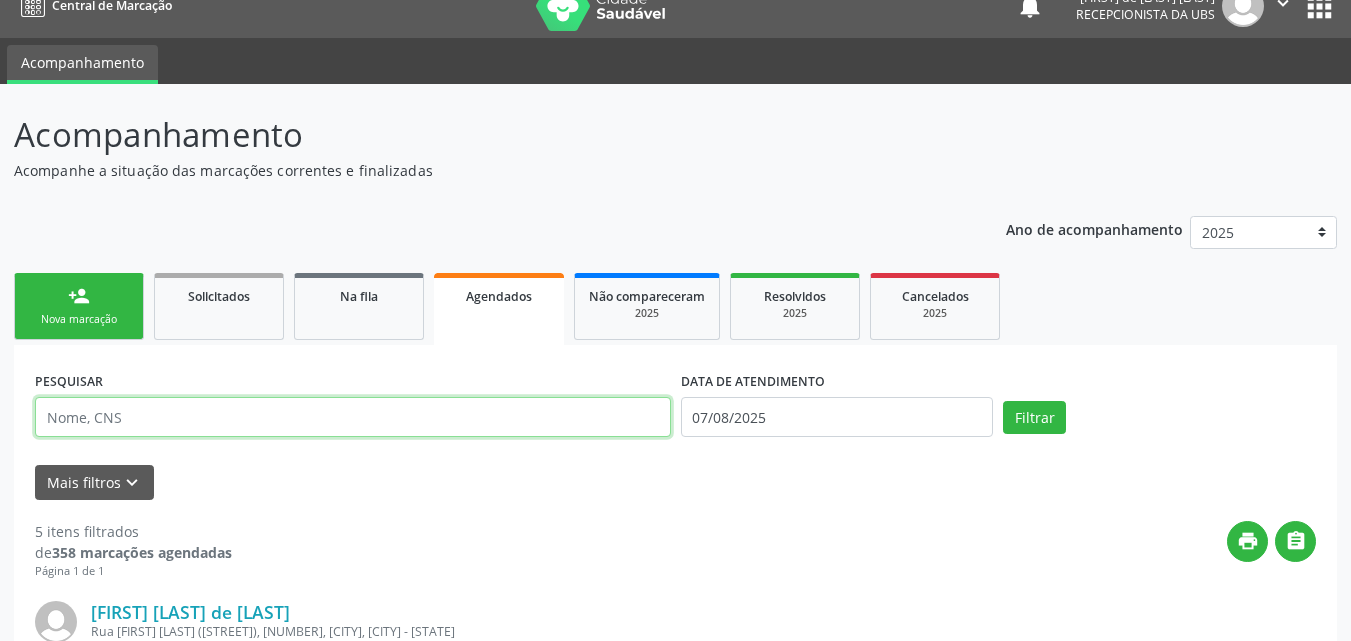 click at bounding box center (353, 417) 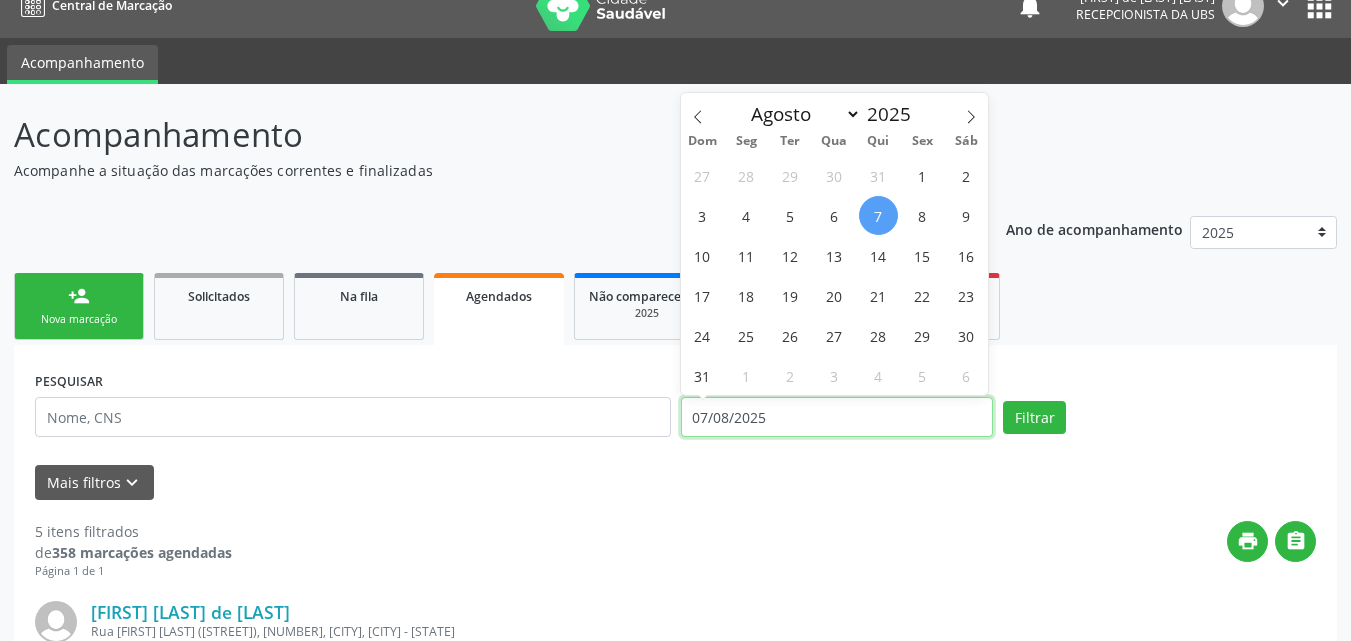 click on "07/08/2025" at bounding box center [837, 417] 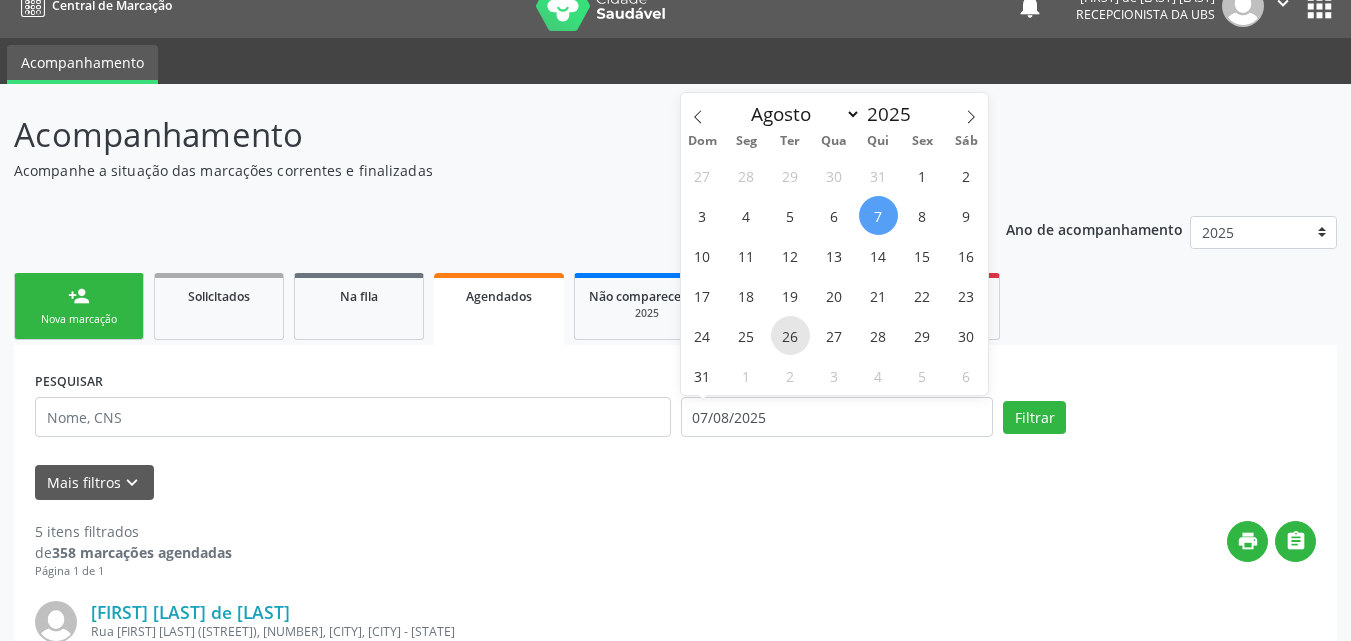 click on "26" at bounding box center (790, 335) 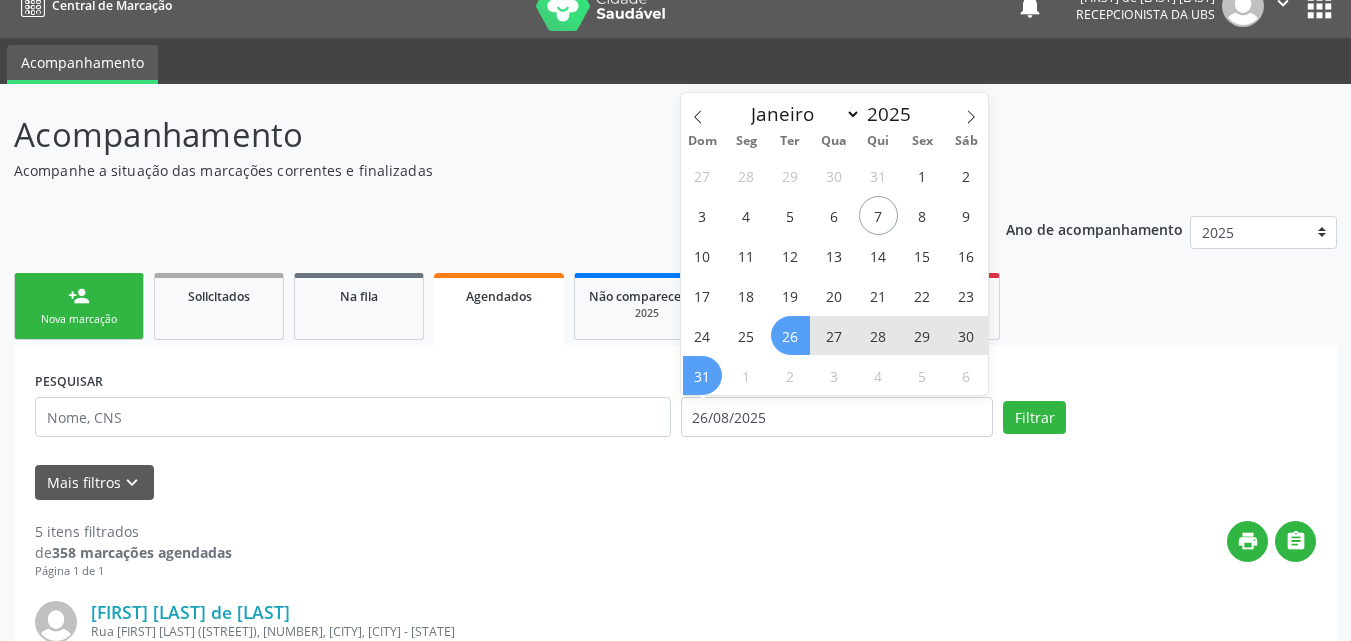 click on "31" at bounding box center (702, 375) 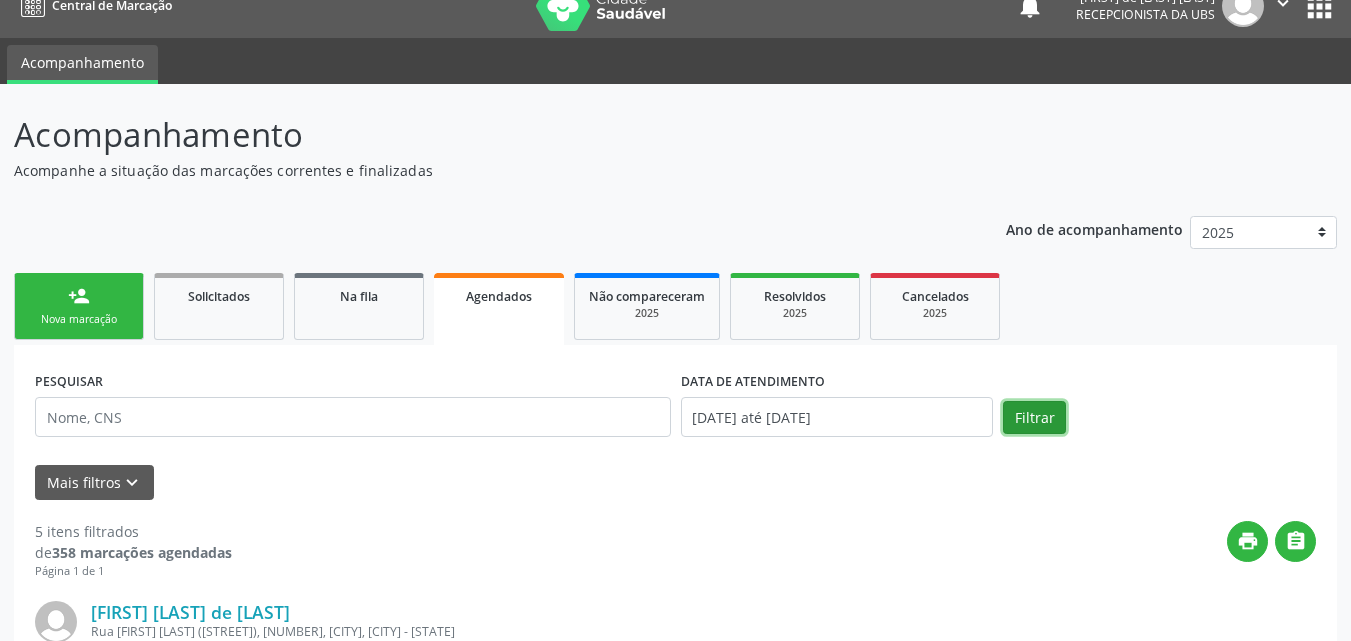 click on "Filtrar" at bounding box center (1034, 418) 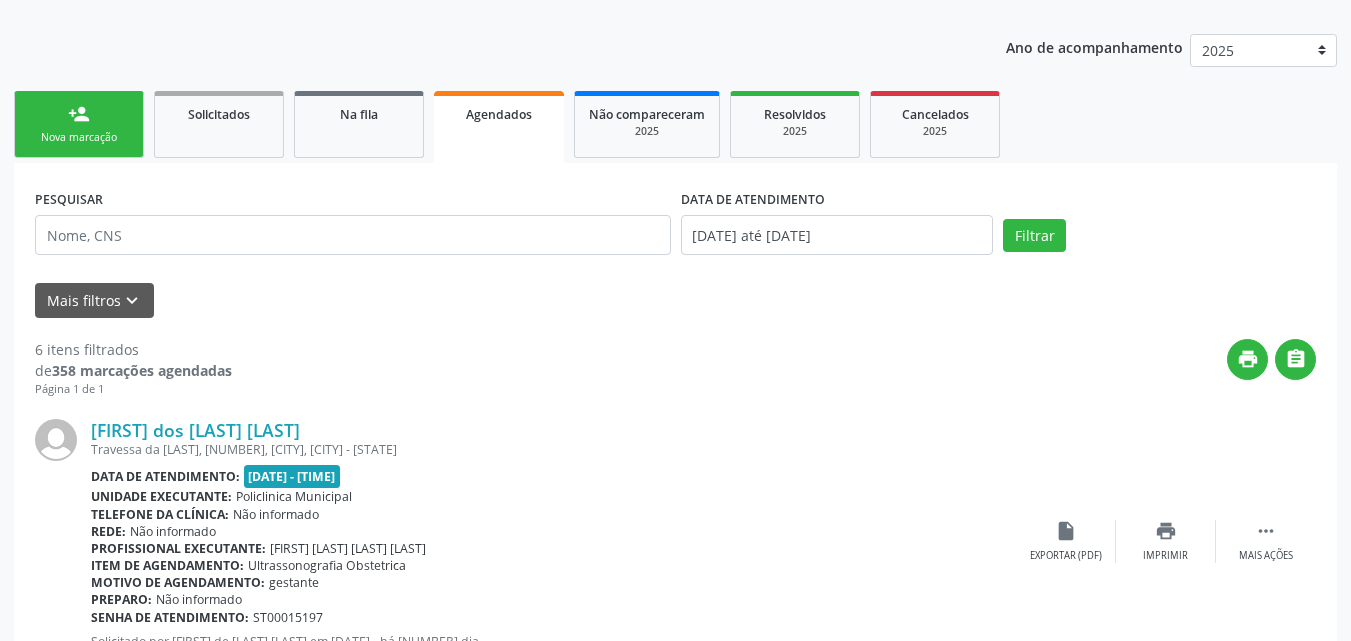 scroll, scrollTop: 226, scrollLeft: 0, axis: vertical 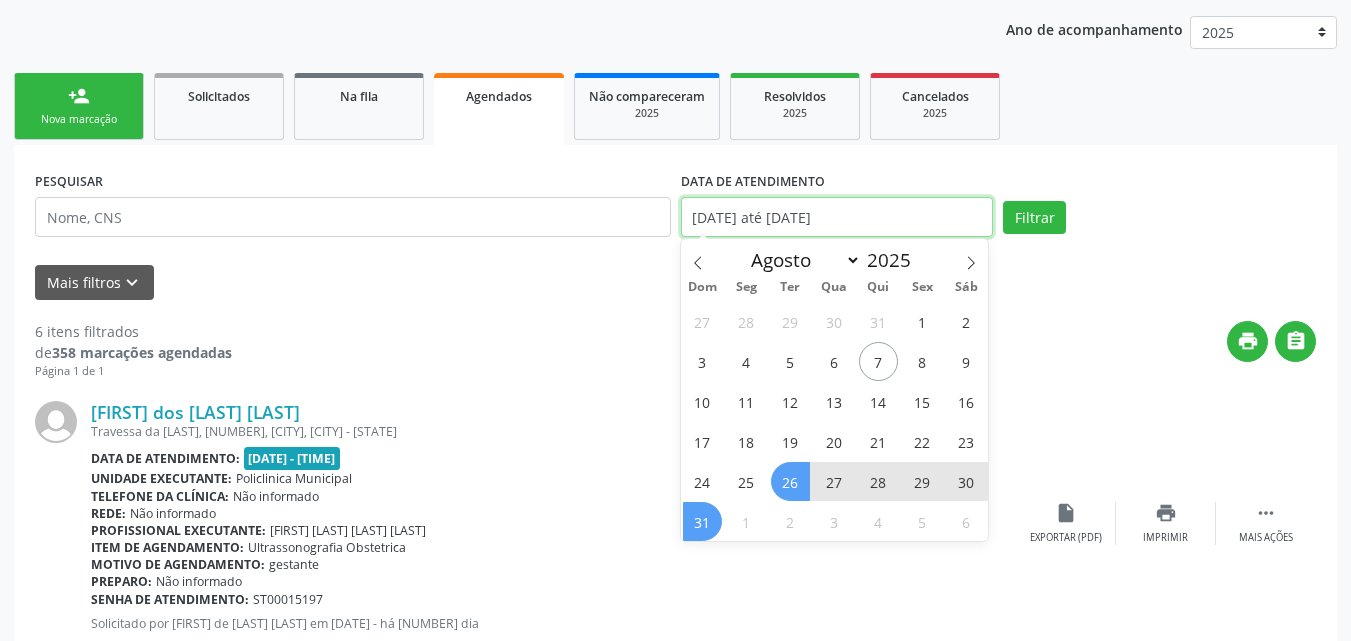 click on "[DATE] até [DATE]" at bounding box center [837, 217] 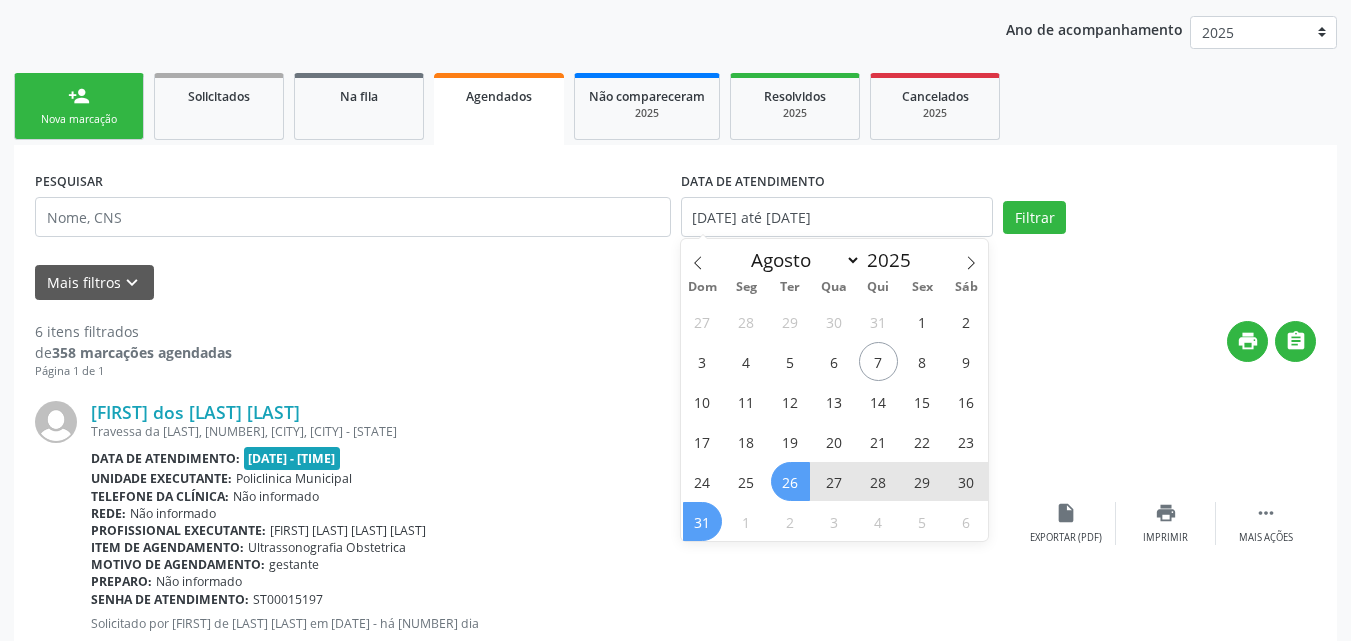 click on "26" at bounding box center (790, 481) 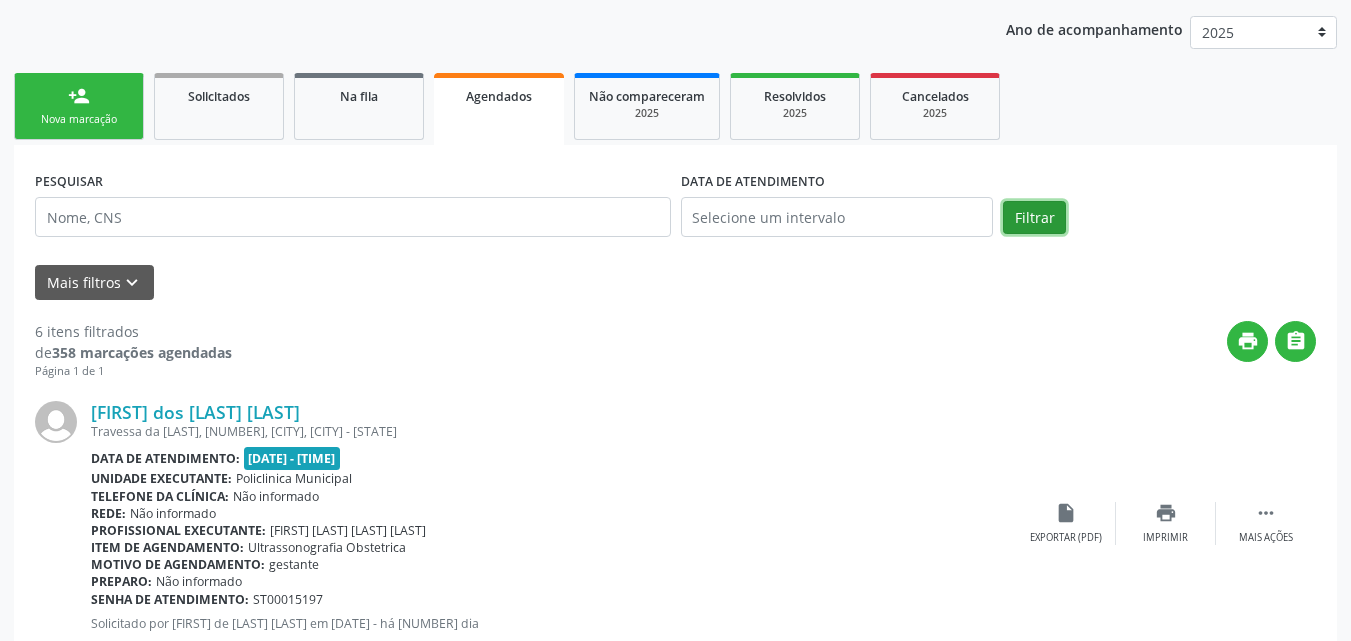 click on "Filtrar" at bounding box center (1034, 218) 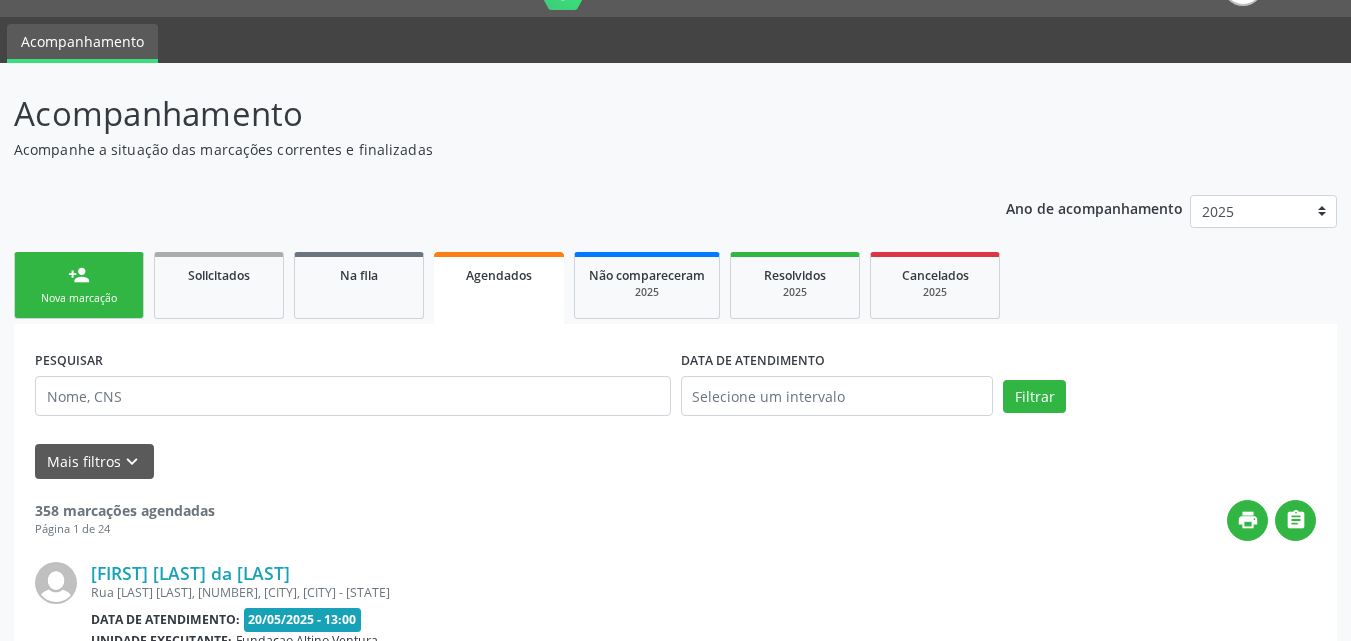 scroll, scrollTop: 226, scrollLeft: 0, axis: vertical 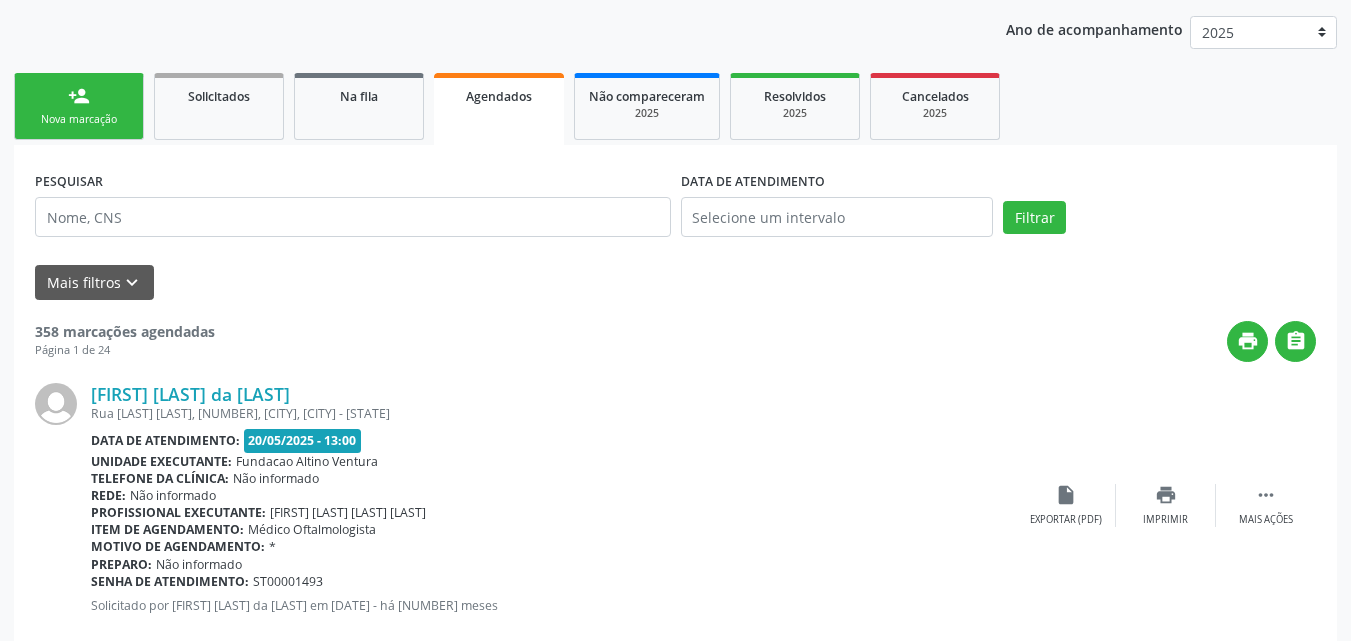 click on "[FIRST] [LAST] da [LAST]" at bounding box center (553, 394) 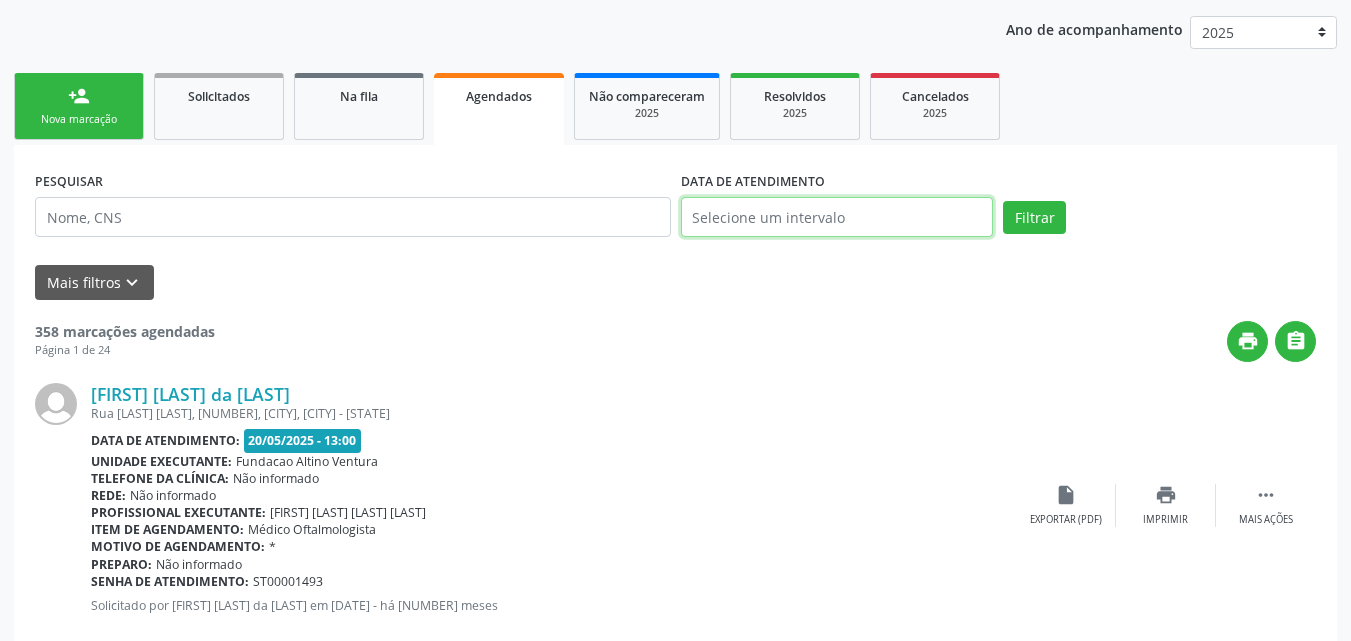 click at bounding box center (837, 217) 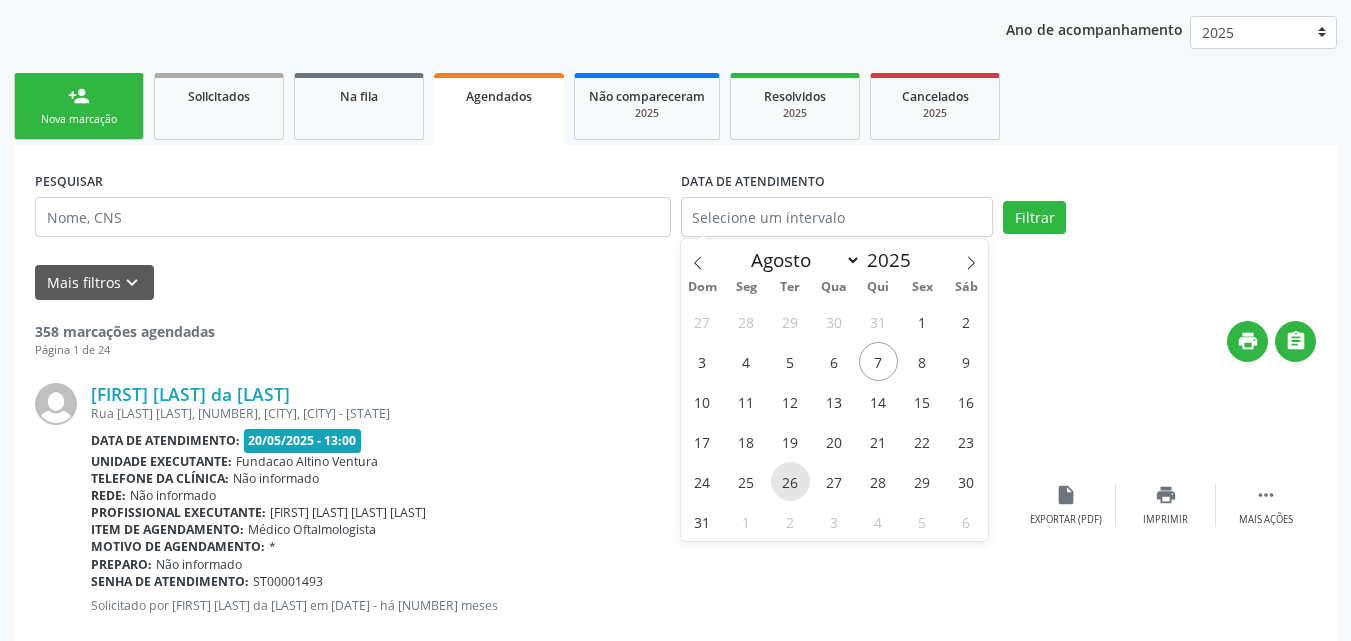 drag, startPoint x: 781, startPoint y: 488, endPoint x: 771, endPoint y: 483, distance: 11.18034 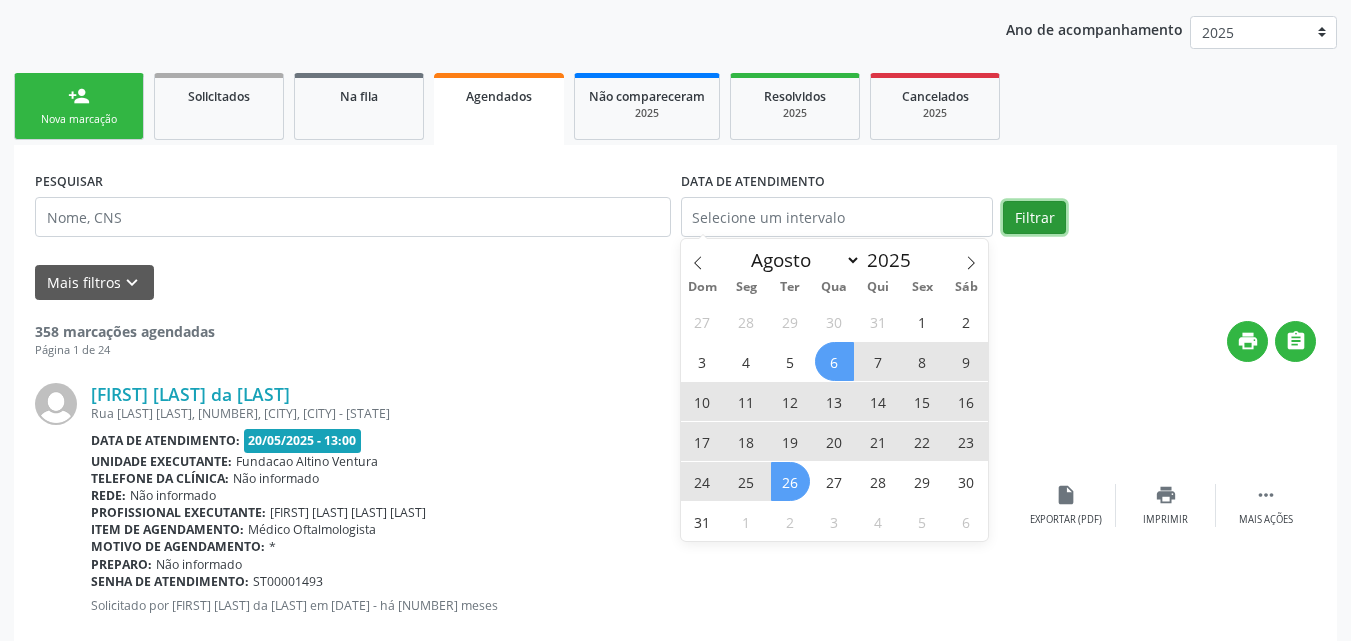 click on "Filtrar" at bounding box center (1034, 218) 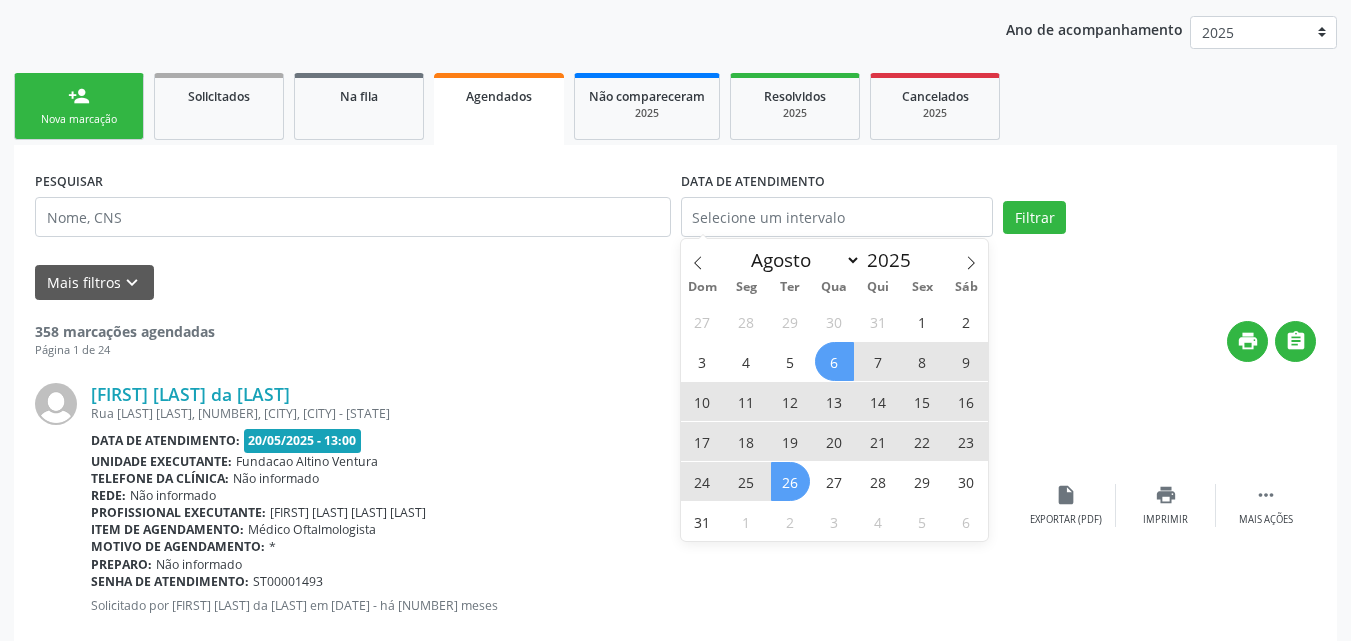 select on "7" 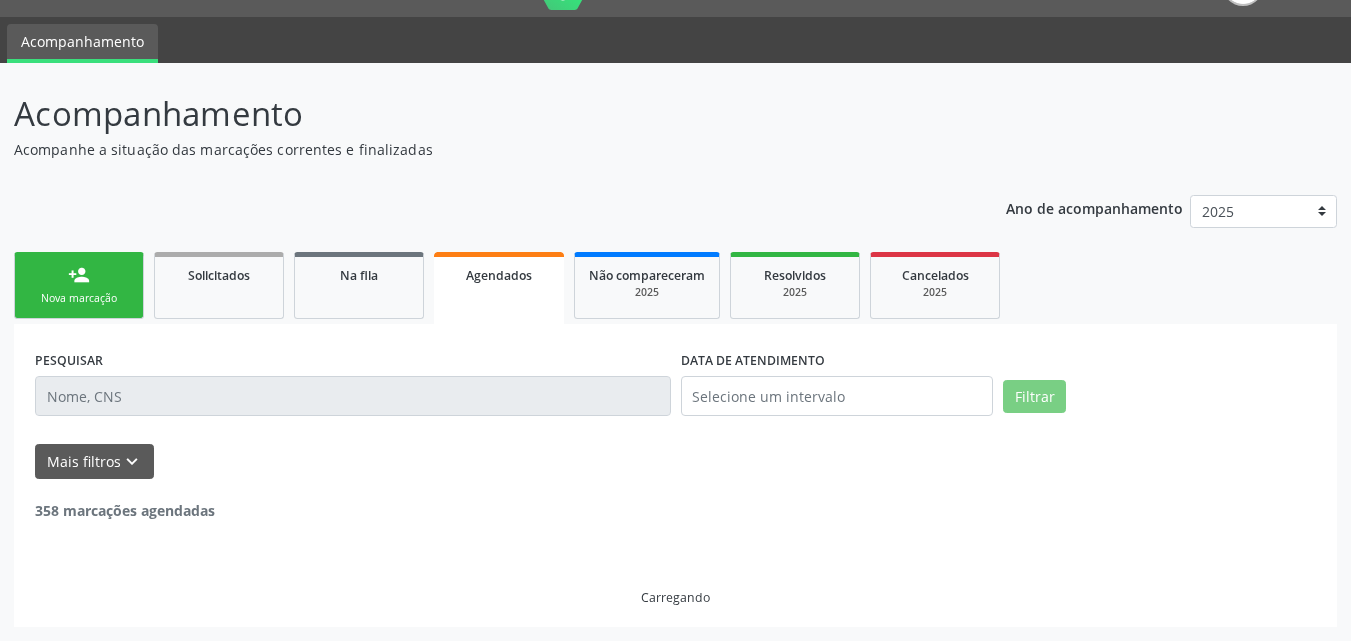 scroll, scrollTop: 226, scrollLeft: 0, axis: vertical 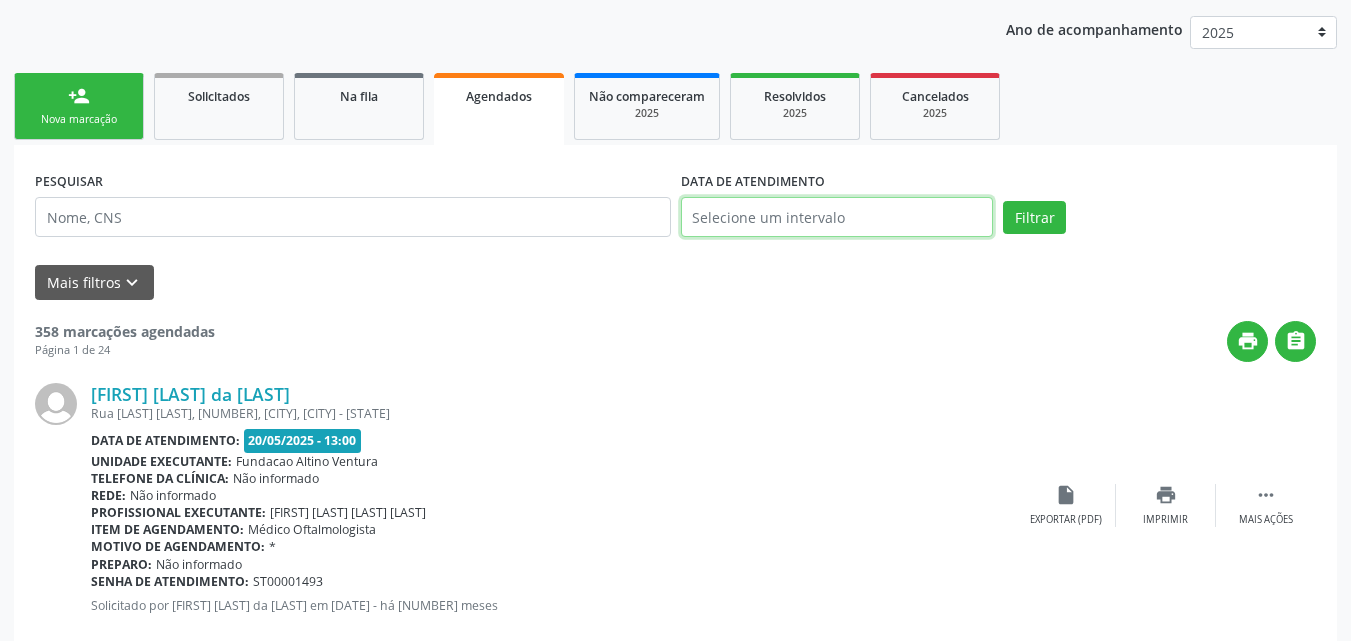 click at bounding box center [837, 217] 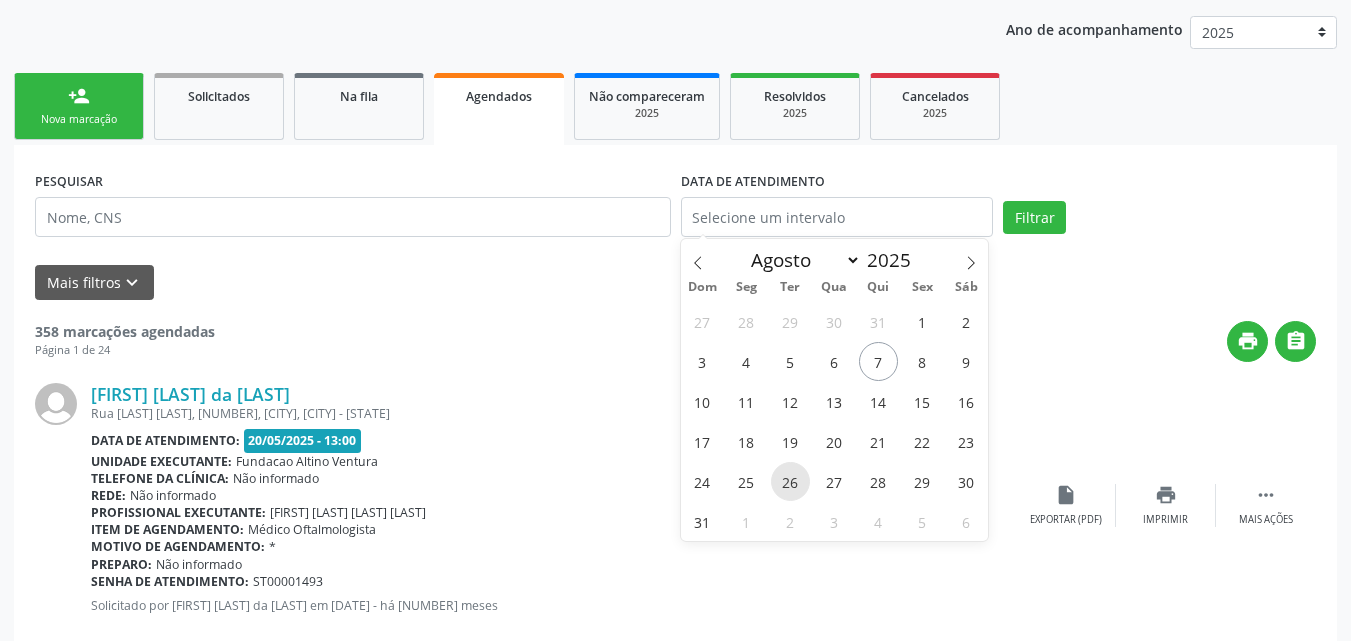 click on "26" at bounding box center (790, 481) 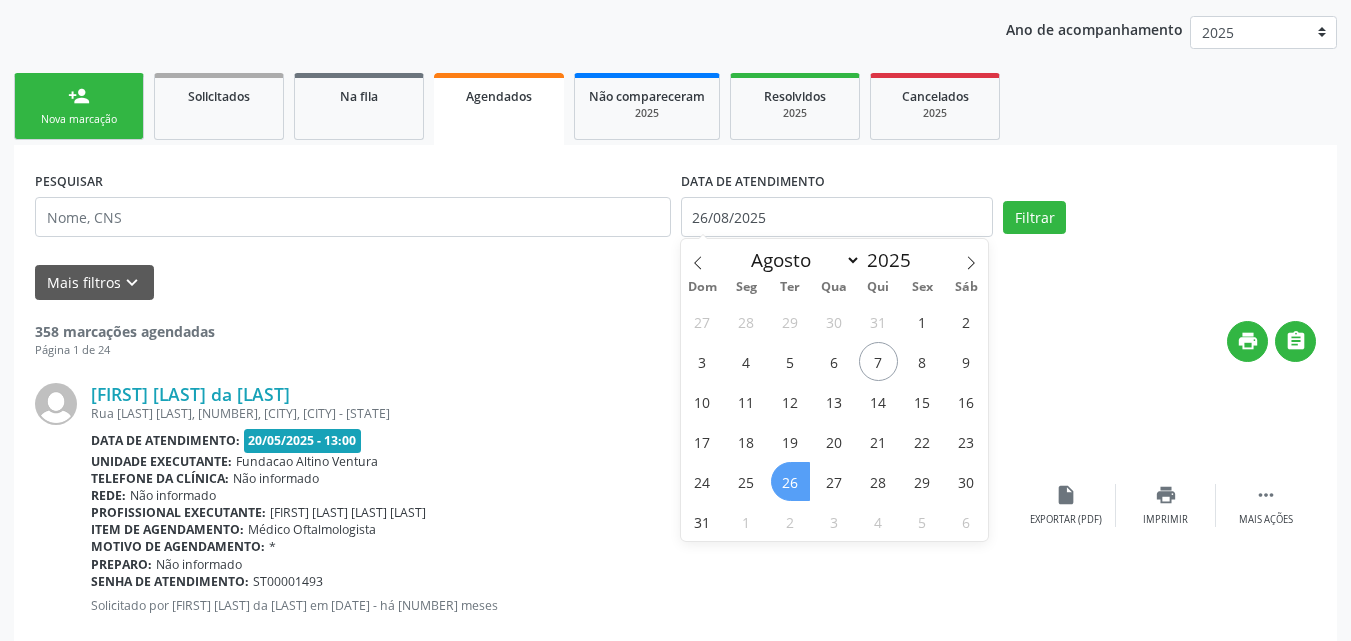click on "26" at bounding box center [790, 481] 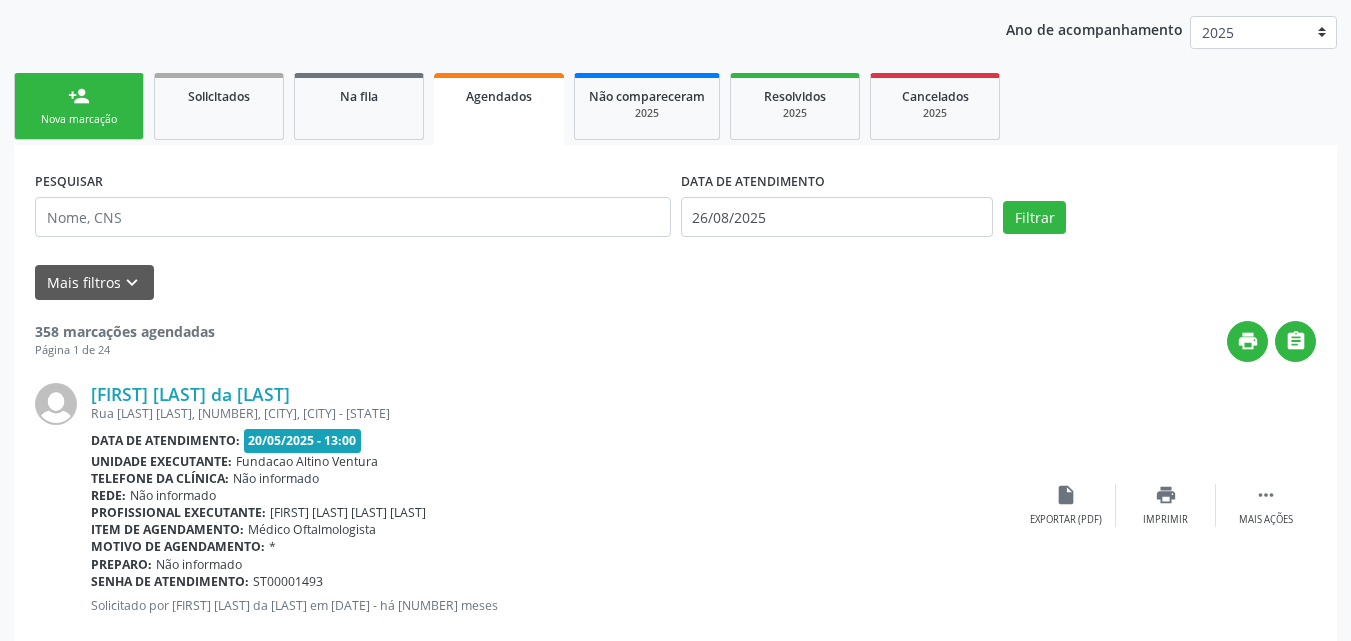 click on "Telefone da clínica:
Não informado" at bounding box center (553, 478) 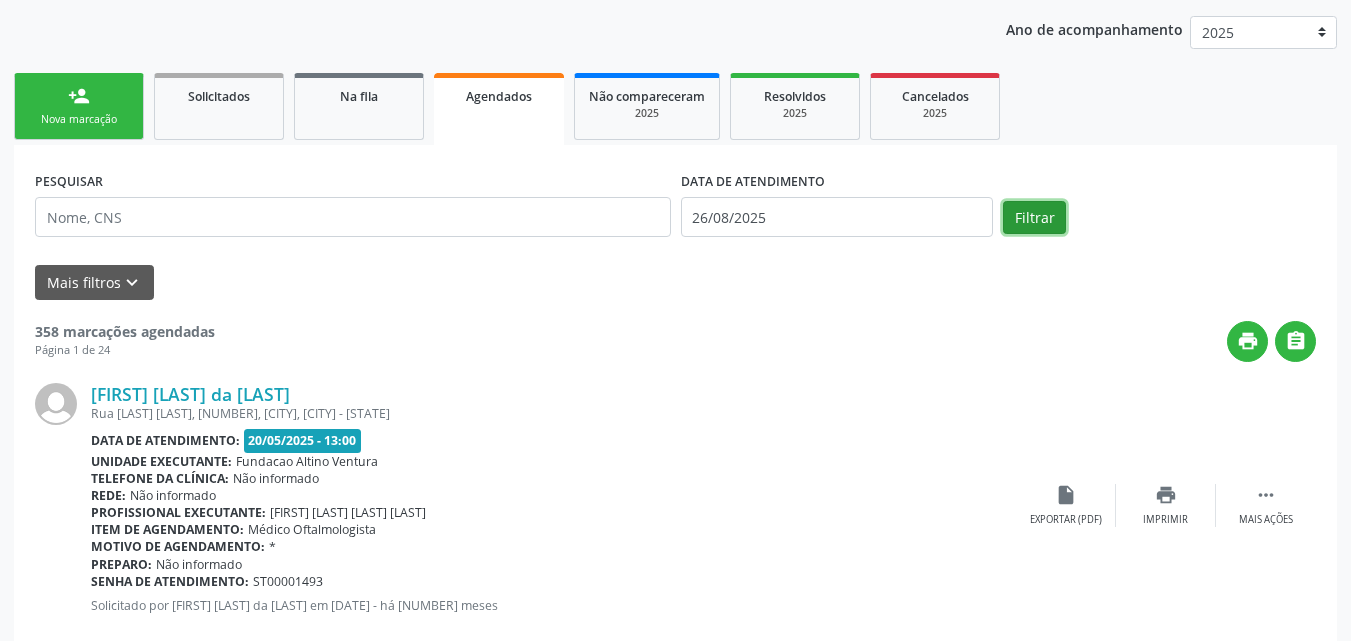 click on "Filtrar" at bounding box center (1034, 218) 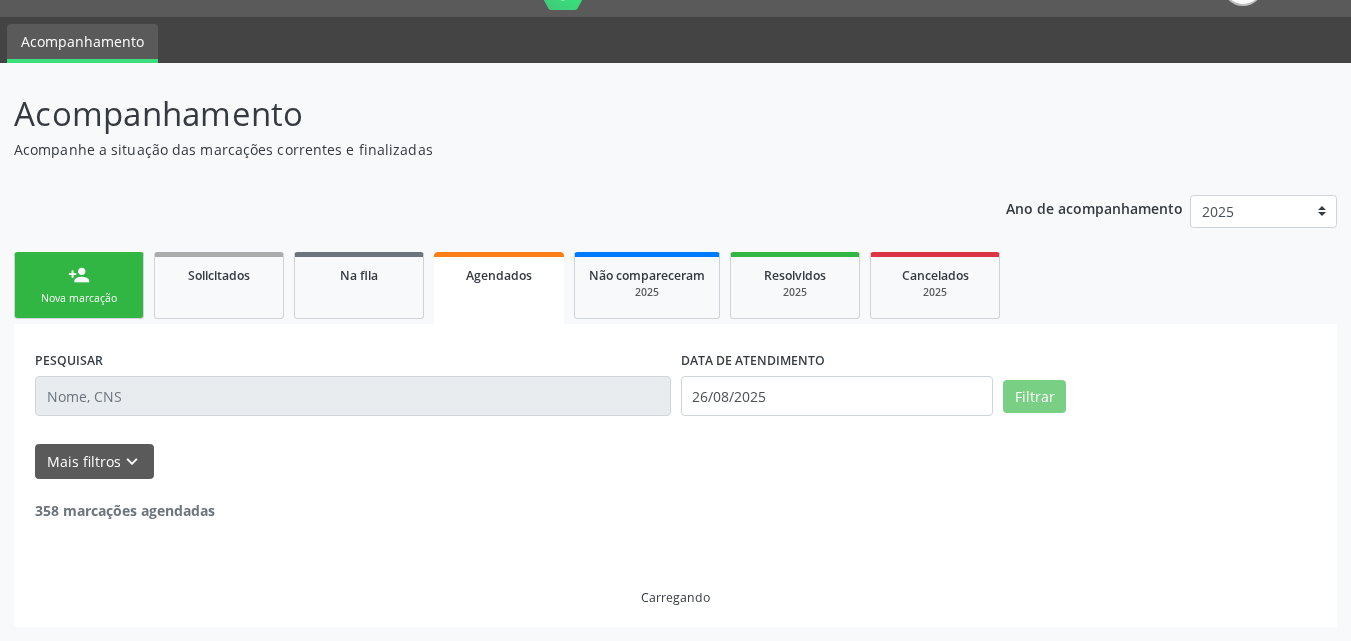 scroll, scrollTop: 47, scrollLeft: 0, axis: vertical 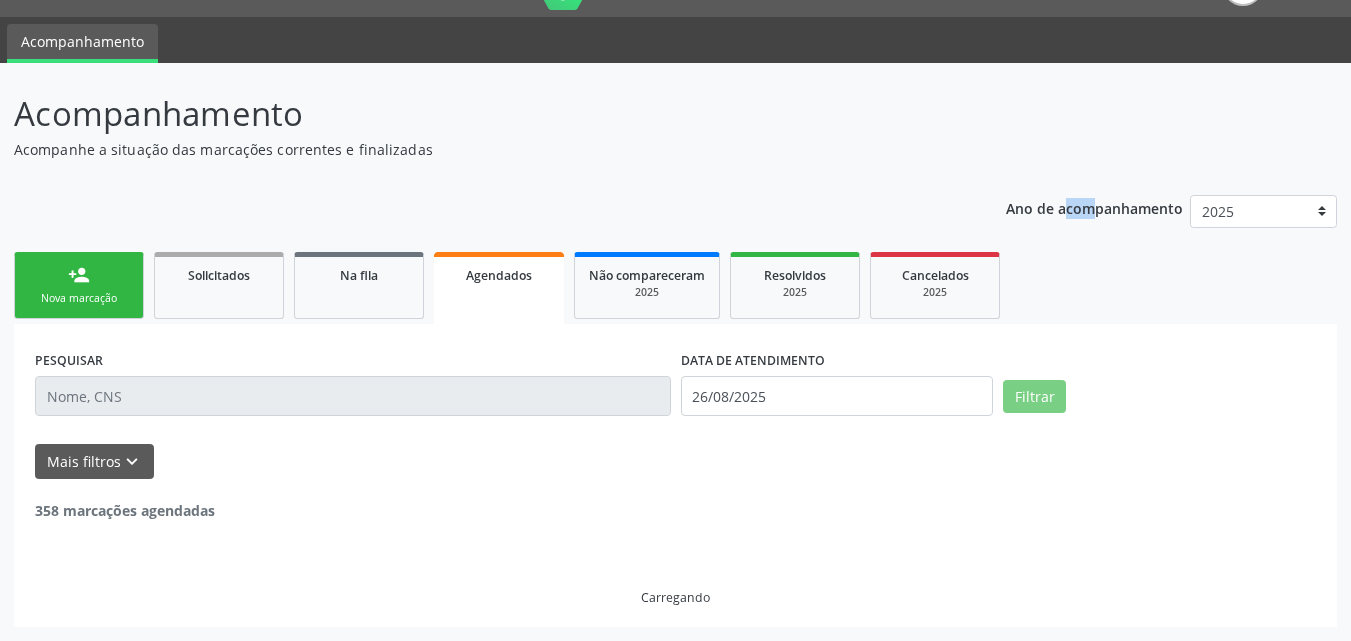 click on "Ano de acompanhamento" at bounding box center [1094, 207] 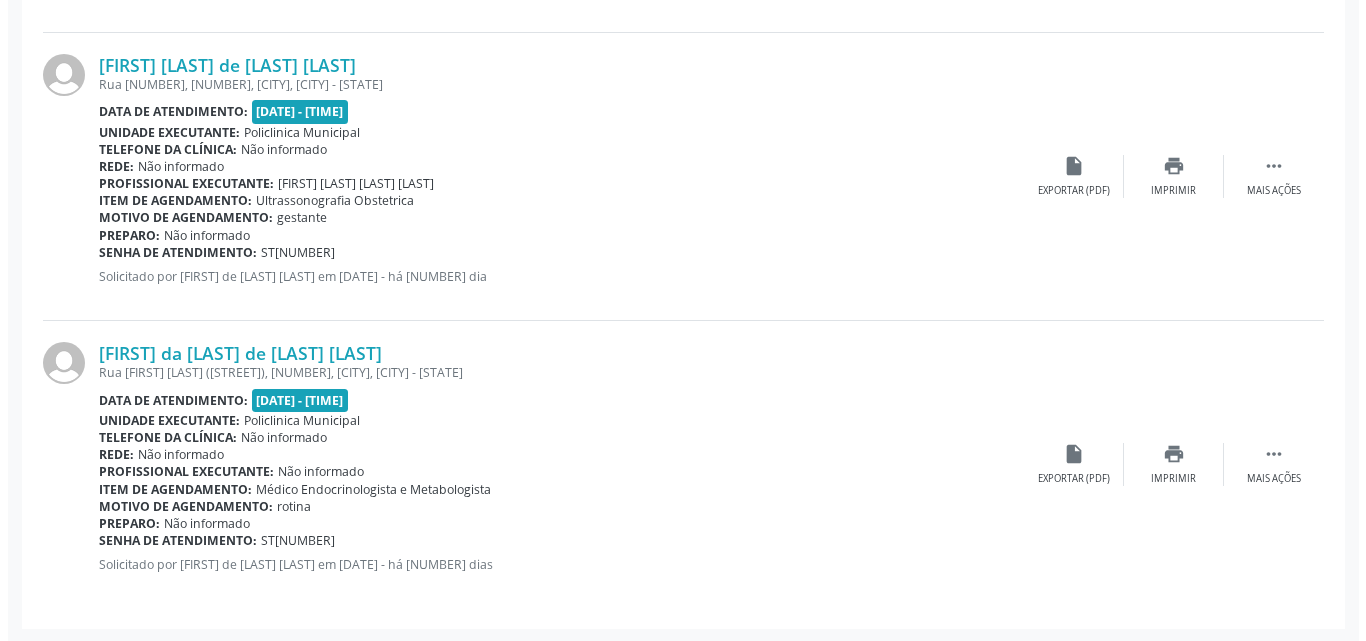 scroll, scrollTop: 863, scrollLeft: 0, axis: vertical 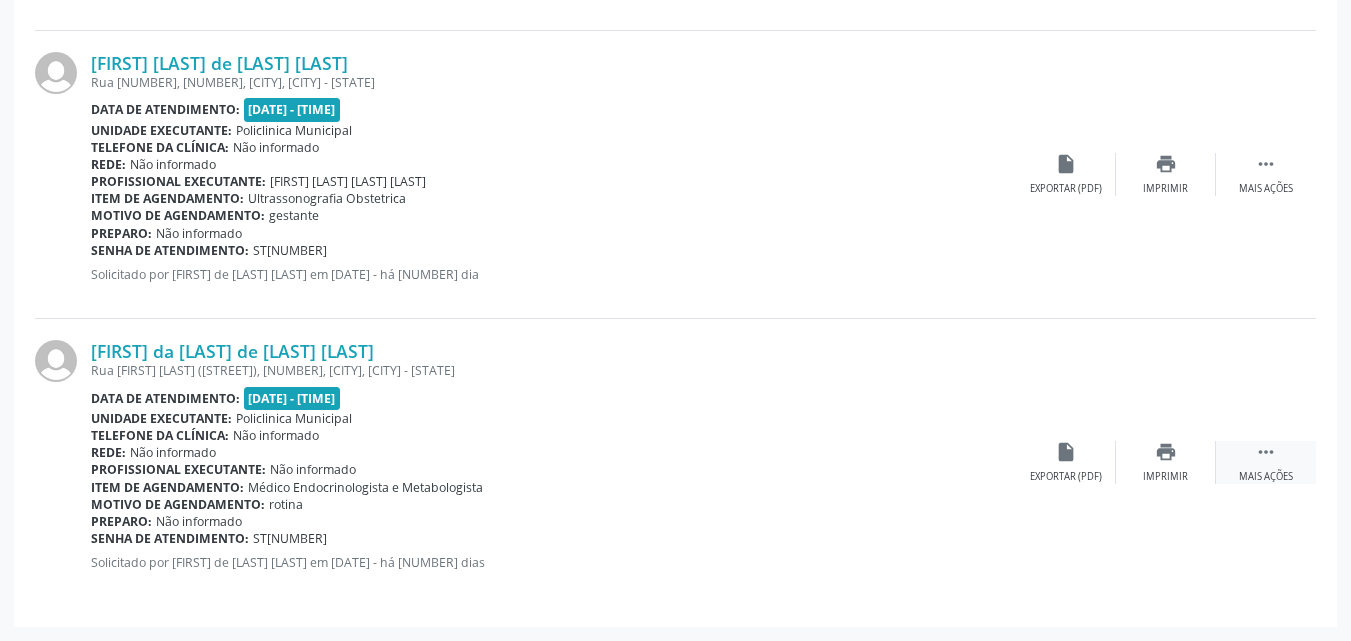 click on "" at bounding box center [1266, 452] 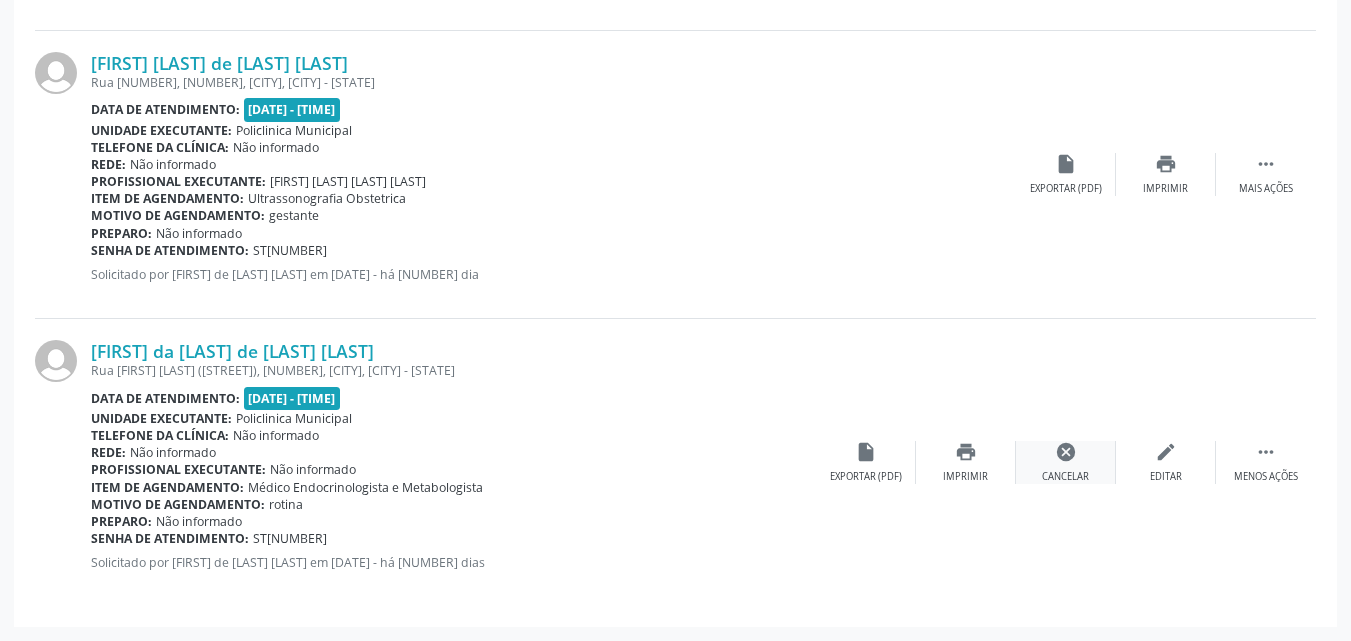 click on "cancel
Cancelar" at bounding box center [1066, 462] 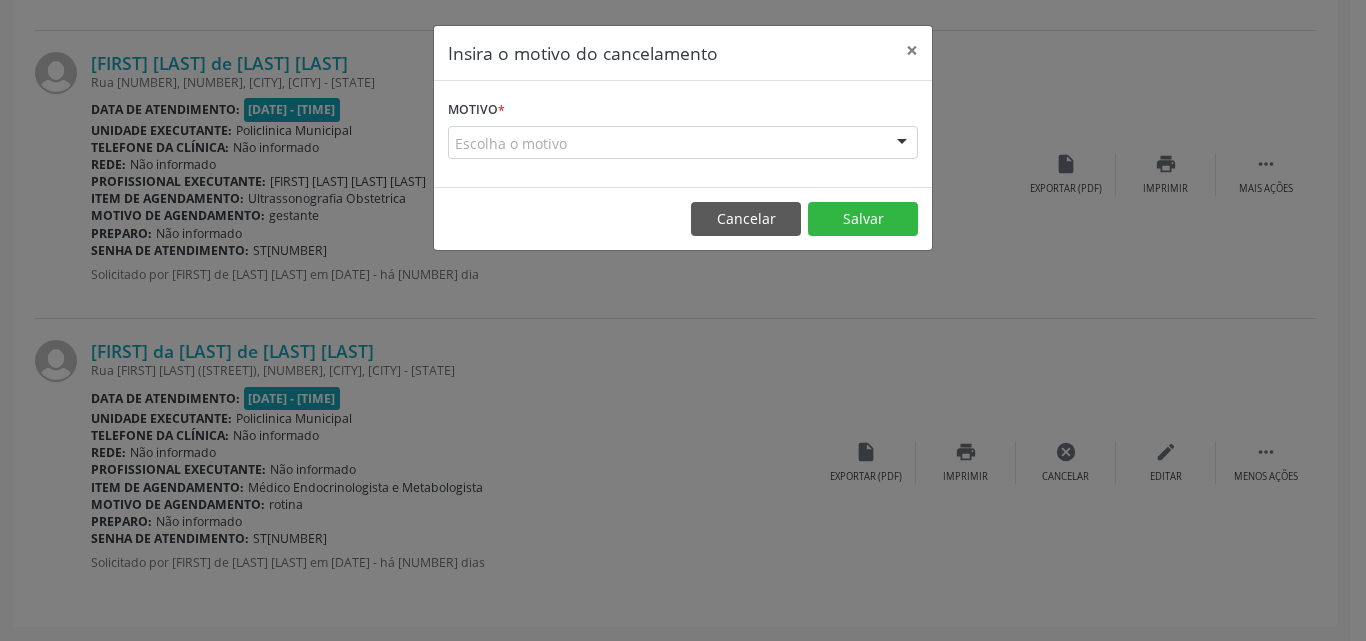 click on "Escolha o motivo" at bounding box center (683, 143) 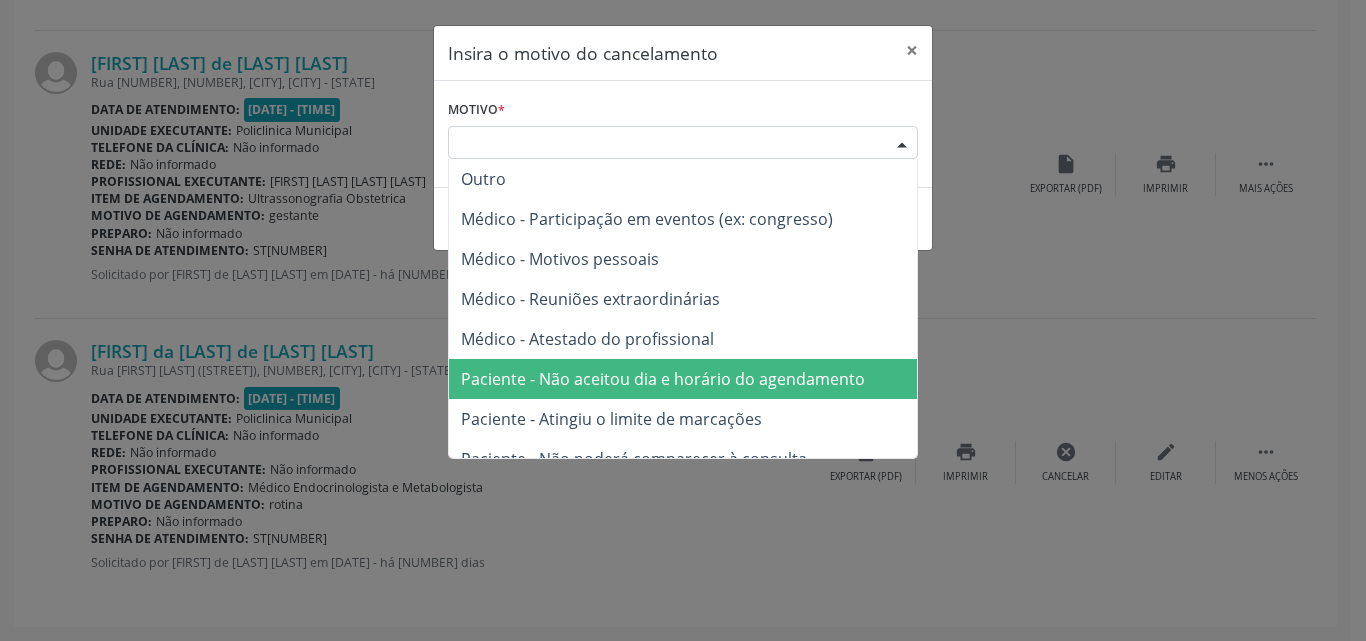 click on "Paciente - Não aceitou dia e horário do agendamento" at bounding box center (663, 379) 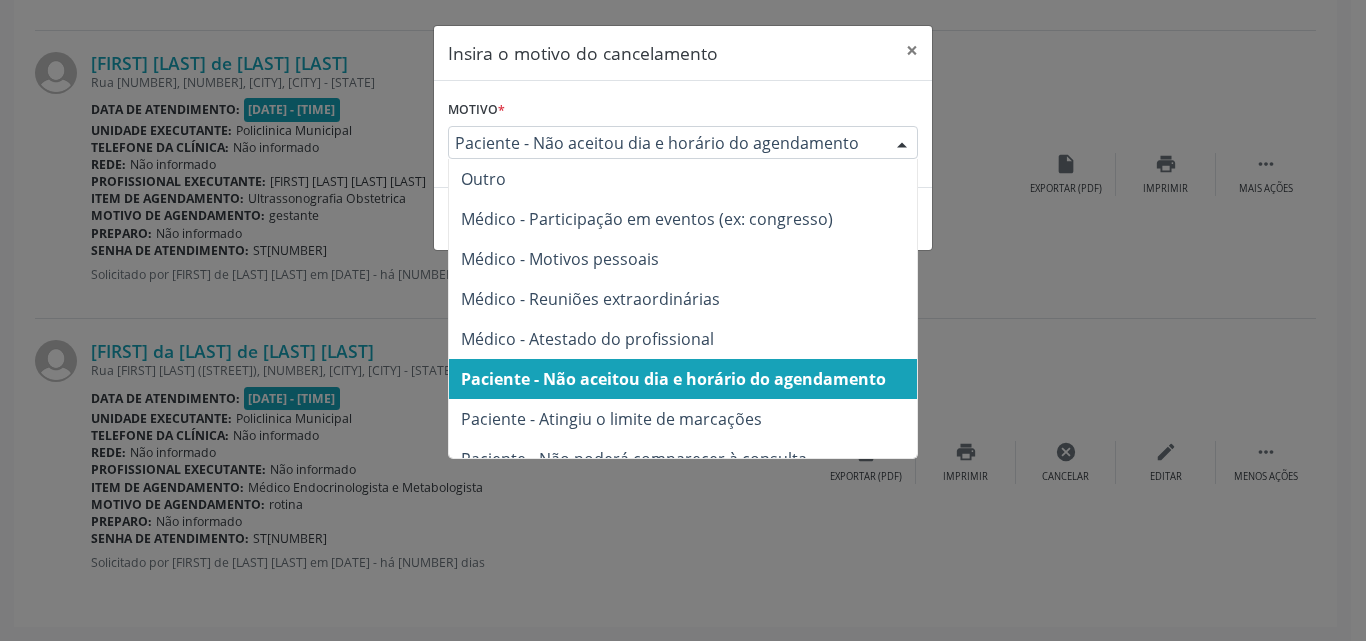 click on "Paciente - Não aceitou dia e horário do agendamento" at bounding box center (683, 143) 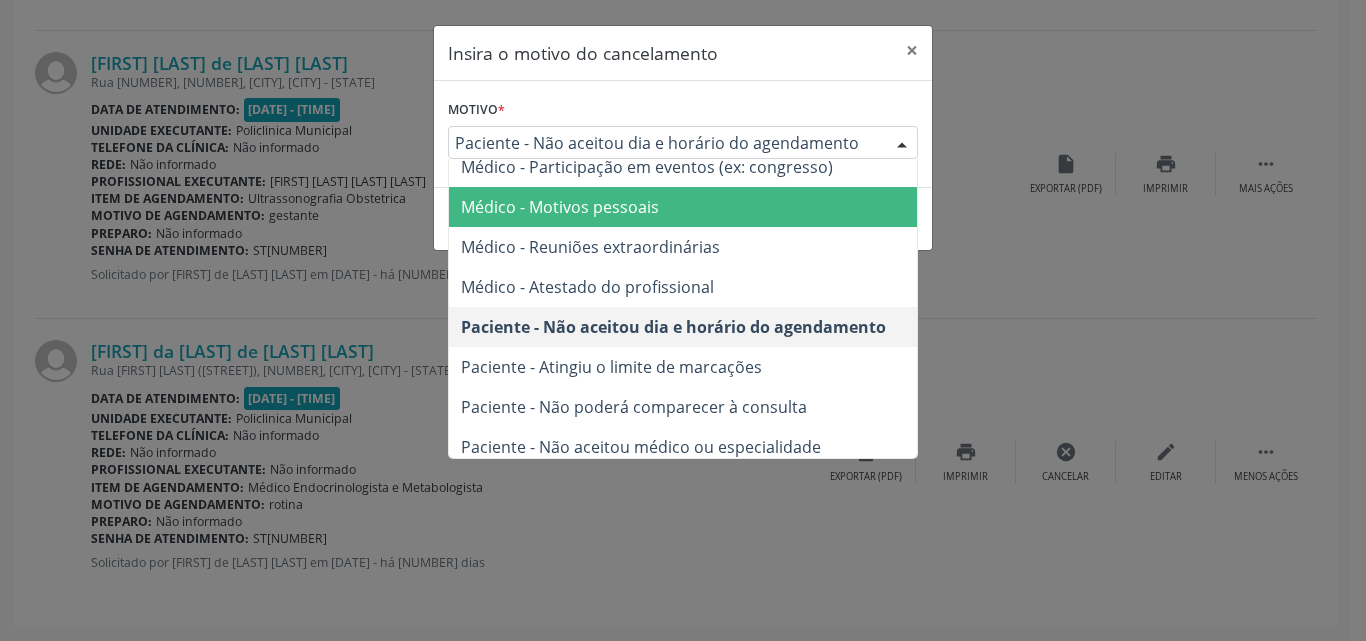 scroll, scrollTop: 101, scrollLeft: 0, axis: vertical 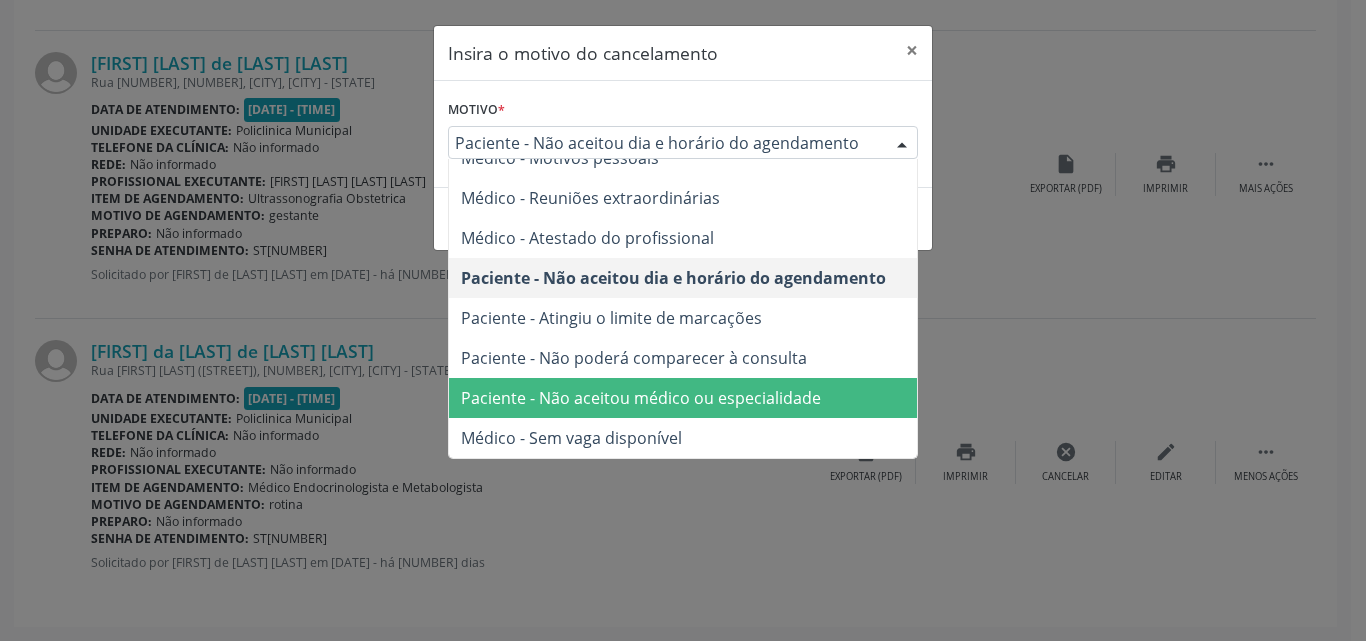 click on "Paciente - Não aceitou médico ou especialidade" at bounding box center [641, 398] 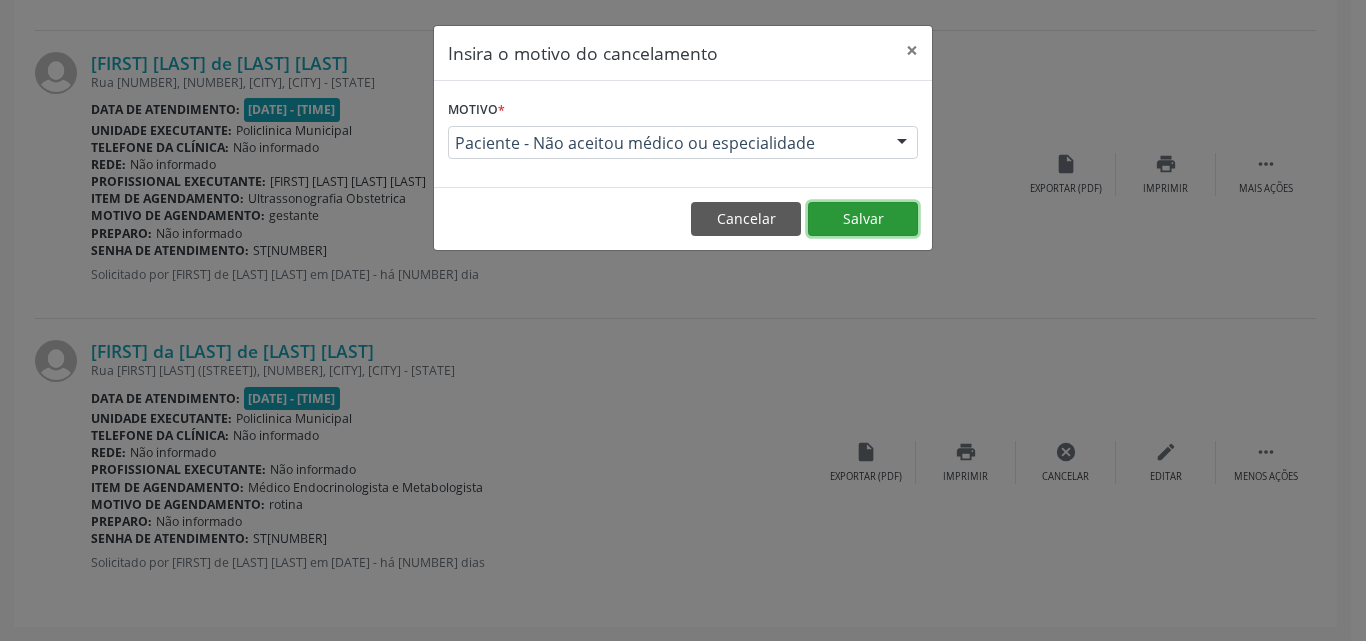 click on "Salvar" at bounding box center [863, 219] 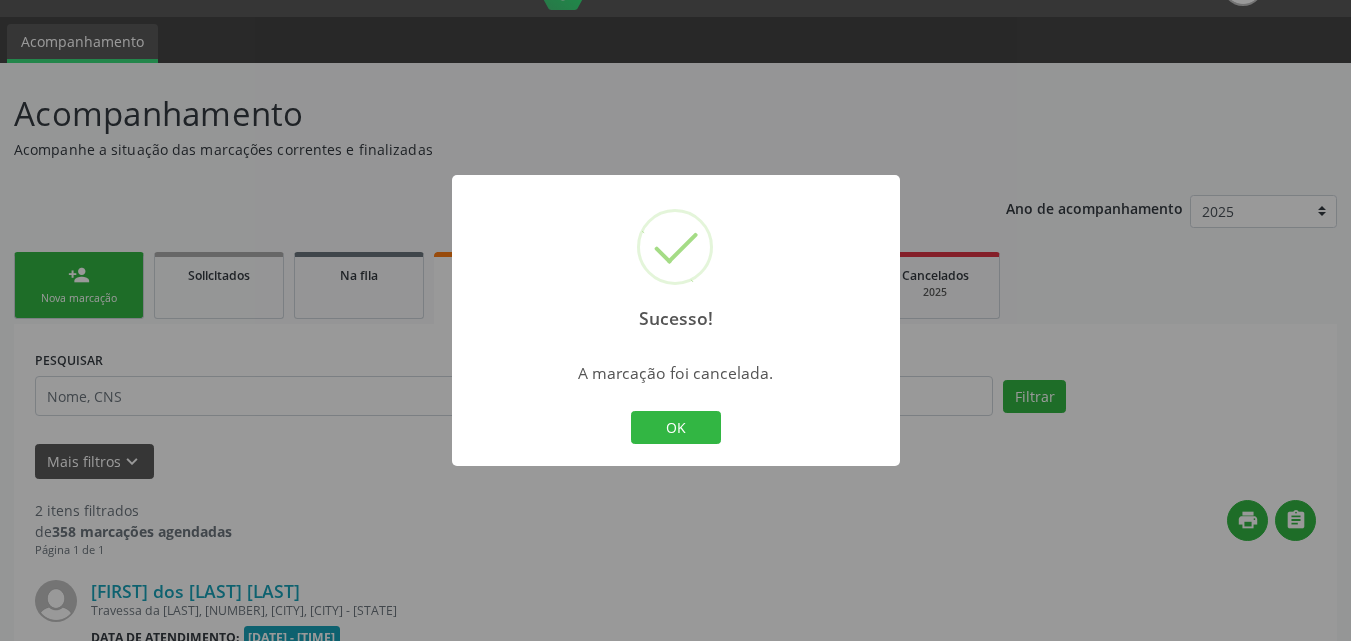 scroll, scrollTop: 575, scrollLeft: 0, axis: vertical 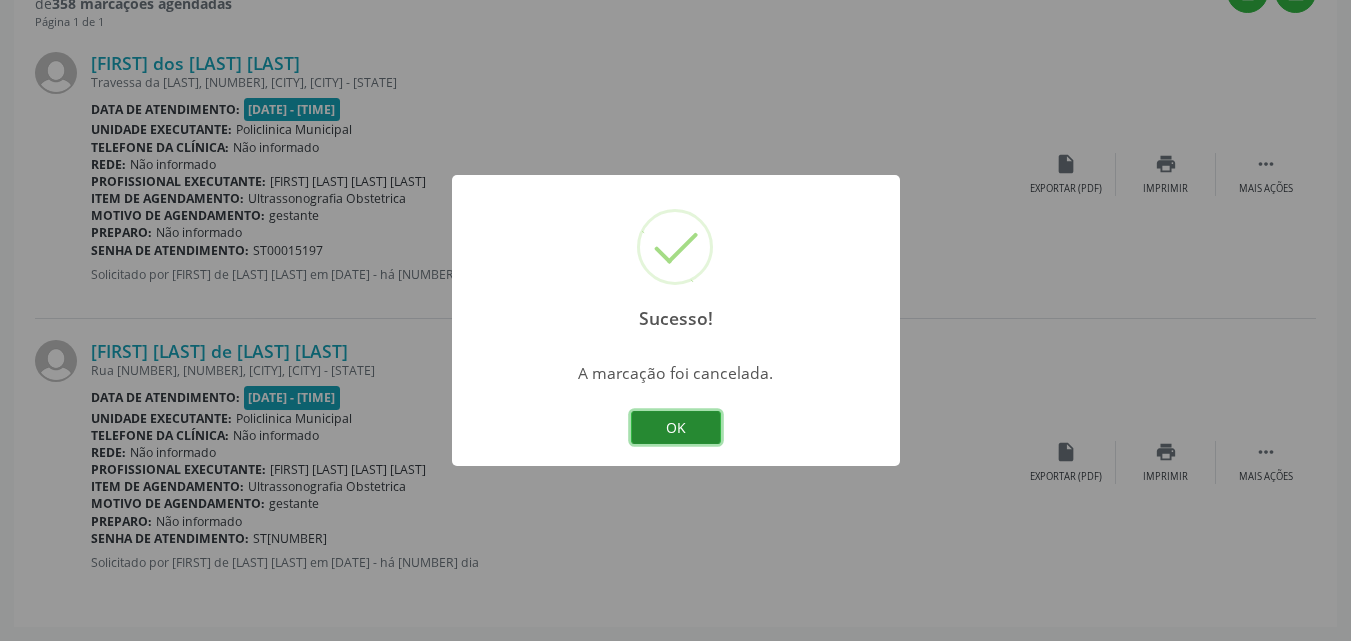 click on "OK" at bounding box center (676, 428) 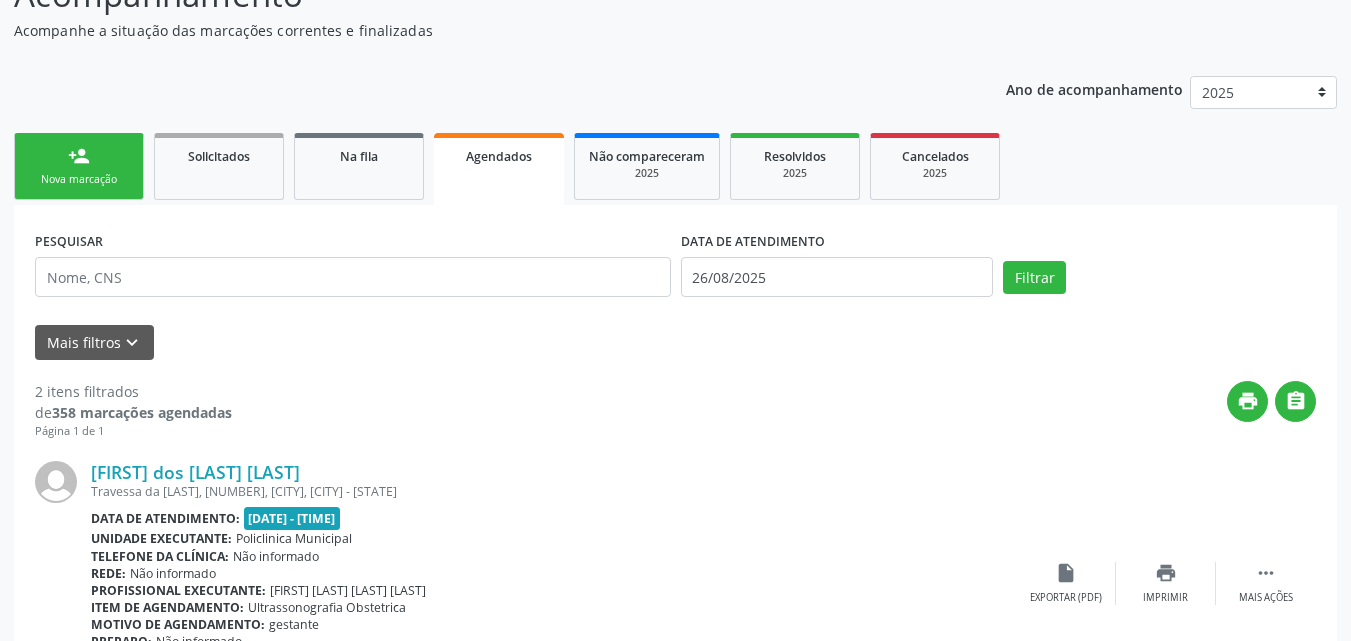 scroll, scrollTop: 0, scrollLeft: 0, axis: both 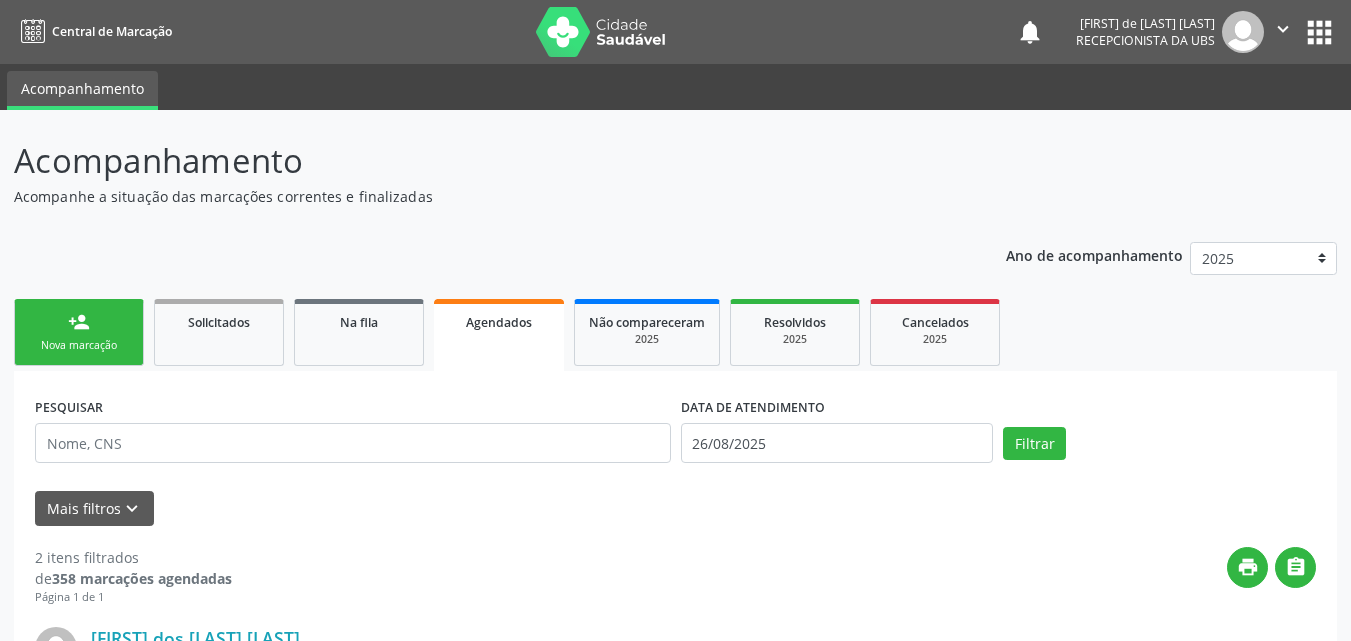 click on "person_add
Nova marcação" at bounding box center [79, 332] 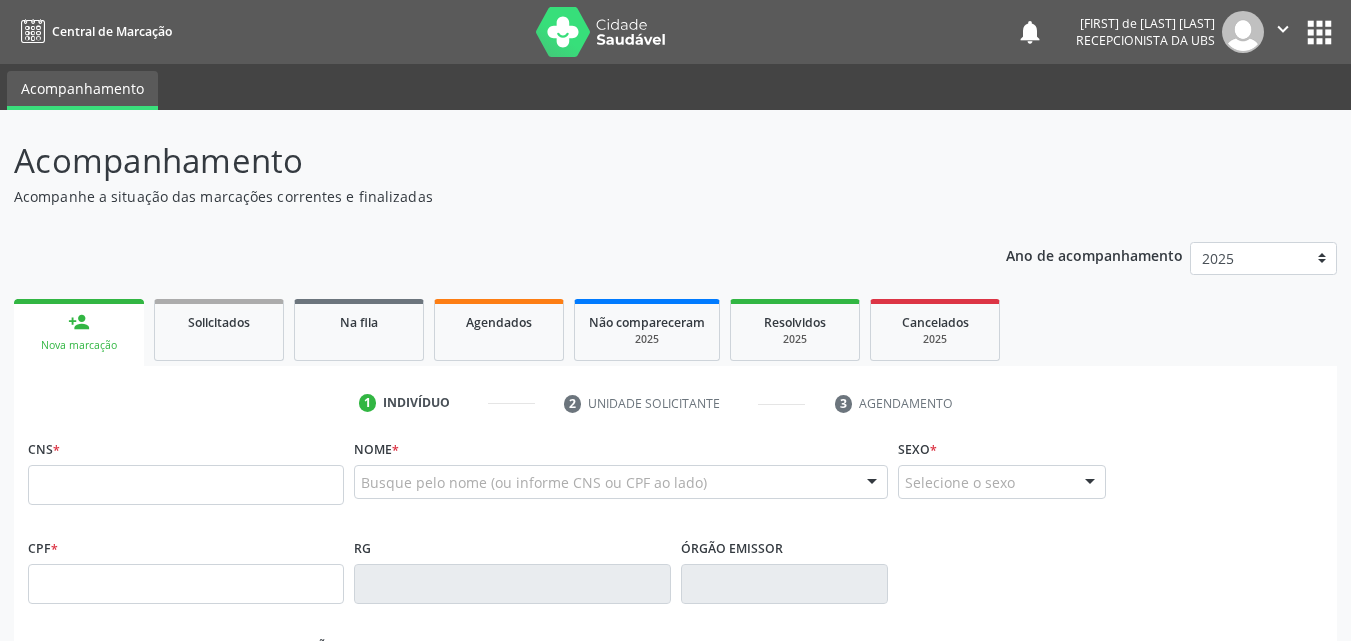 click on "person_add" at bounding box center (79, 322) 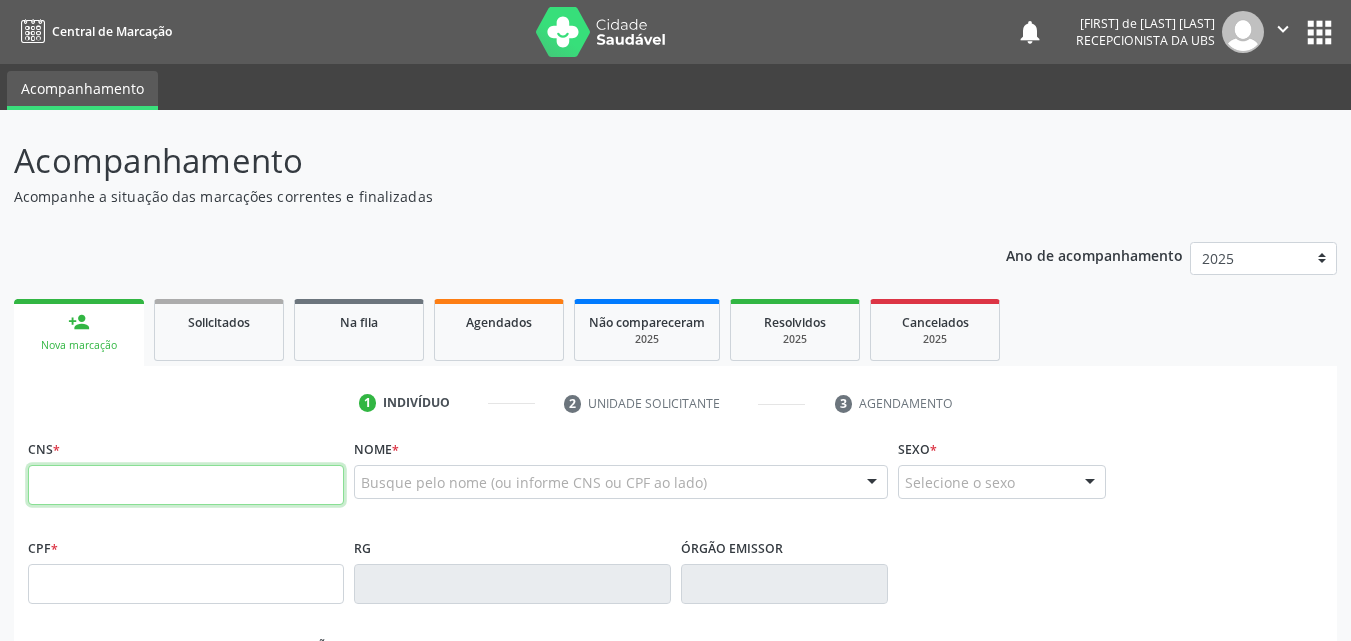 click at bounding box center (186, 485) 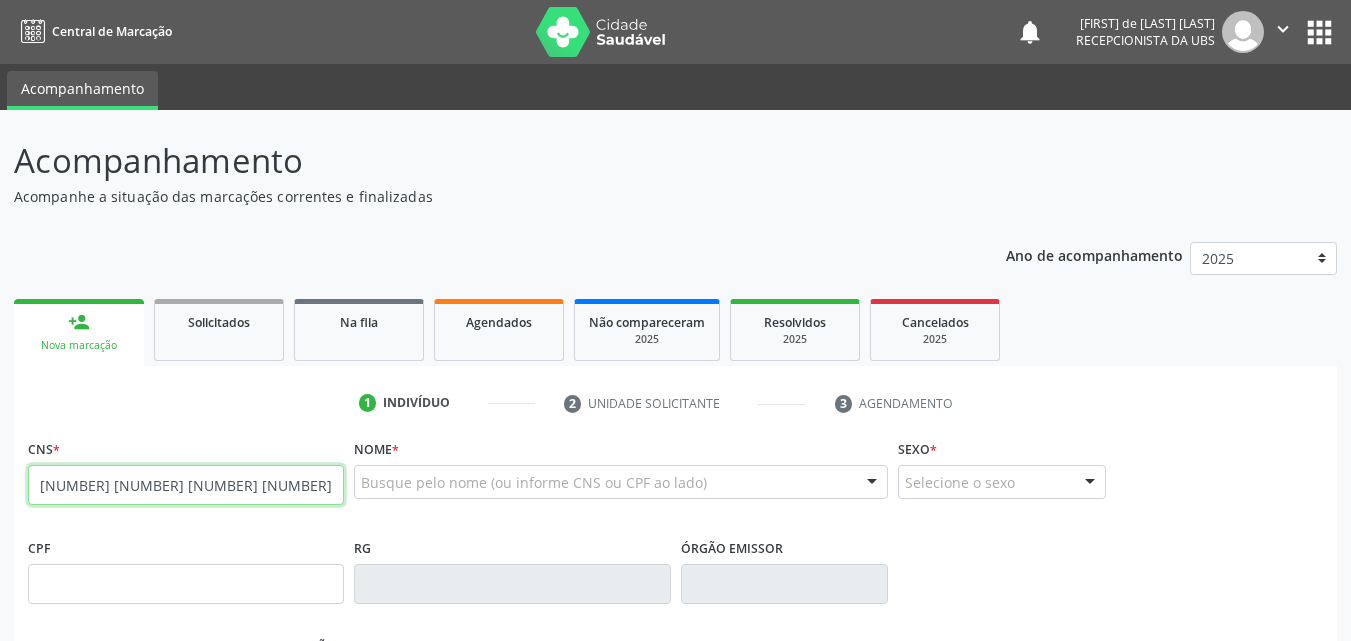 type on "[NUMBER] [NUMBER] [NUMBER] [NUMBER]" 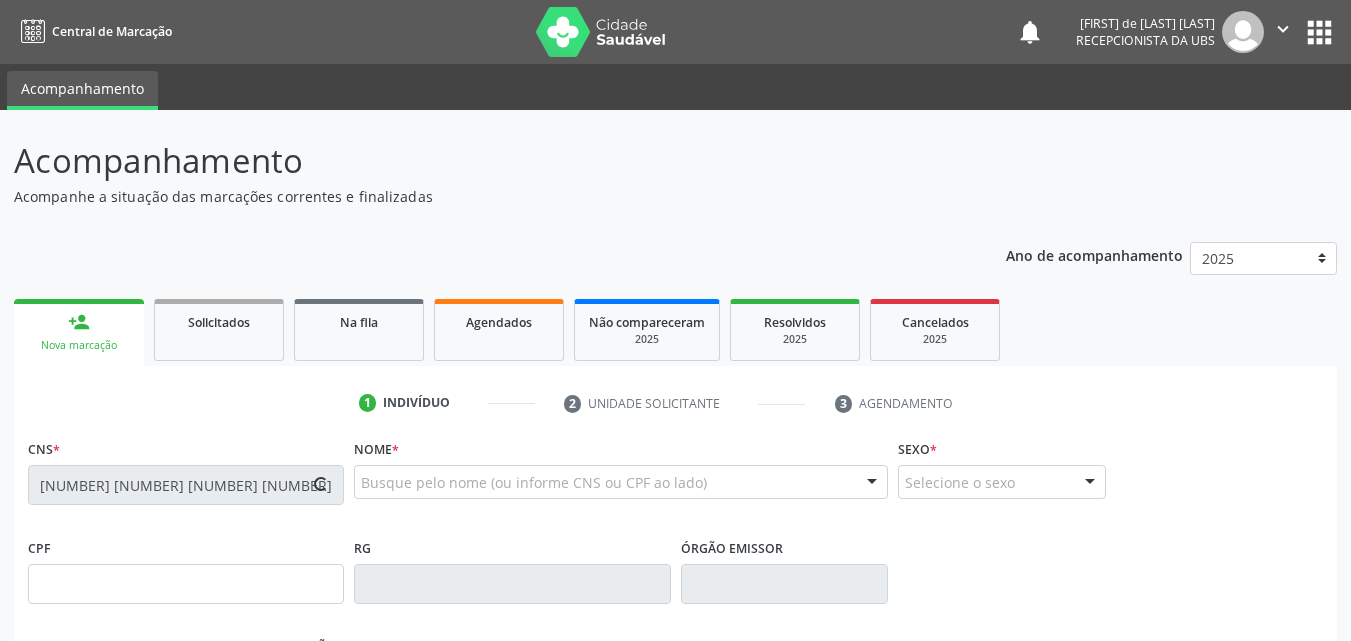 type on "[NUMBER].[NUMBER].[NUMBER]-[NUMBER]" 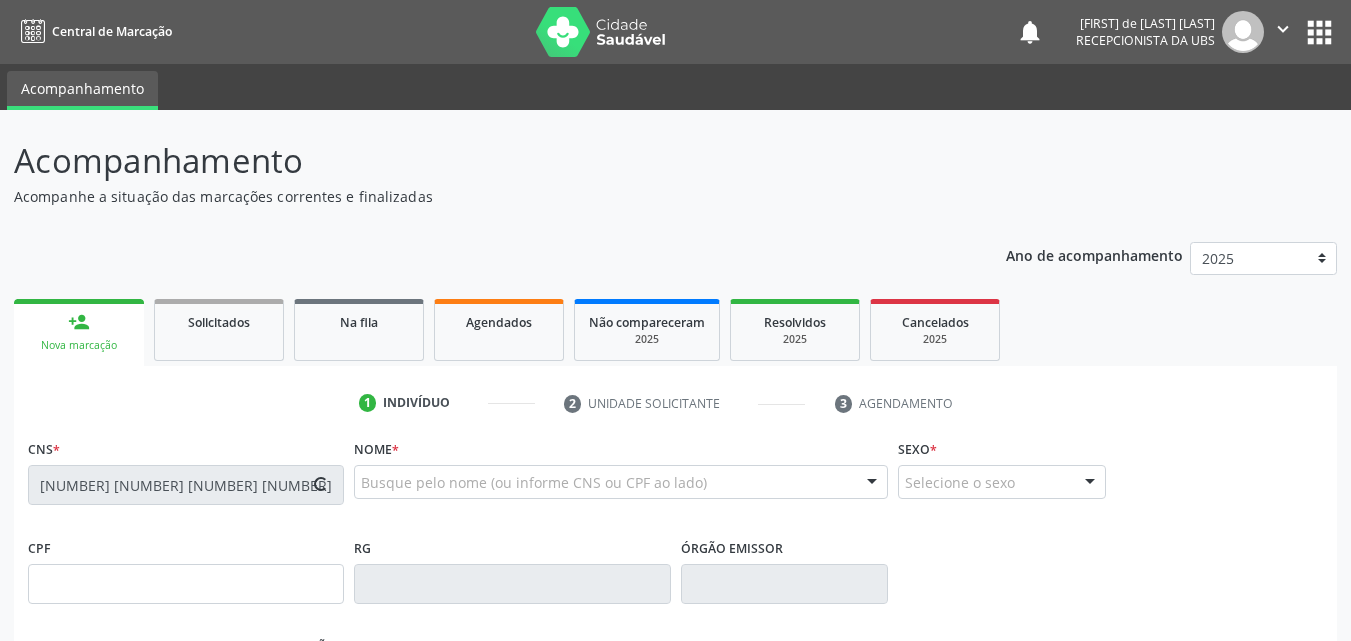 type on "[DATE]" 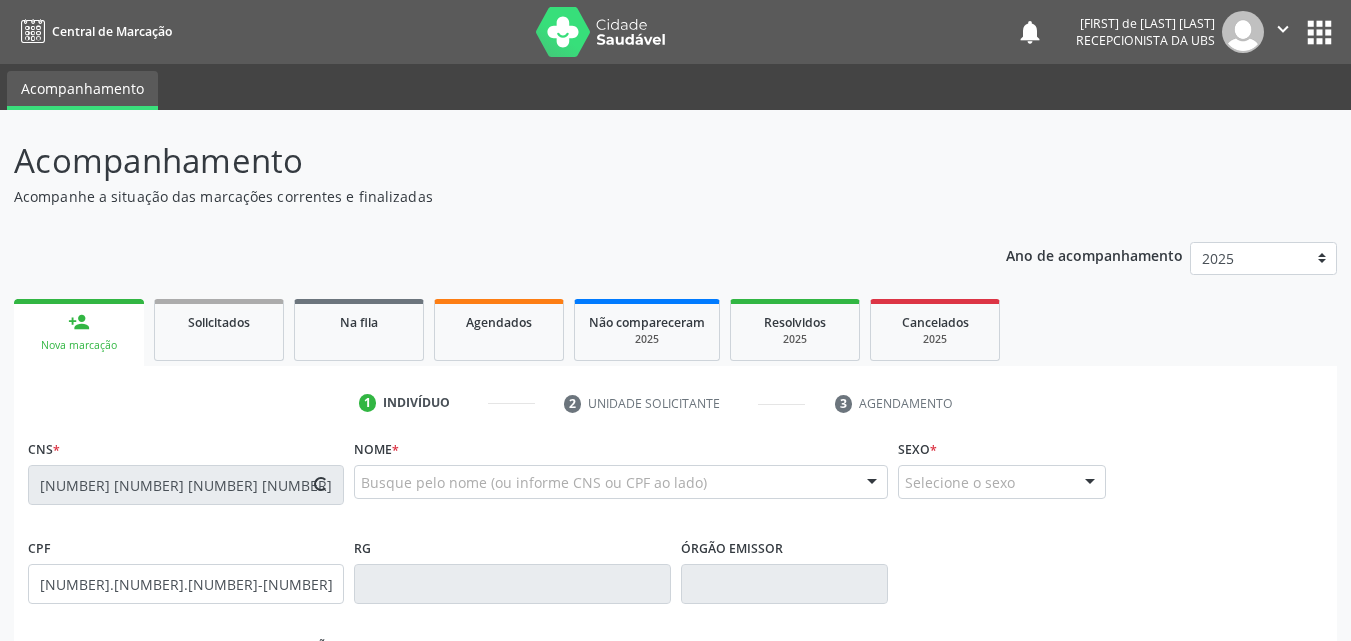 type on "[FIRST] [LAST] dos [LAST]" 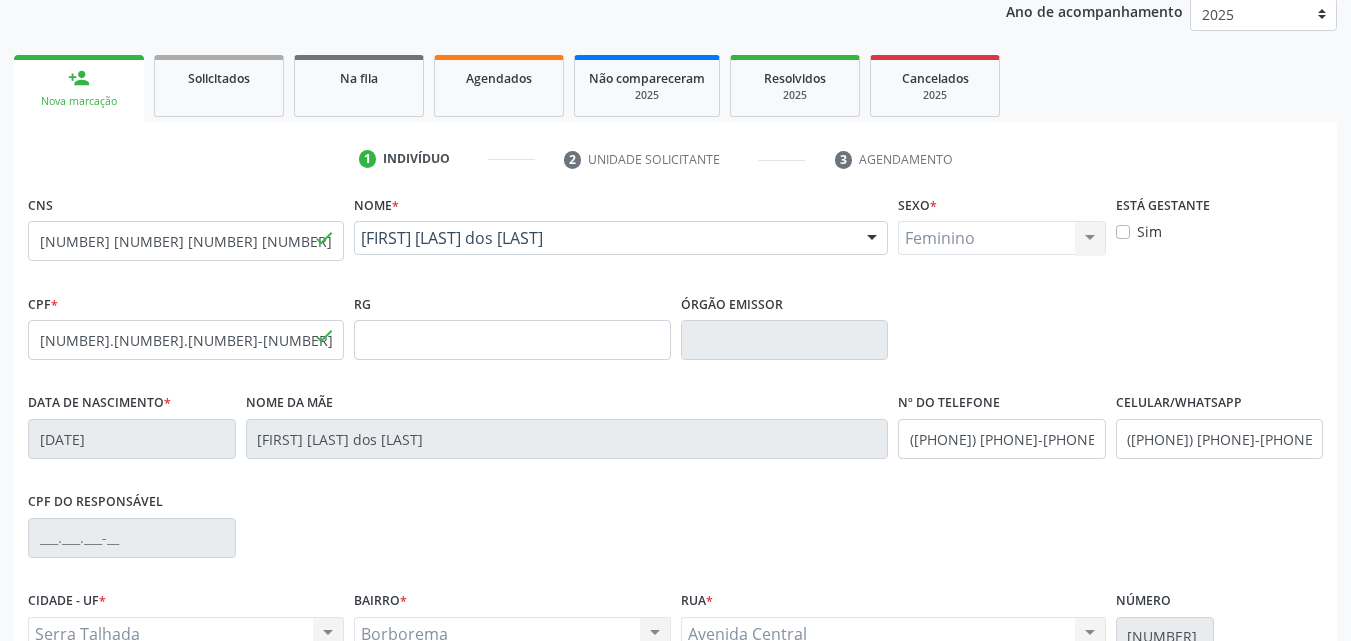 scroll, scrollTop: 243, scrollLeft: 0, axis: vertical 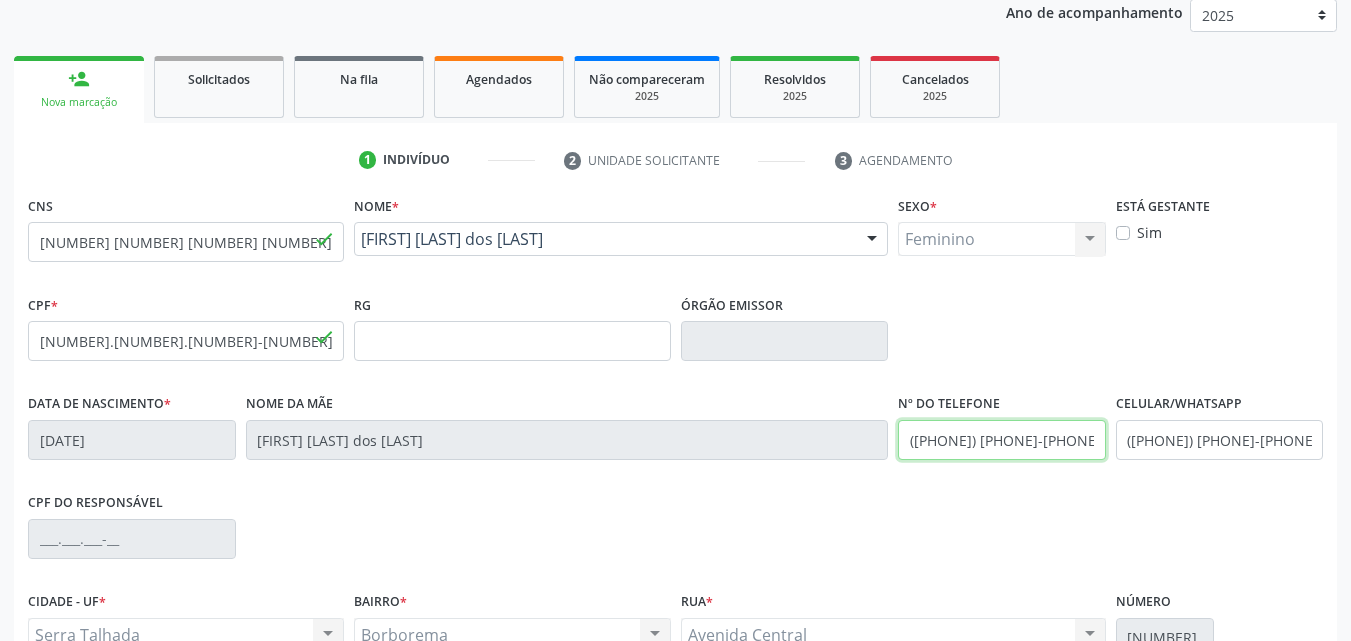 click on "([PHONE]) [PHONE]-[PHONE]" at bounding box center (1002, 440) 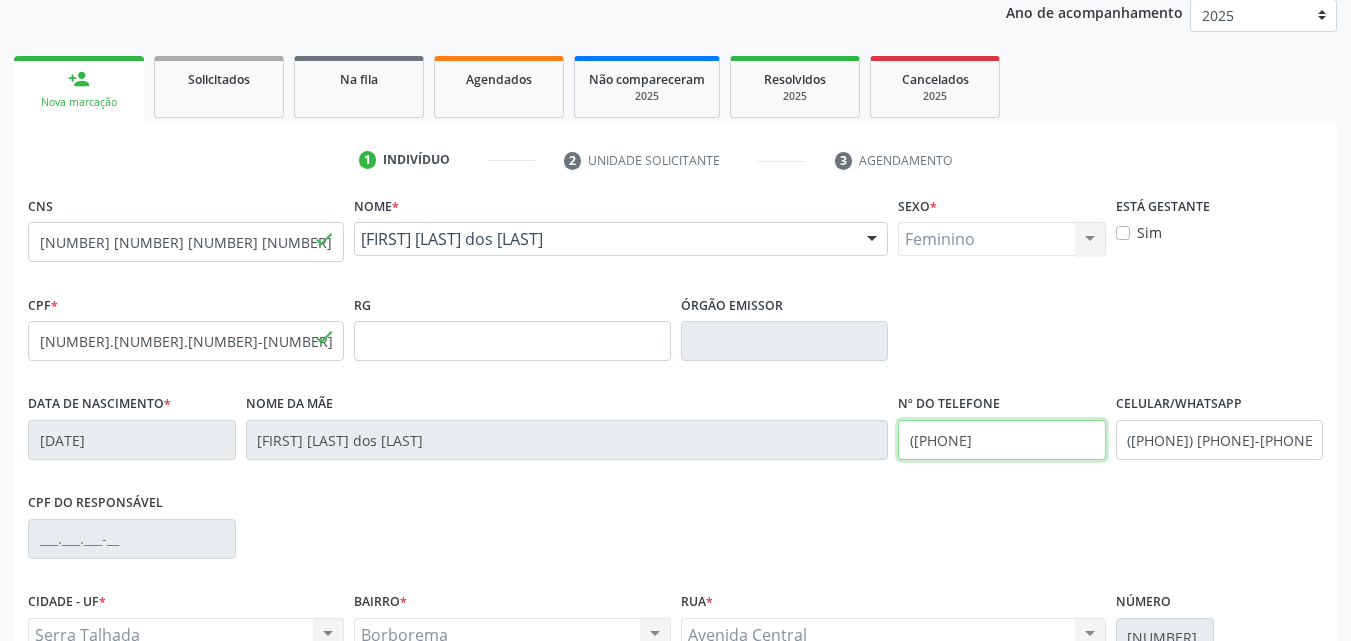 type on "(" 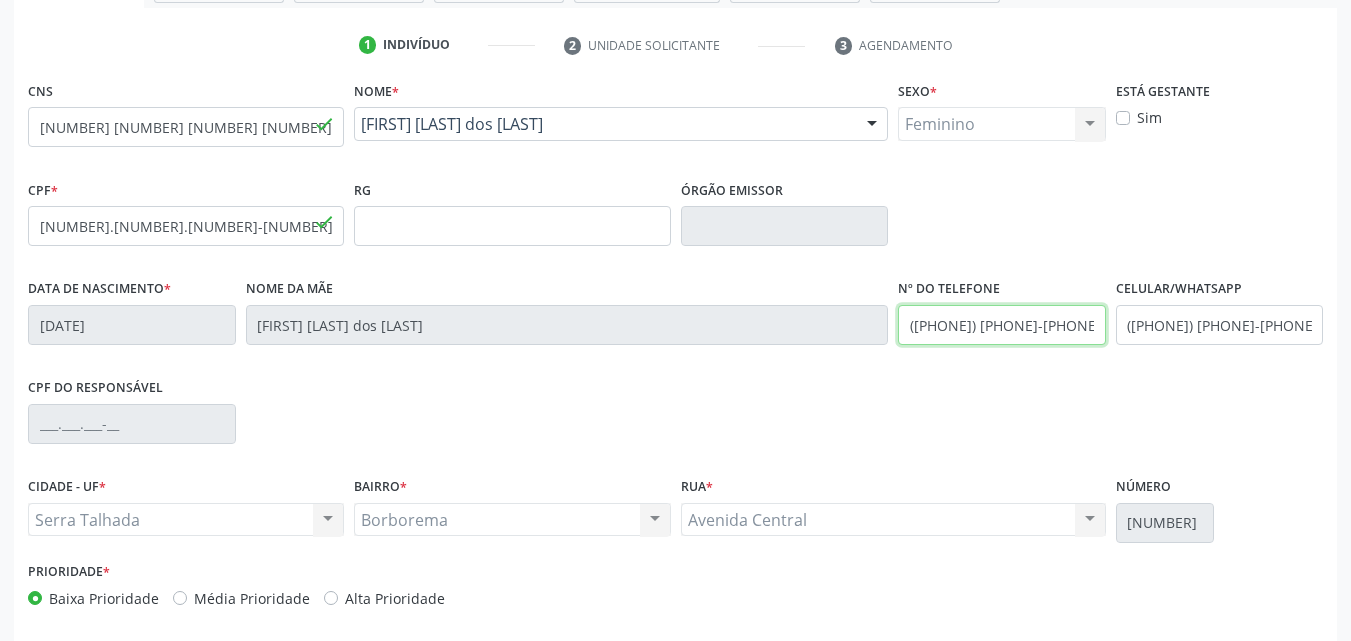 scroll, scrollTop: 443, scrollLeft: 0, axis: vertical 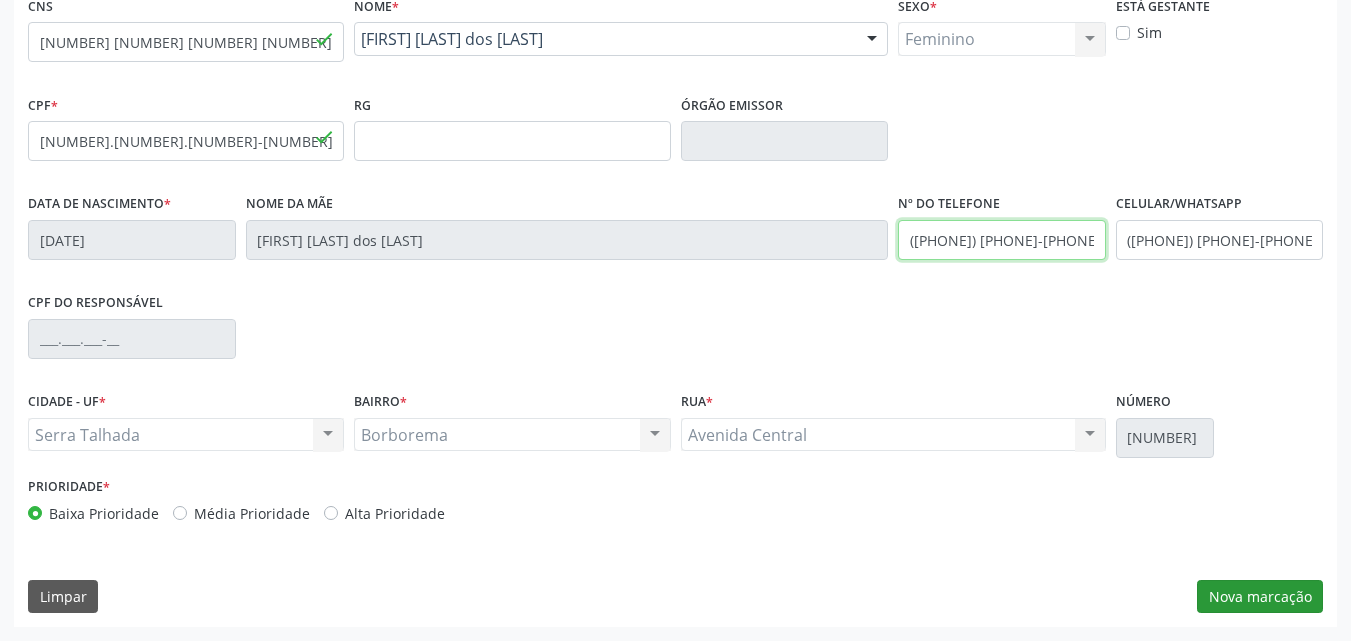 type on "([PHONE]) [PHONE]-[PHONE]" 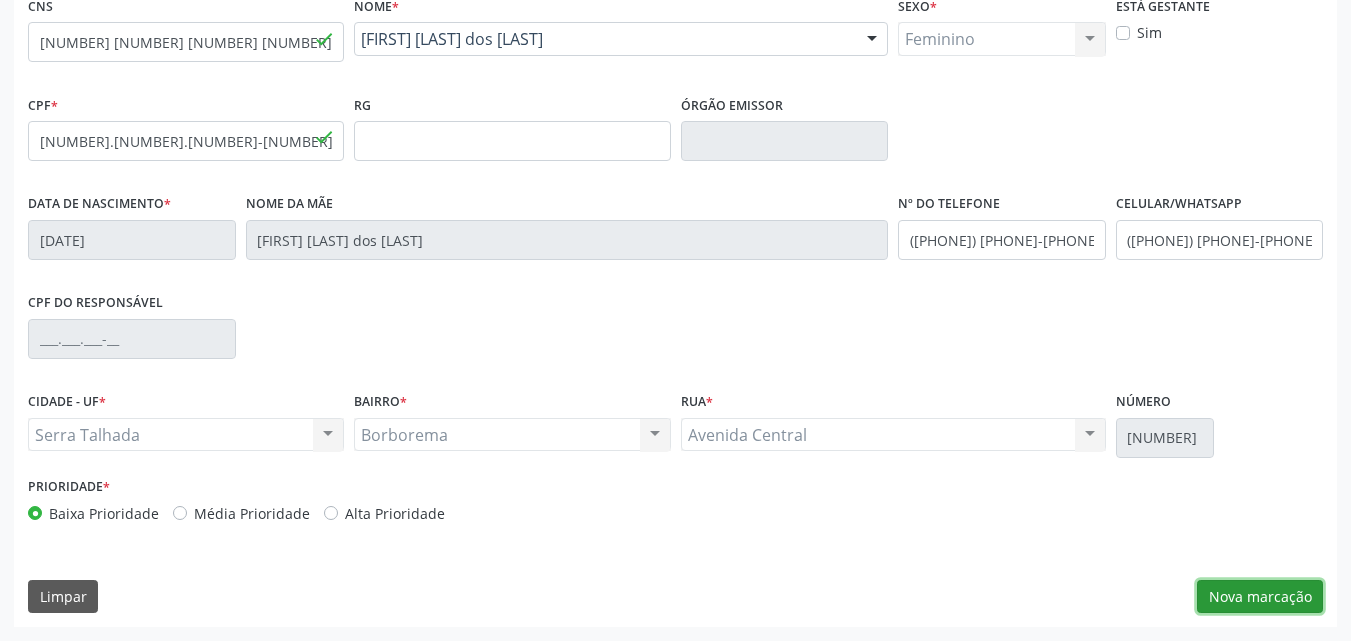 click on "Nova marcação" at bounding box center [1260, 597] 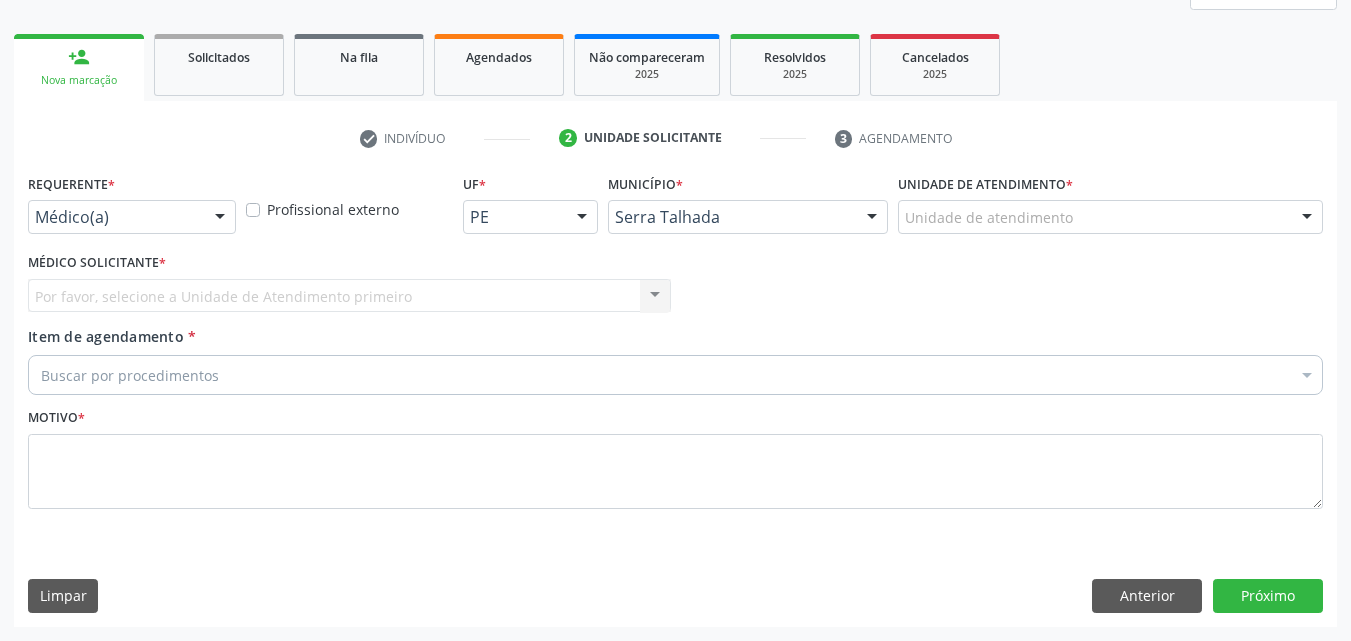 scroll, scrollTop: 265, scrollLeft: 0, axis: vertical 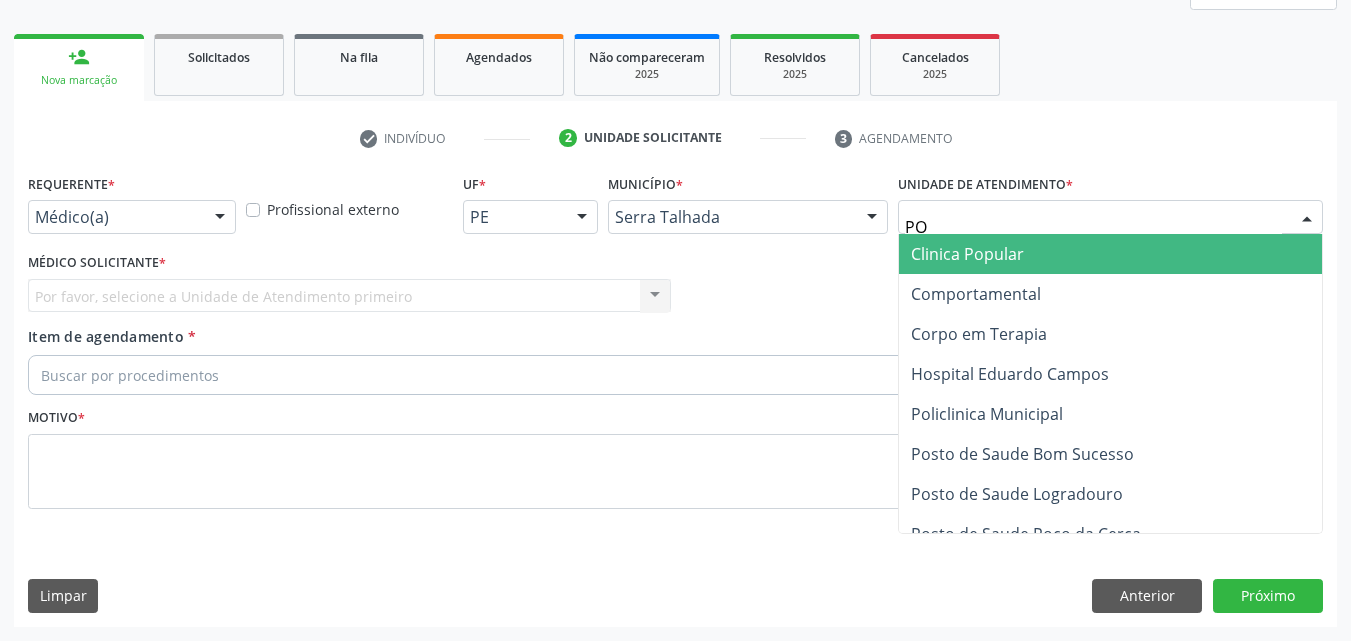type on "POL" 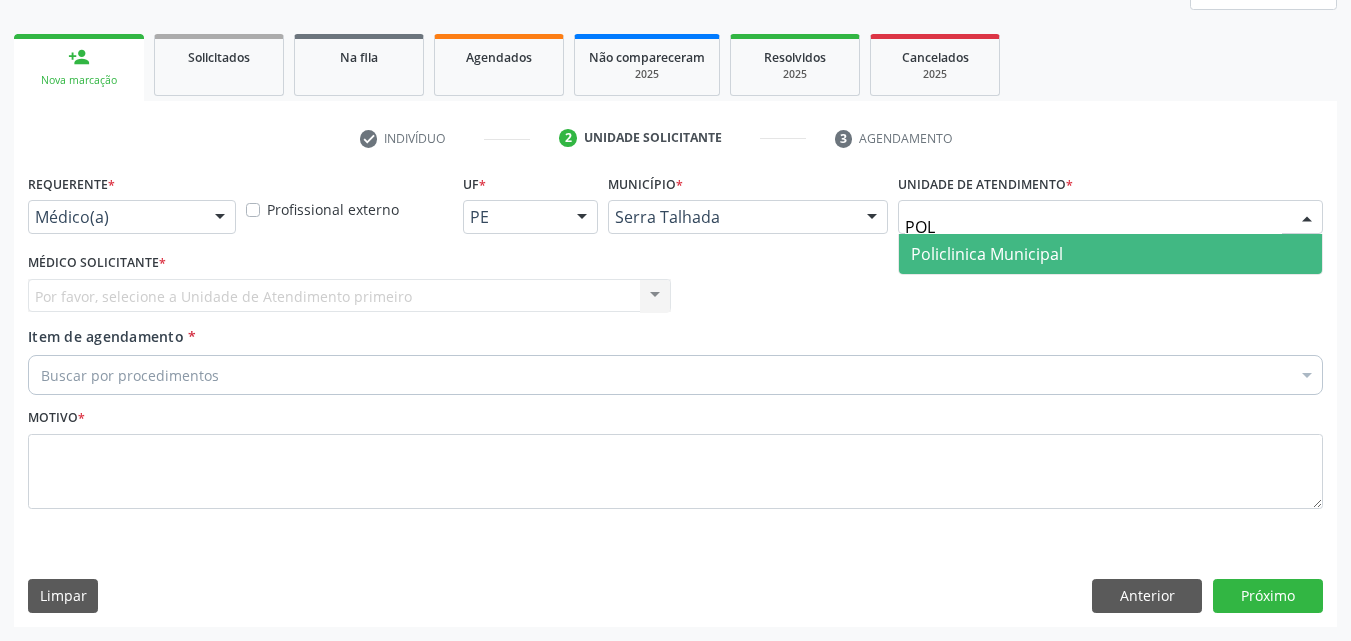 click on "Policlinica Municipal" at bounding box center [987, 254] 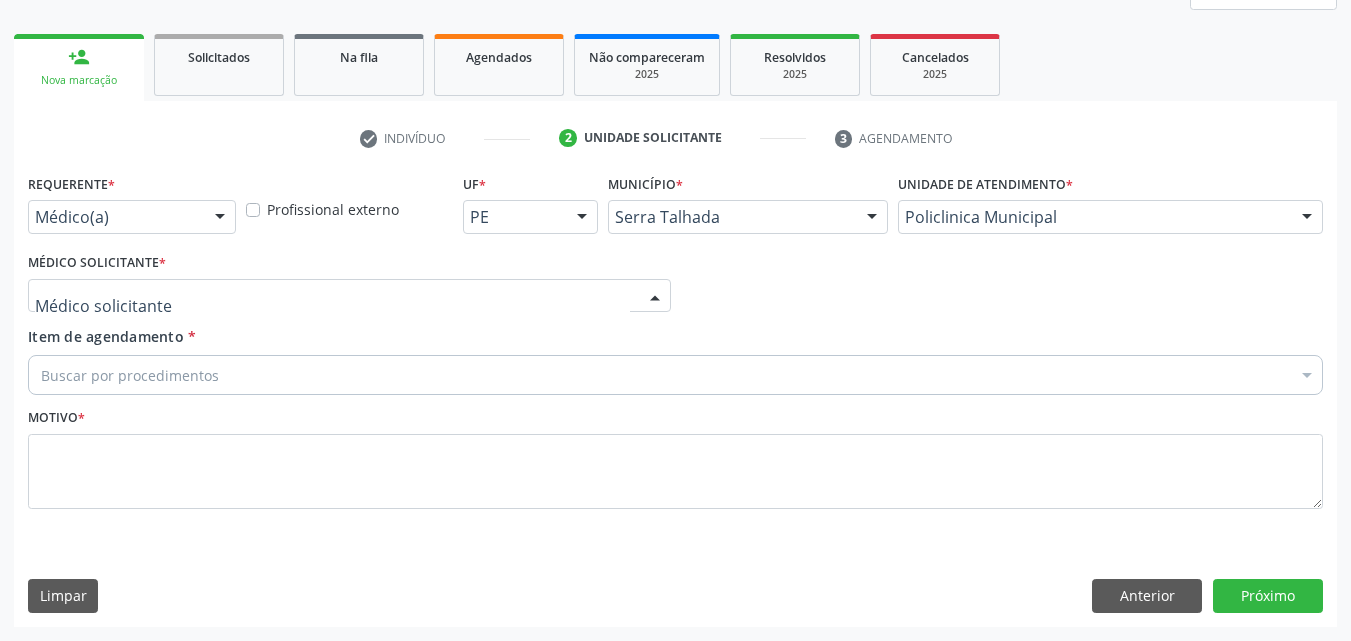 click at bounding box center [349, 296] 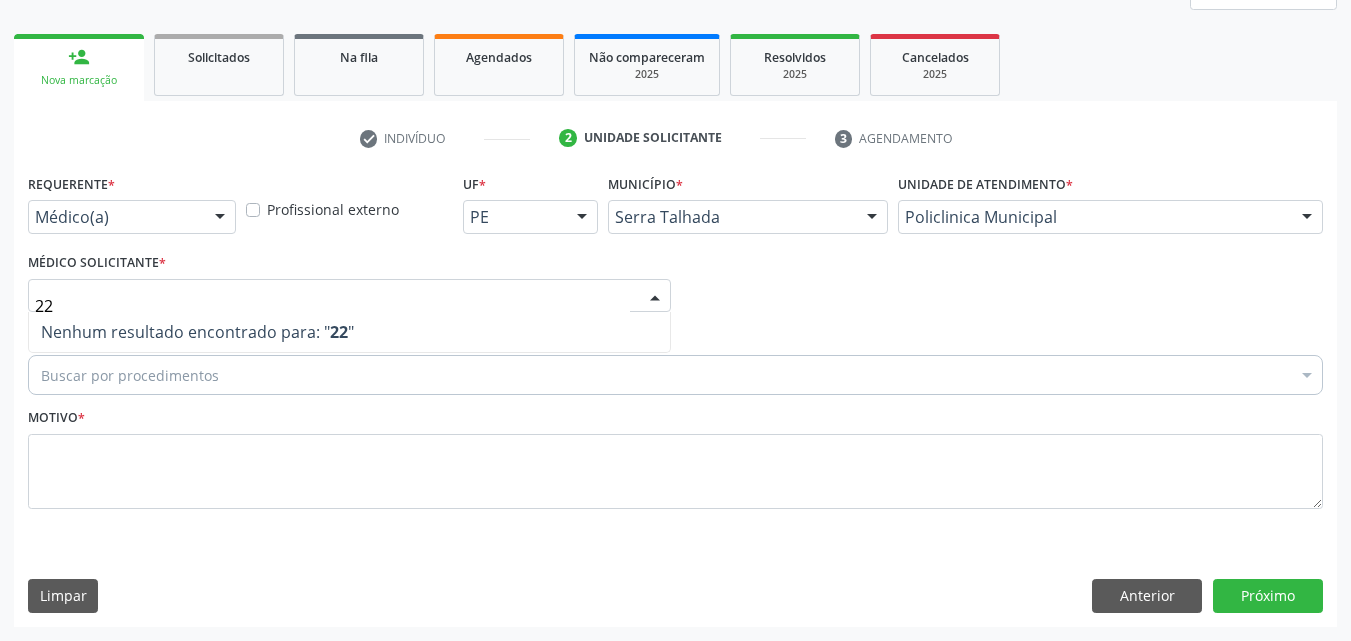 type on "2" 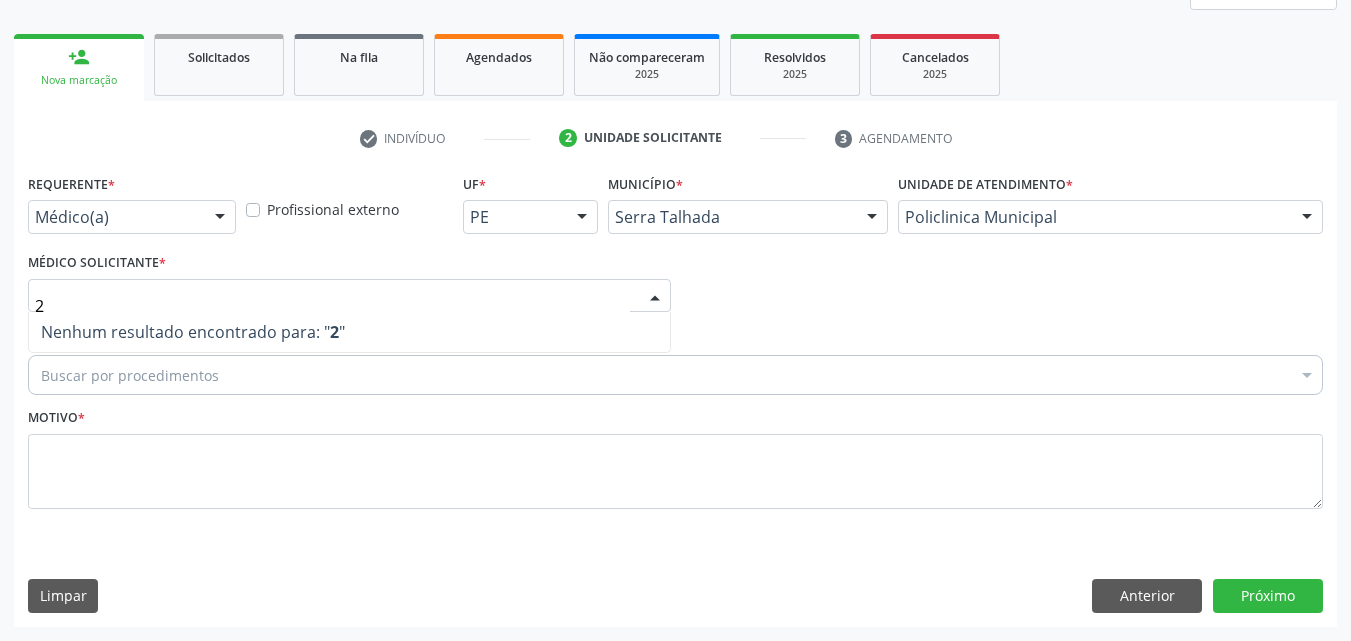 type 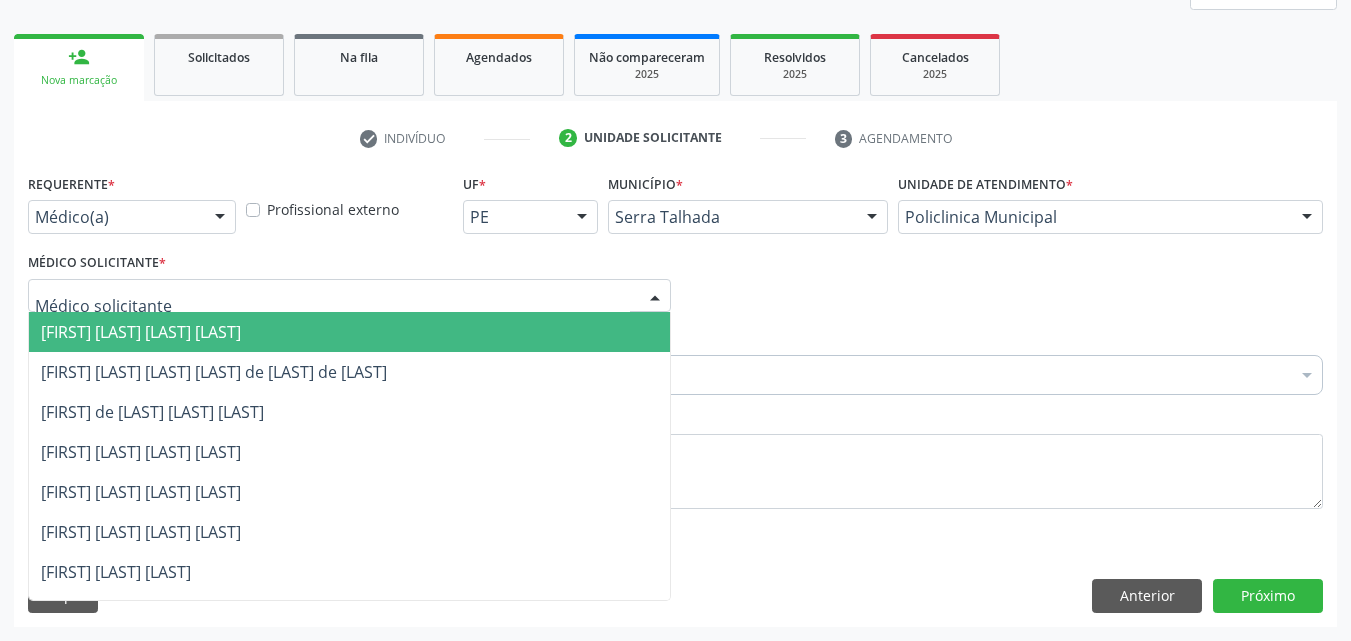 click at bounding box center (1002, 287) 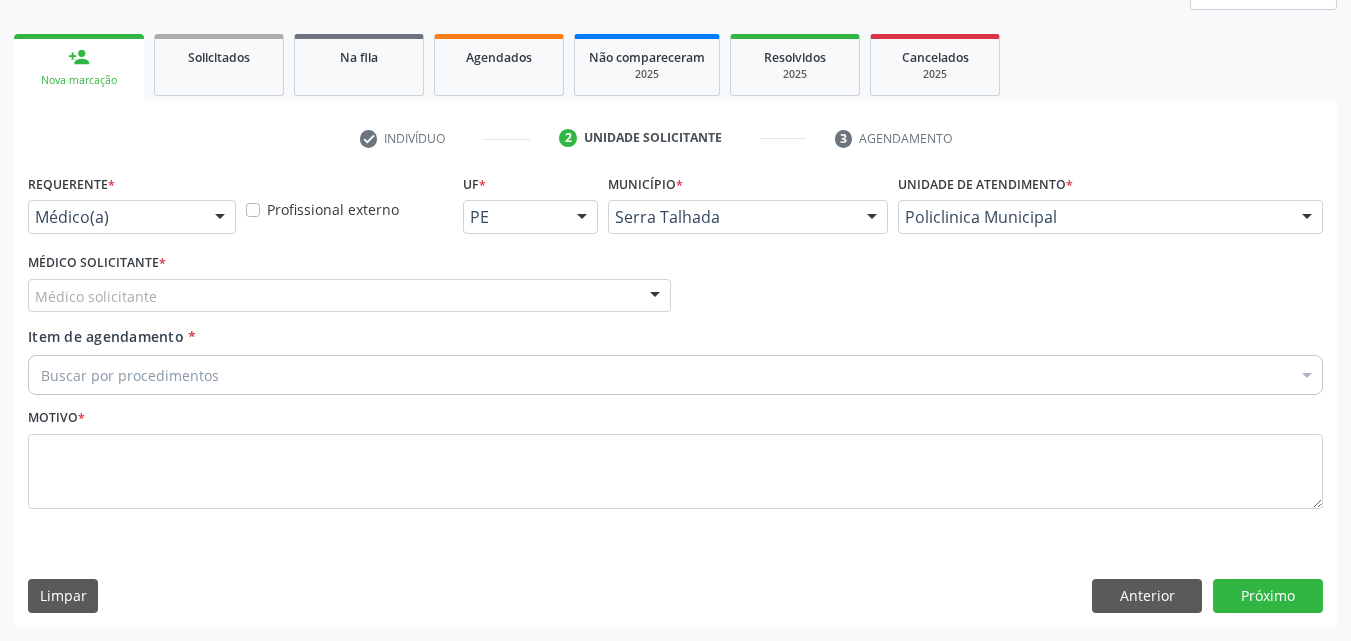 click on "Buscar por procedimentos" at bounding box center (675, 375) 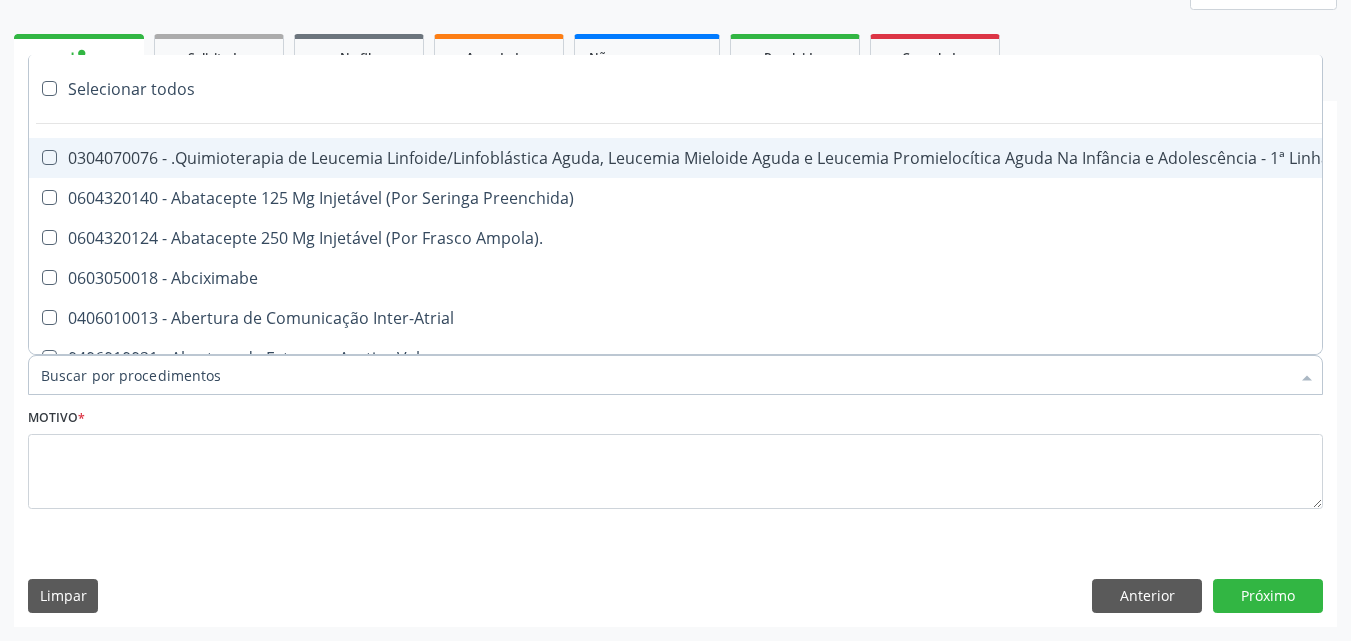 click on "Item de agendamento
*" at bounding box center (665, 375) 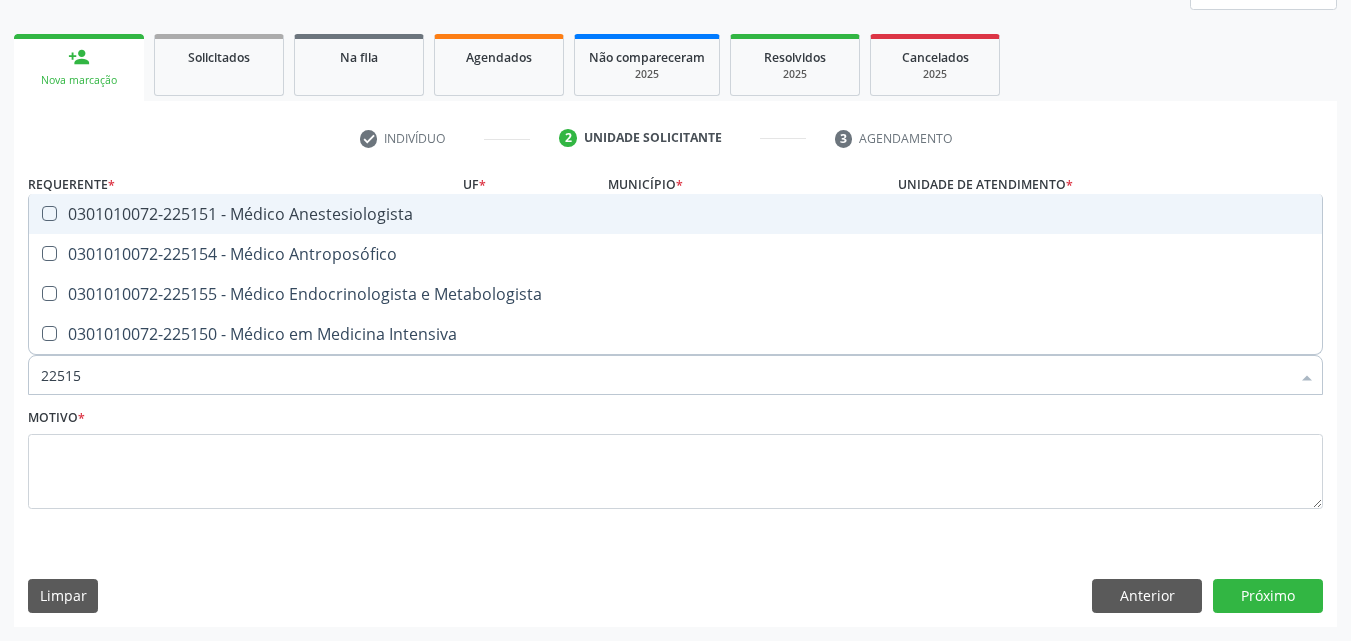 type on "225155" 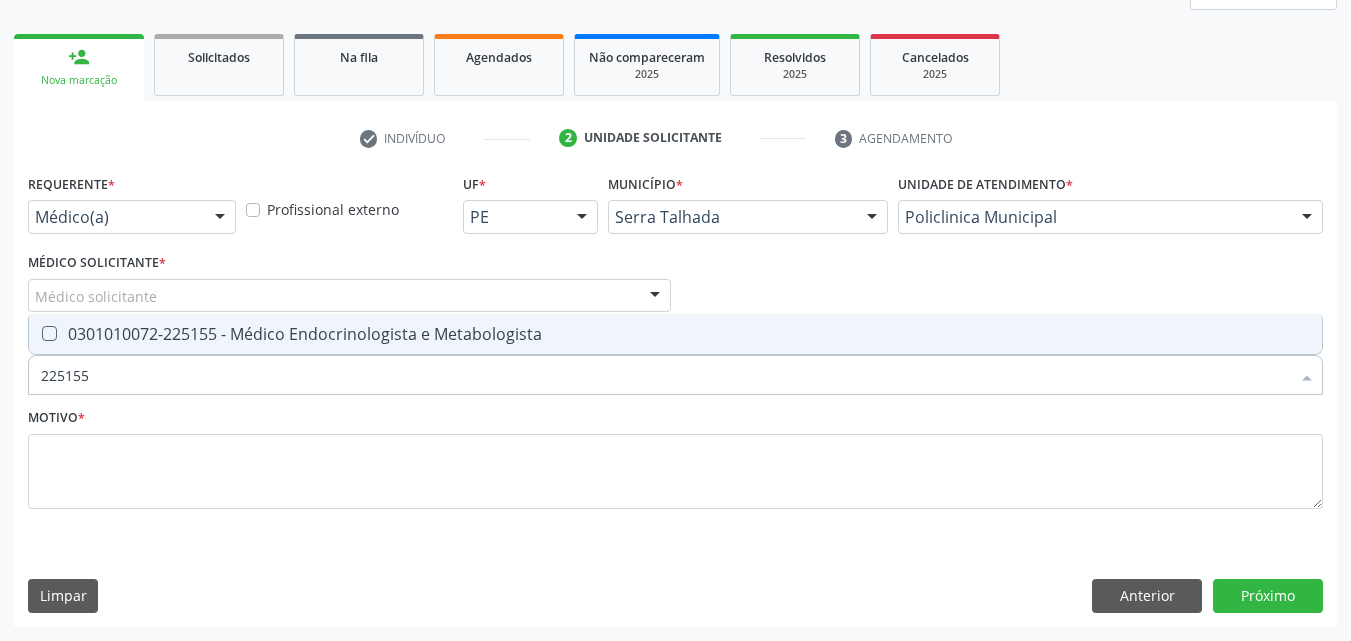 click on "0301010072-225155 - Médico Endocrinologista e Metabologista" at bounding box center (675, 334) 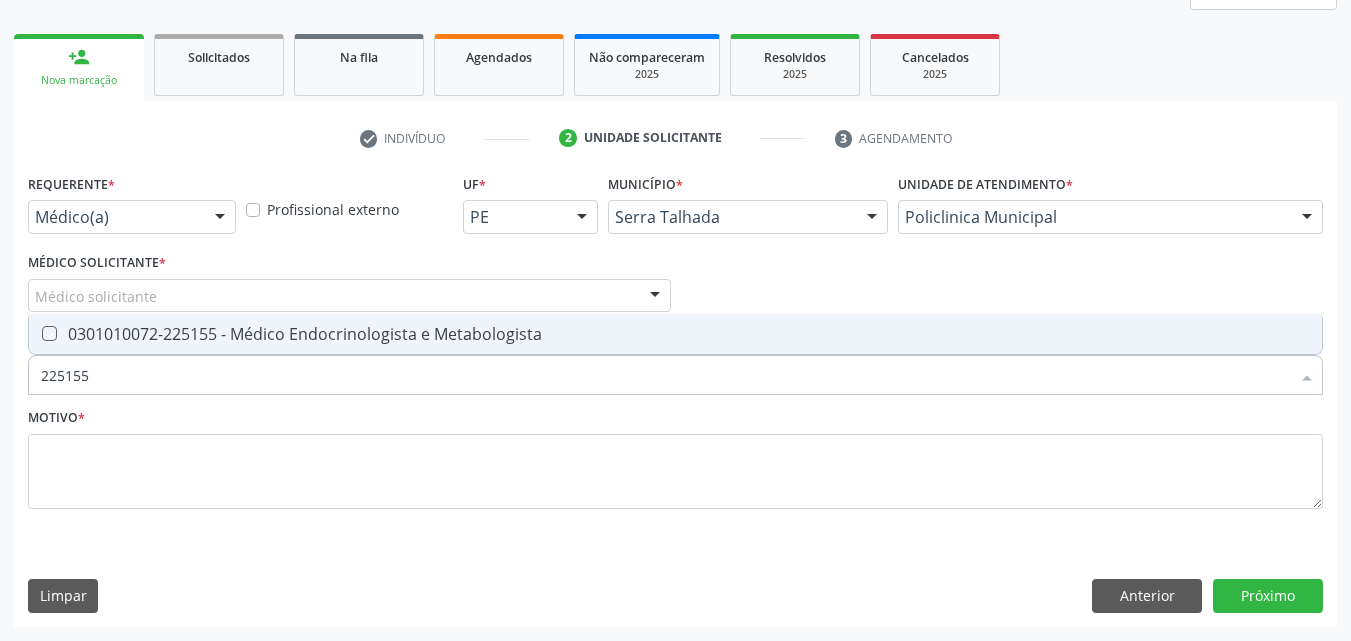 checkbox on "true" 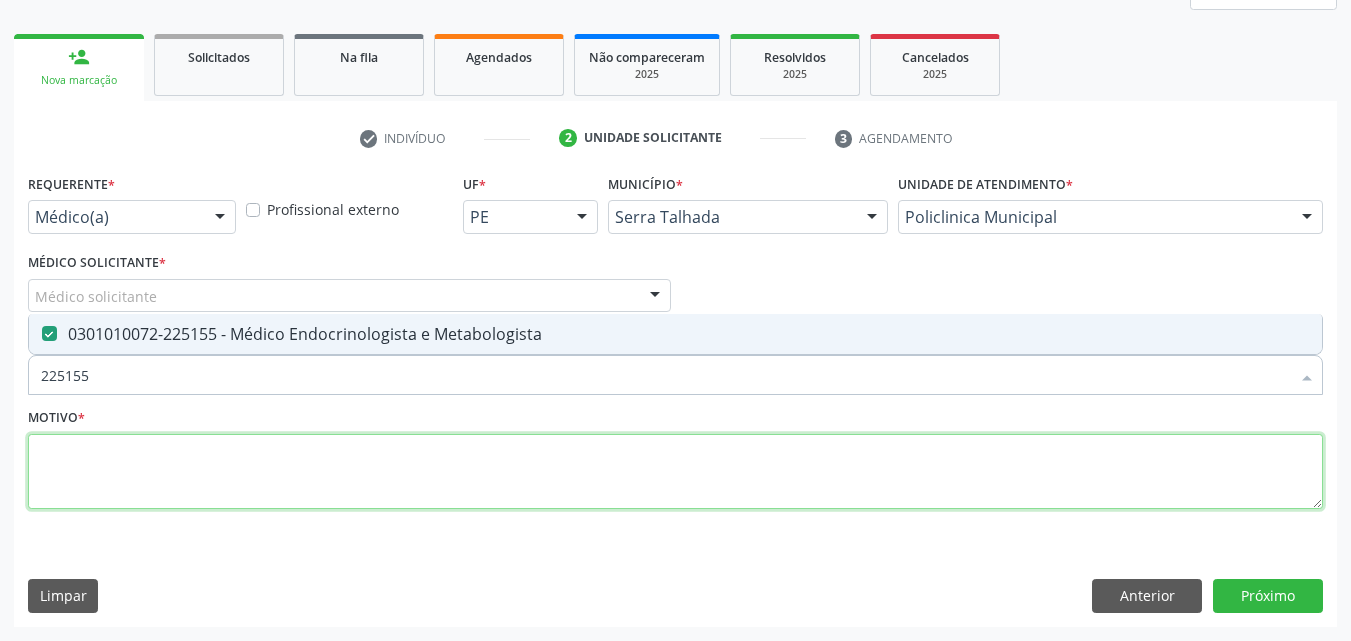 click at bounding box center (675, 472) 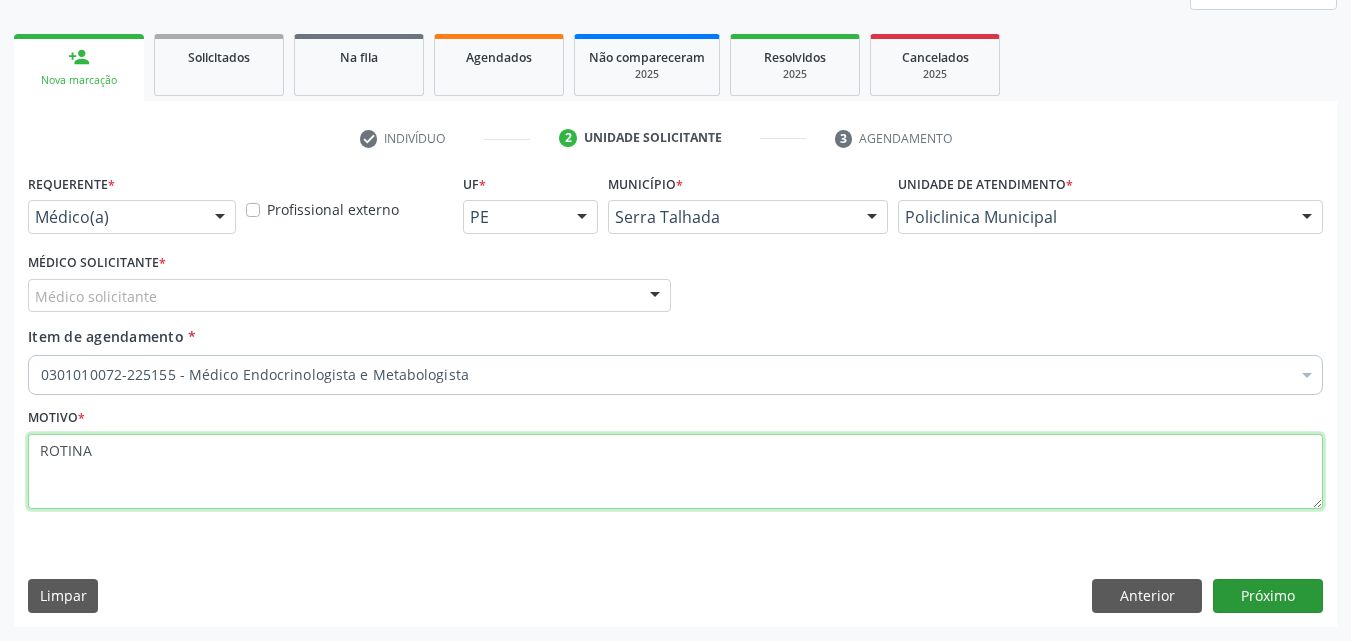type on "ROTINA" 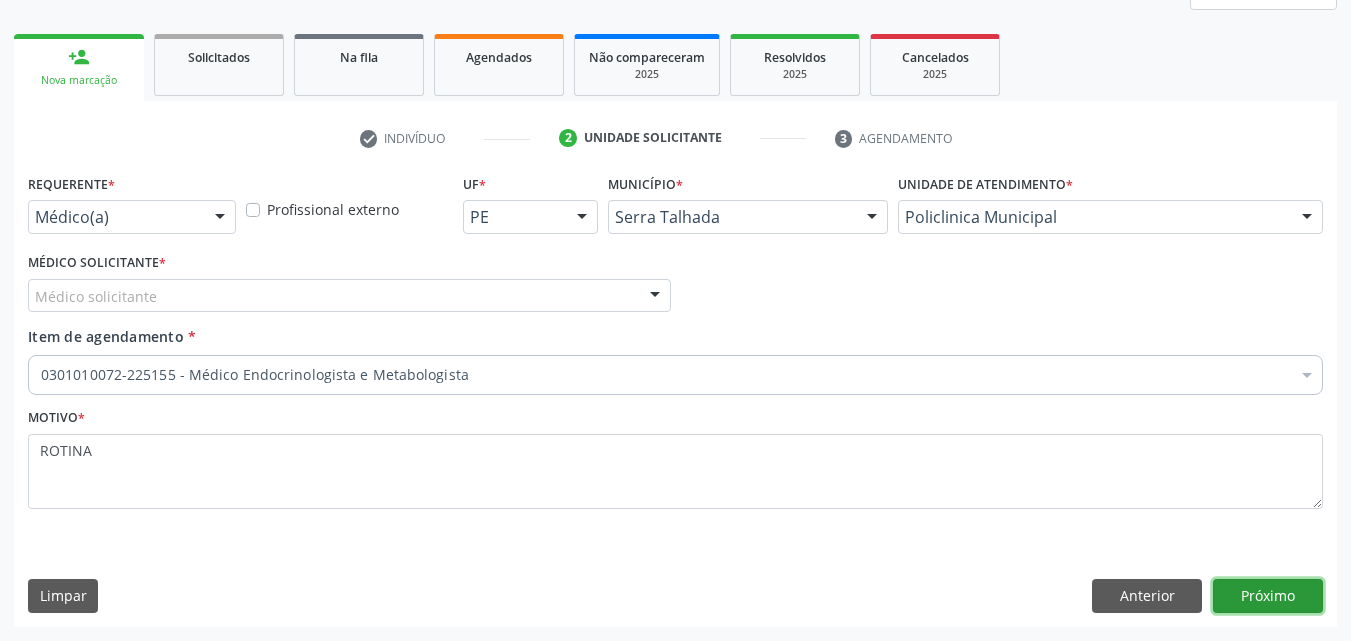 click on "Próximo" at bounding box center [1268, 596] 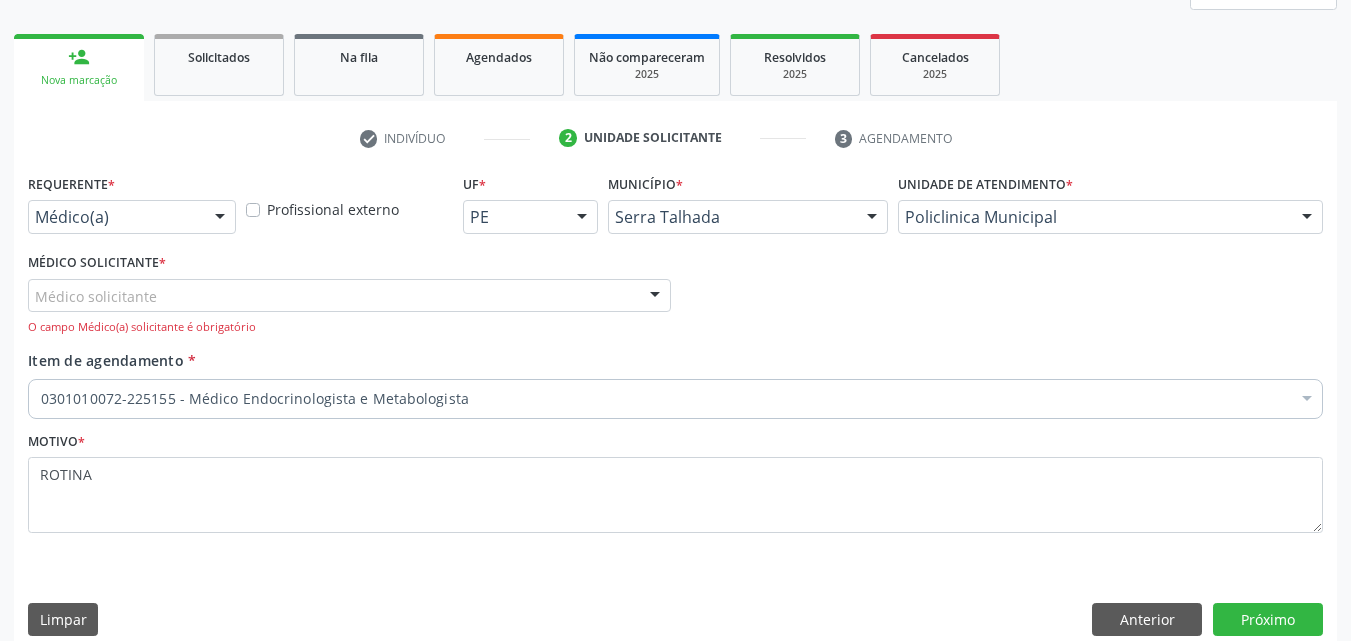 click on "Médico solicitante" at bounding box center [349, 296] 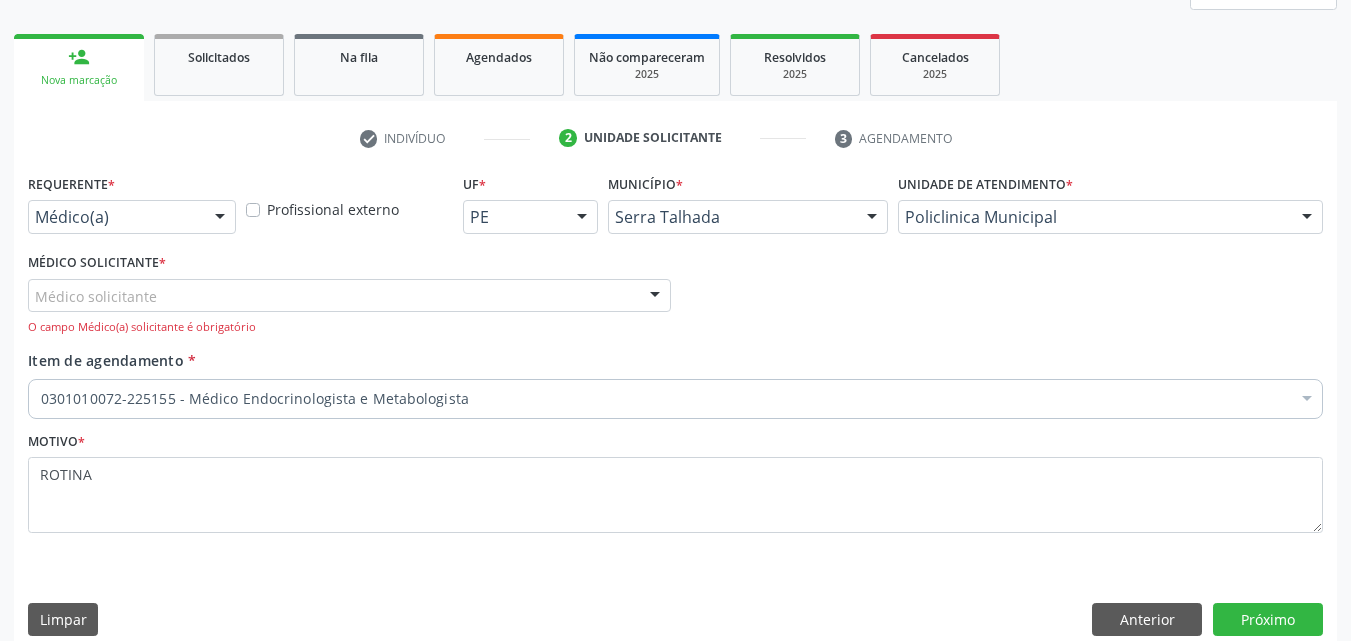 click at bounding box center (1002, 299) 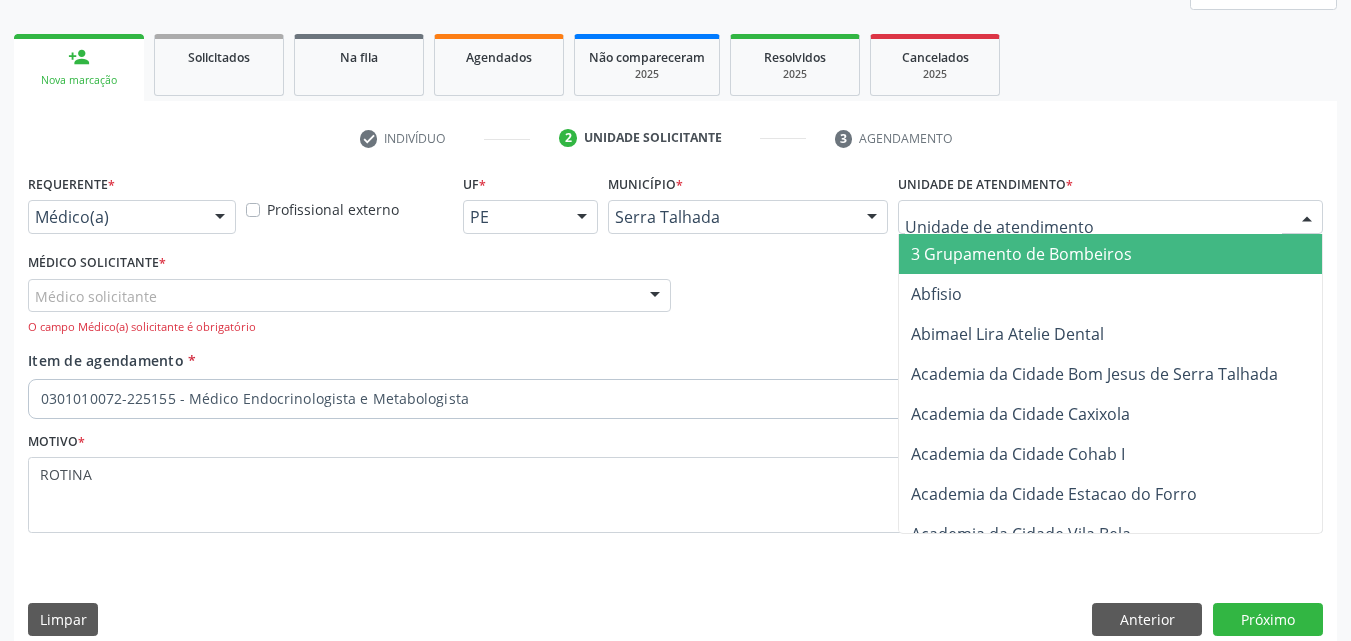 drag, startPoint x: 1096, startPoint y: 226, endPoint x: 986, endPoint y: 296, distance: 130.38405 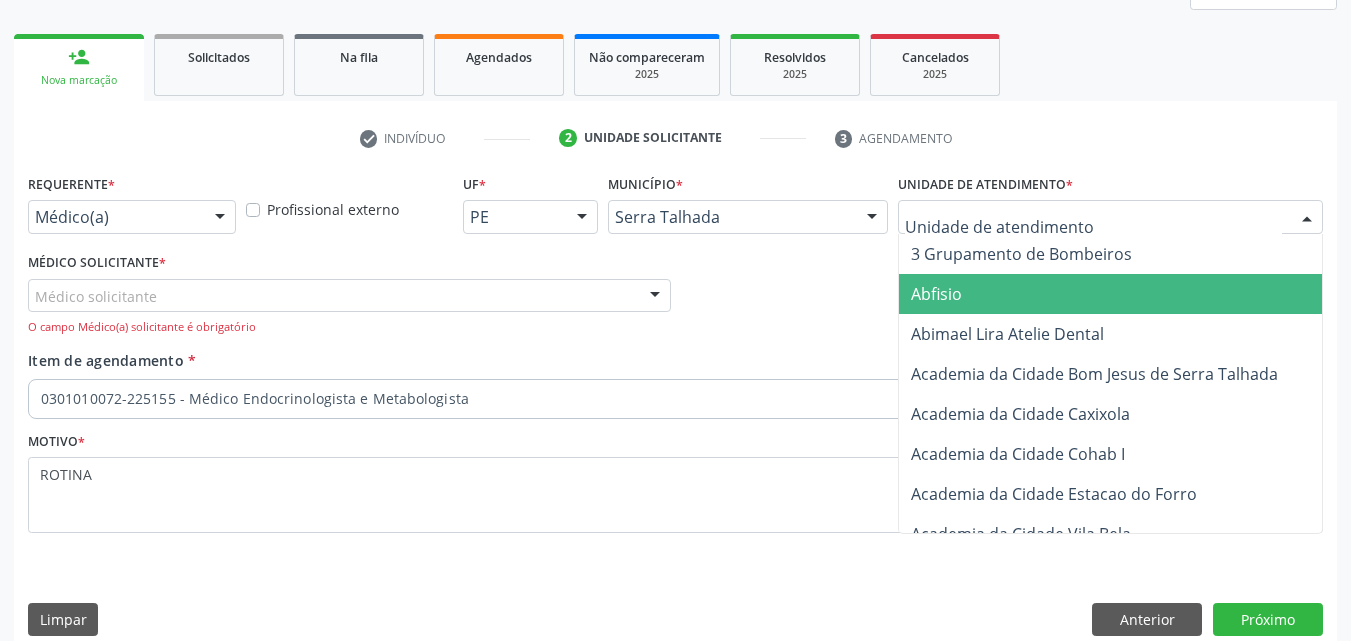 click on "Médico solicitante" at bounding box center [349, 296] 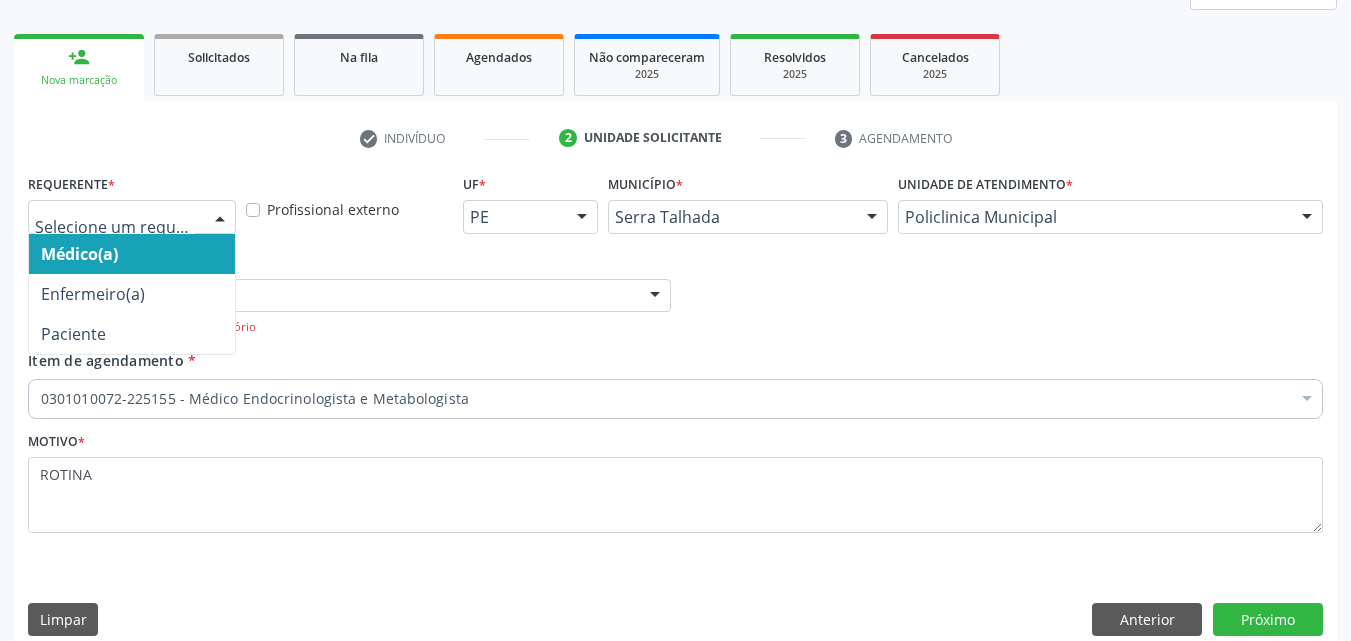 click at bounding box center [132, 217] 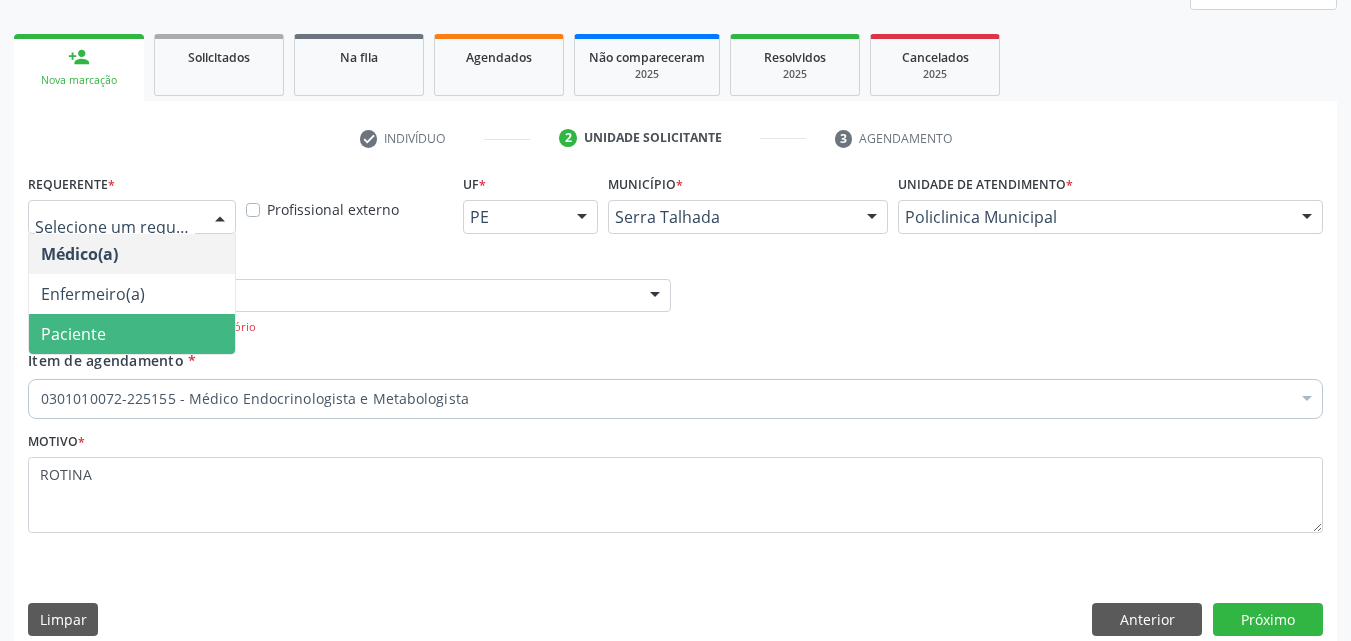 drag, startPoint x: 164, startPoint y: 321, endPoint x: 152, endPoint y: 264, distance: 58.249462 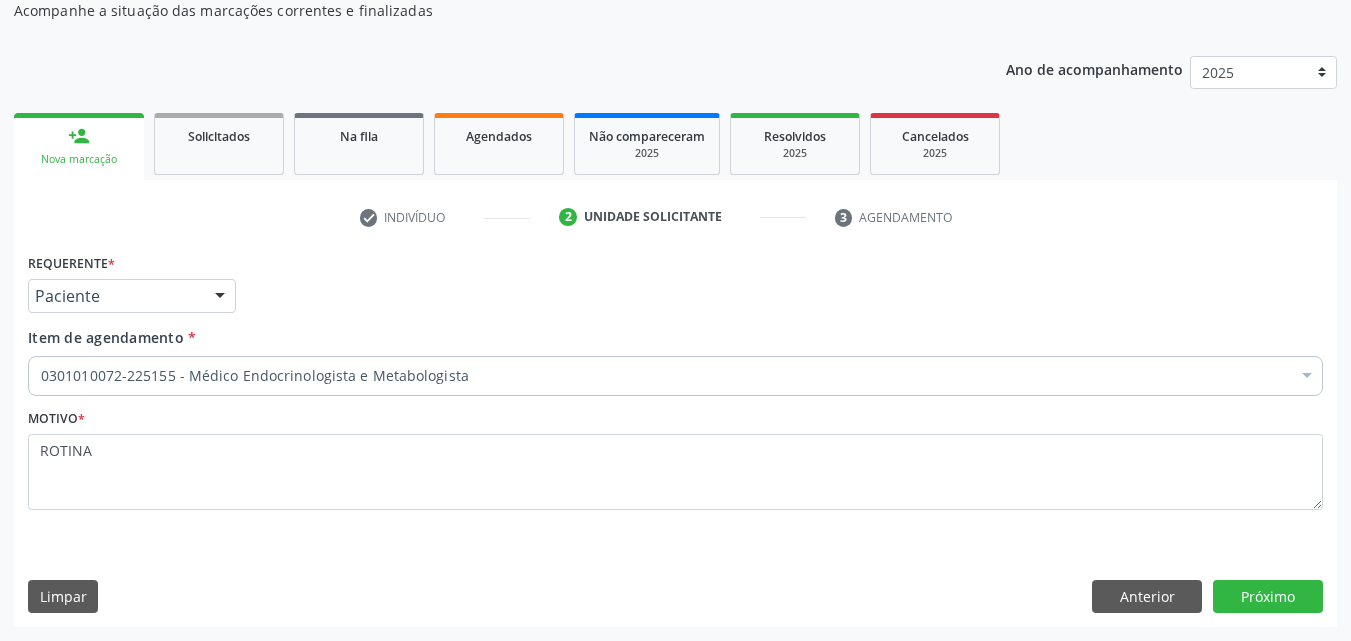 scroll, scrollTop: 186, scrollLeft: 0, axis: vertical 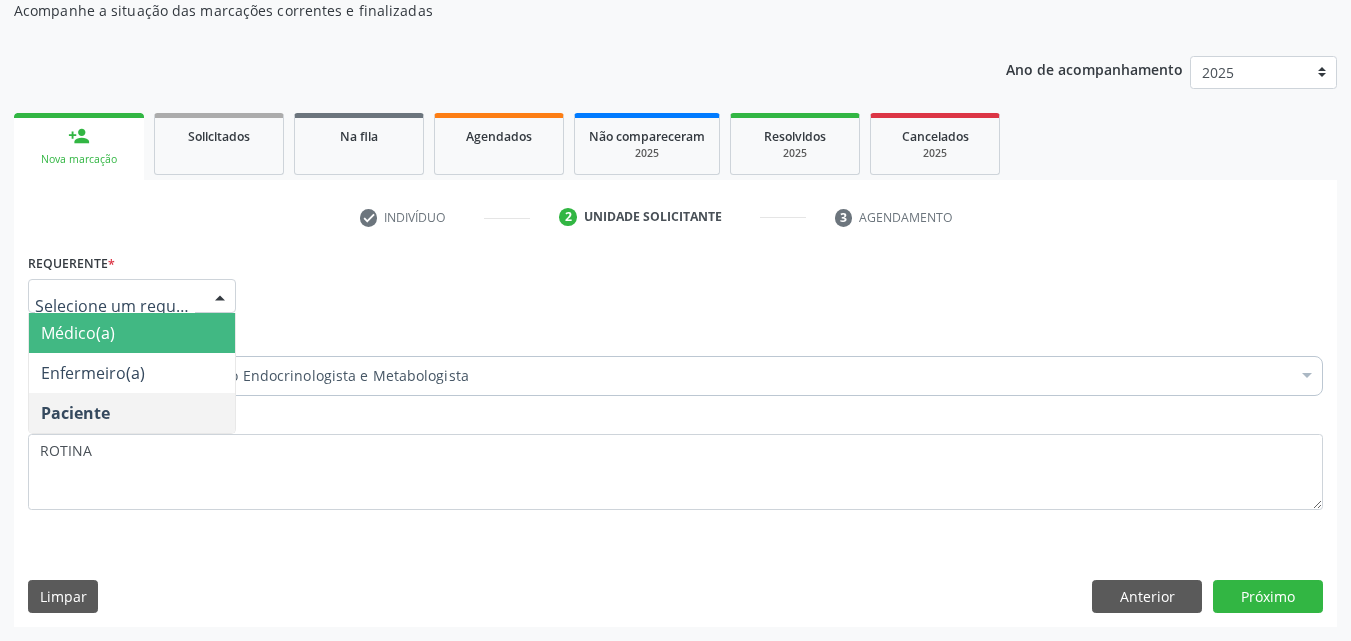 click on "Médico(a)" at bounding box center (132, 333) 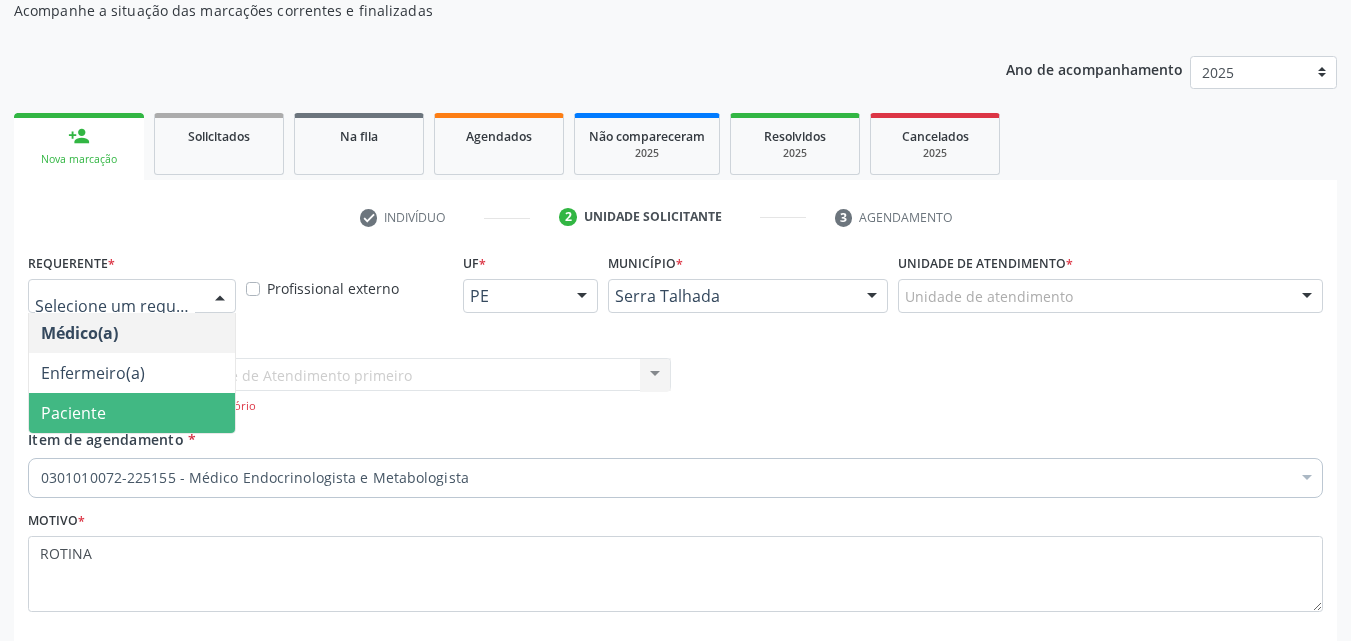click on "Paciente" at bounding box center [132, 413] 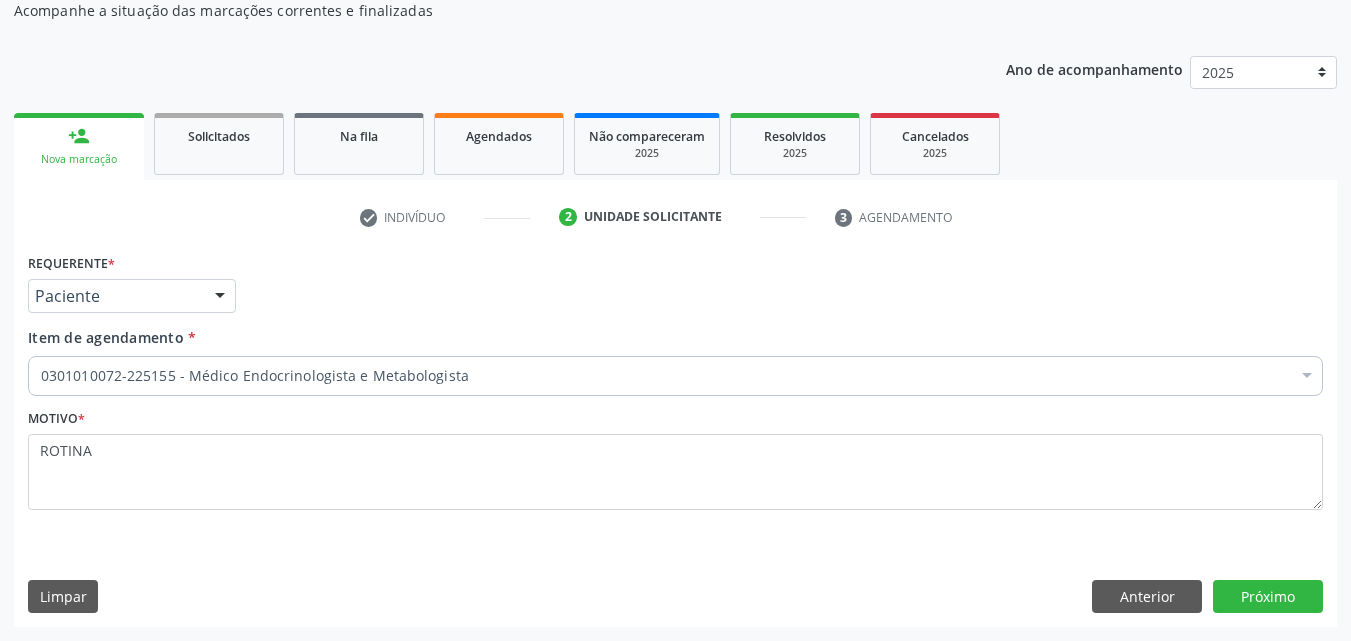 click at bounding box center (220, 297) 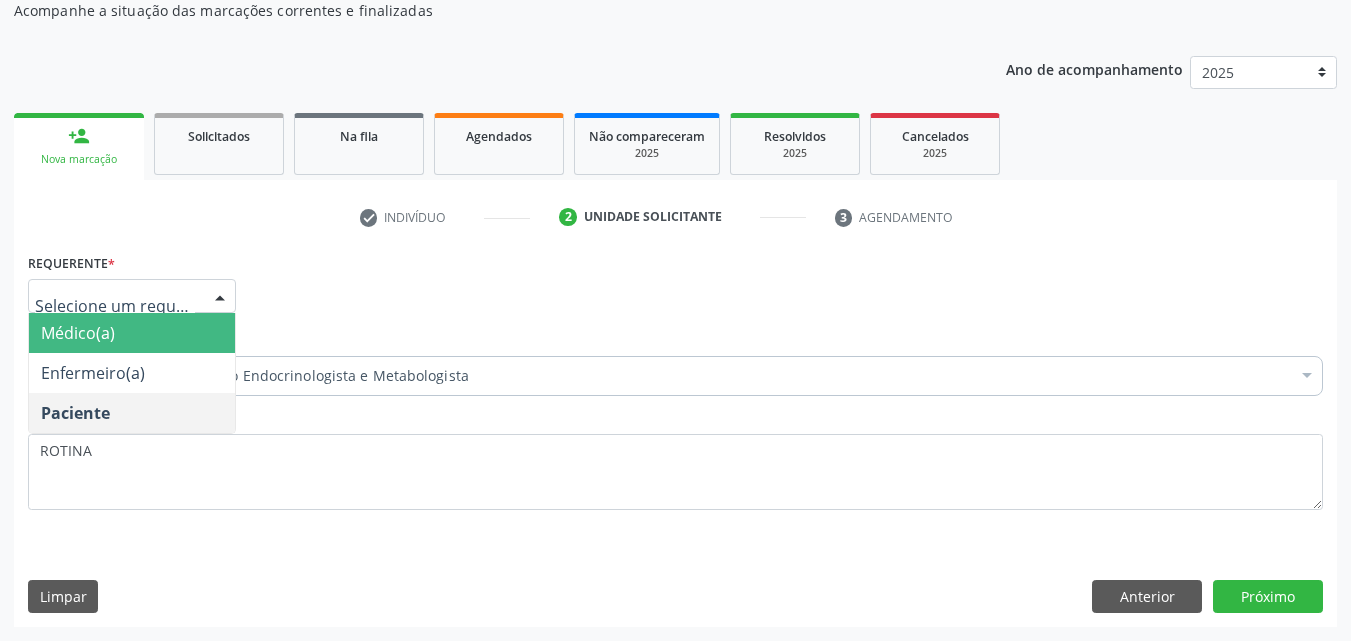 click on "Médico(a)" at bounding box center [132, 333] 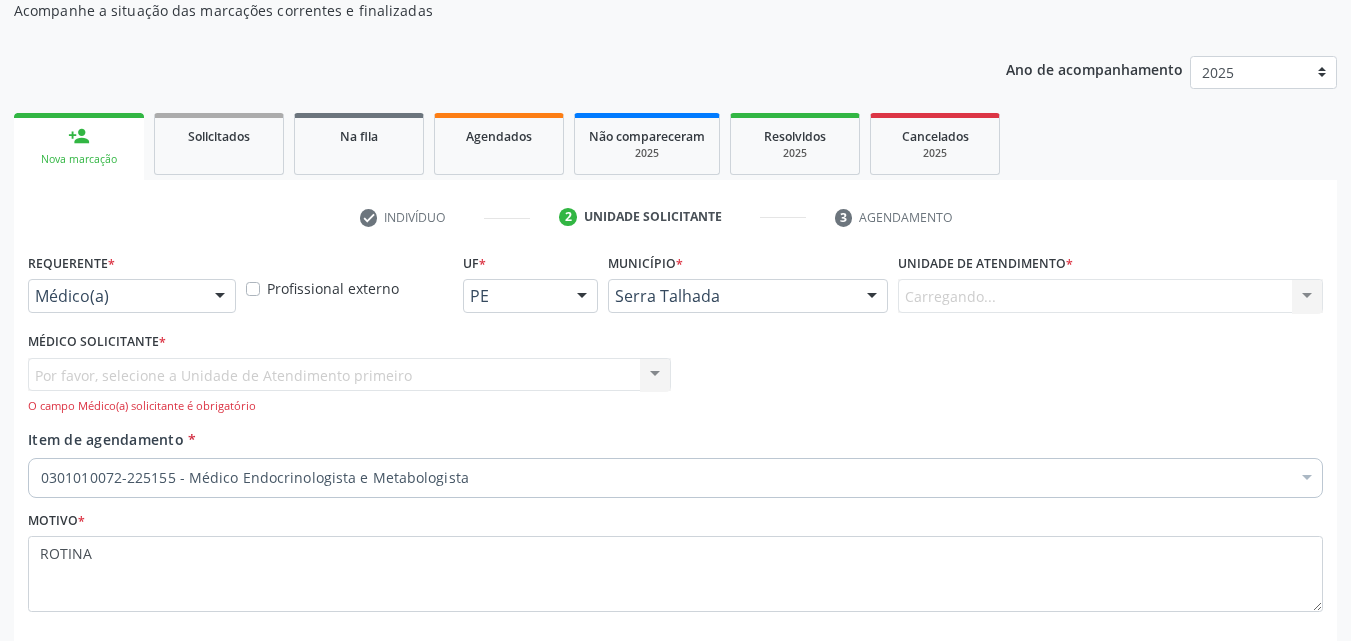 click on "Carregando...
Nenhum resultado encontrado para: "   "
Não há nenhuma opção para ser exibida." at bounding box center [1110, 296] 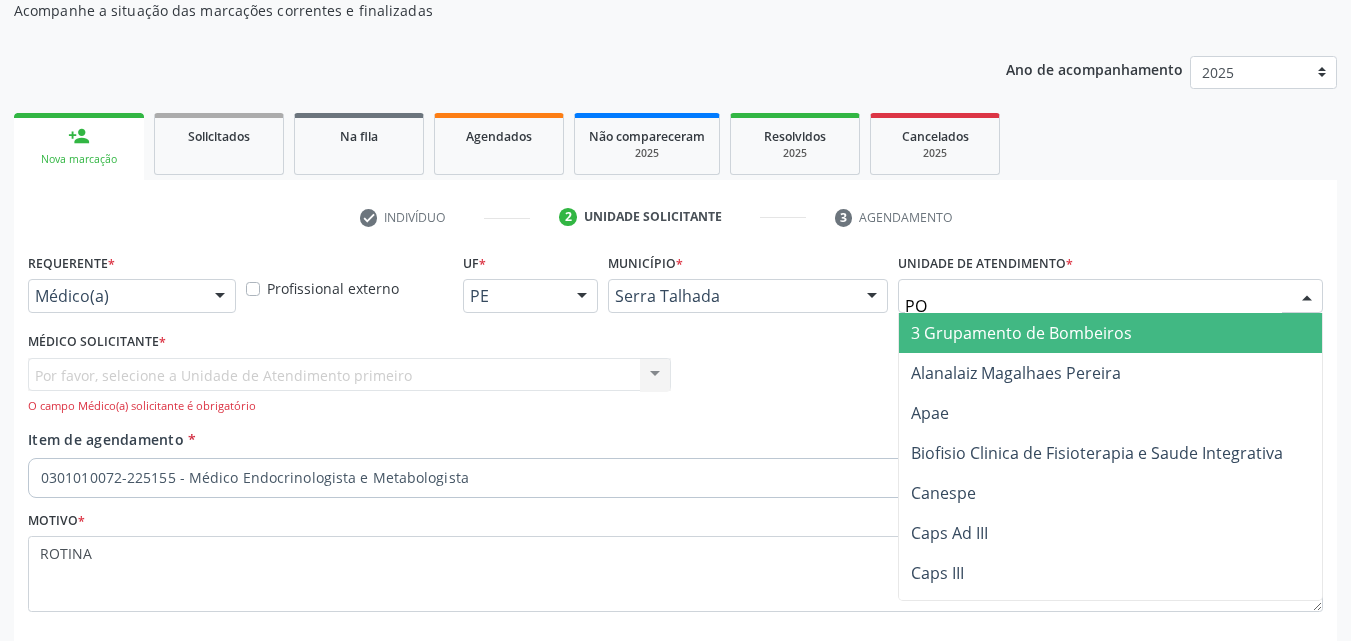type on "POL" 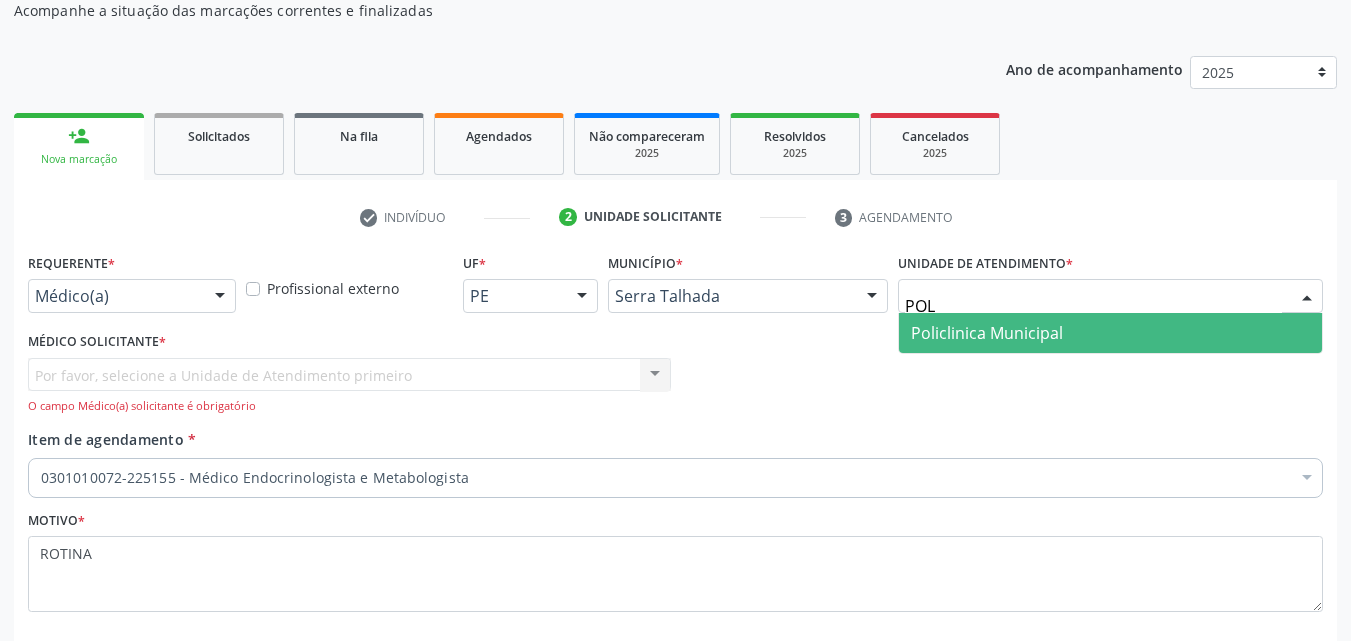 click on "Policlinica Municipal" at bounding box center (987, 333) 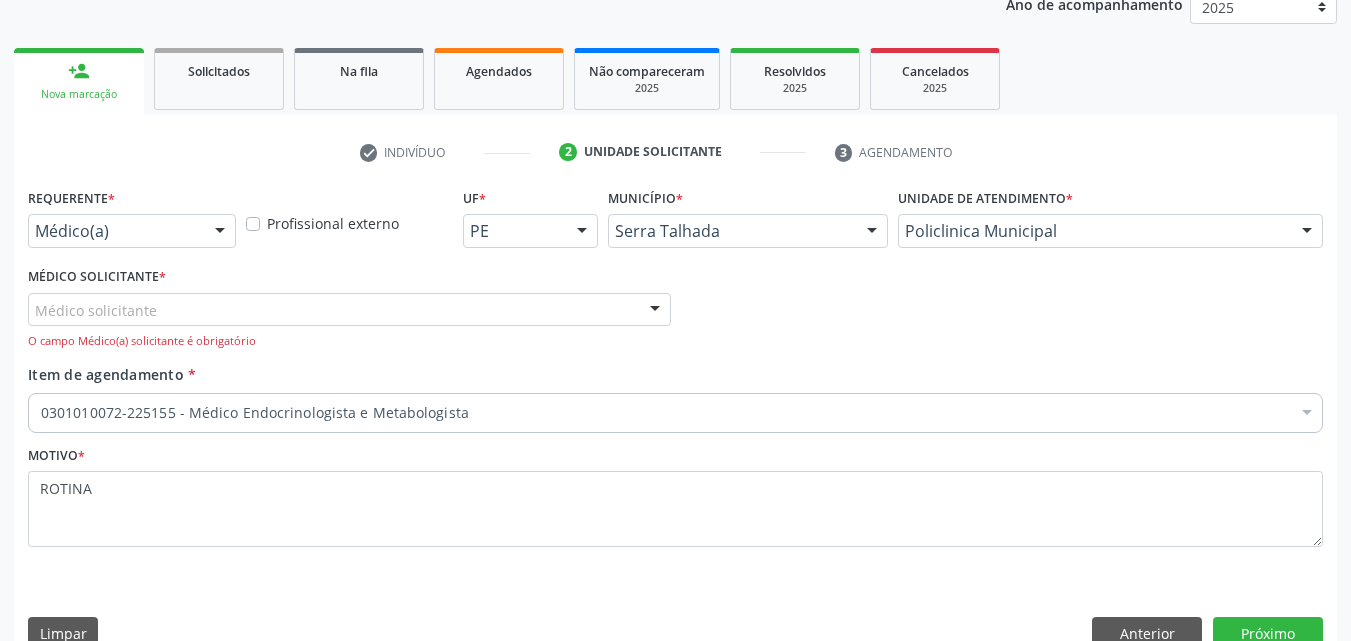 scroll, scrollTop: 286, scrollLeft: 0, axis: vertical 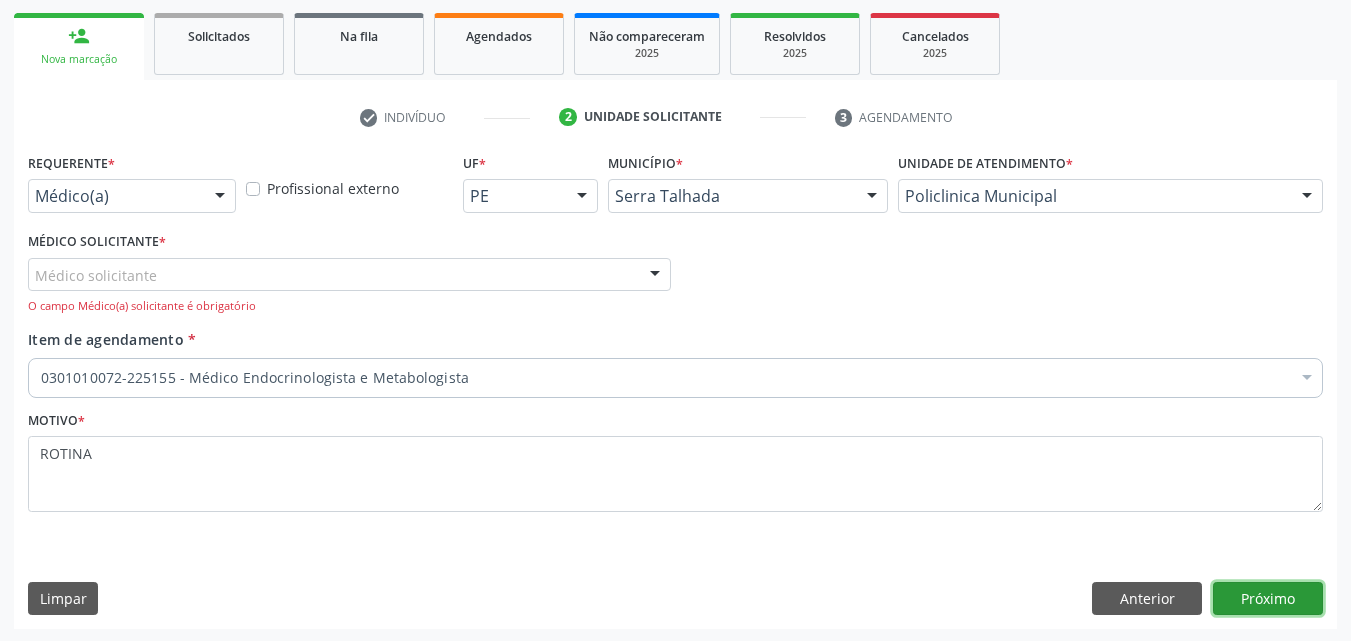 click on "Próximo" at bounding box center [1268, 599] 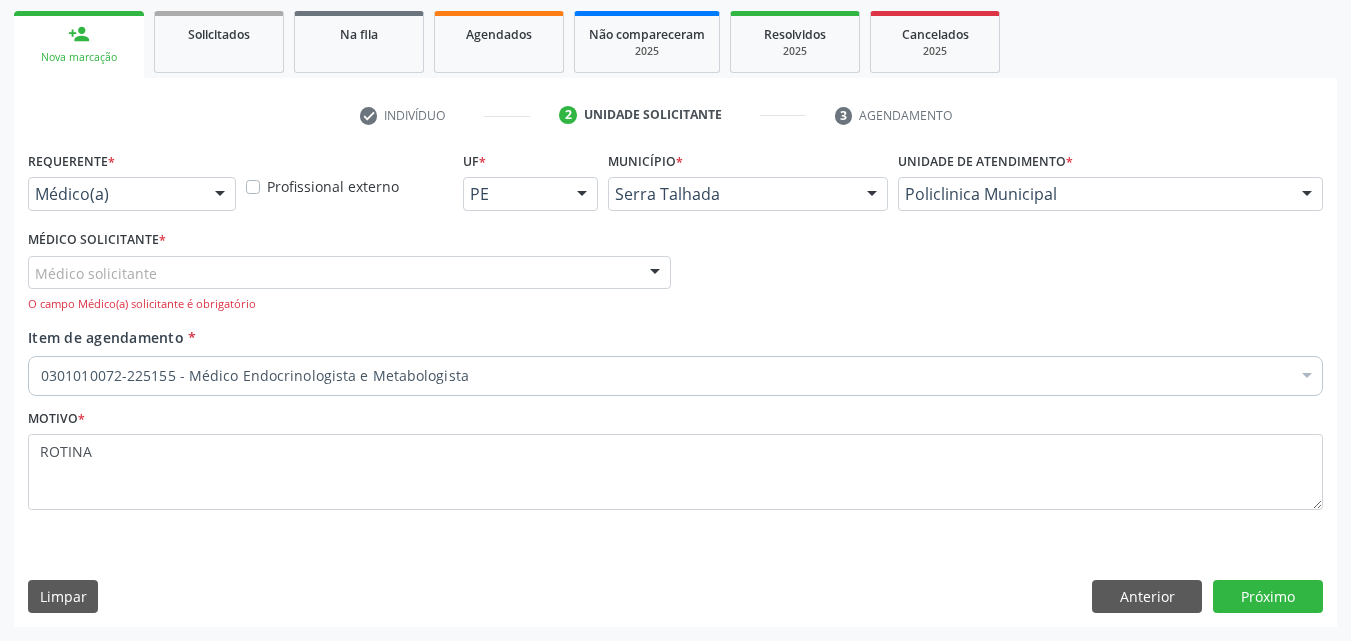 click on "Médico solicitante" at bounding box center [349, 273] 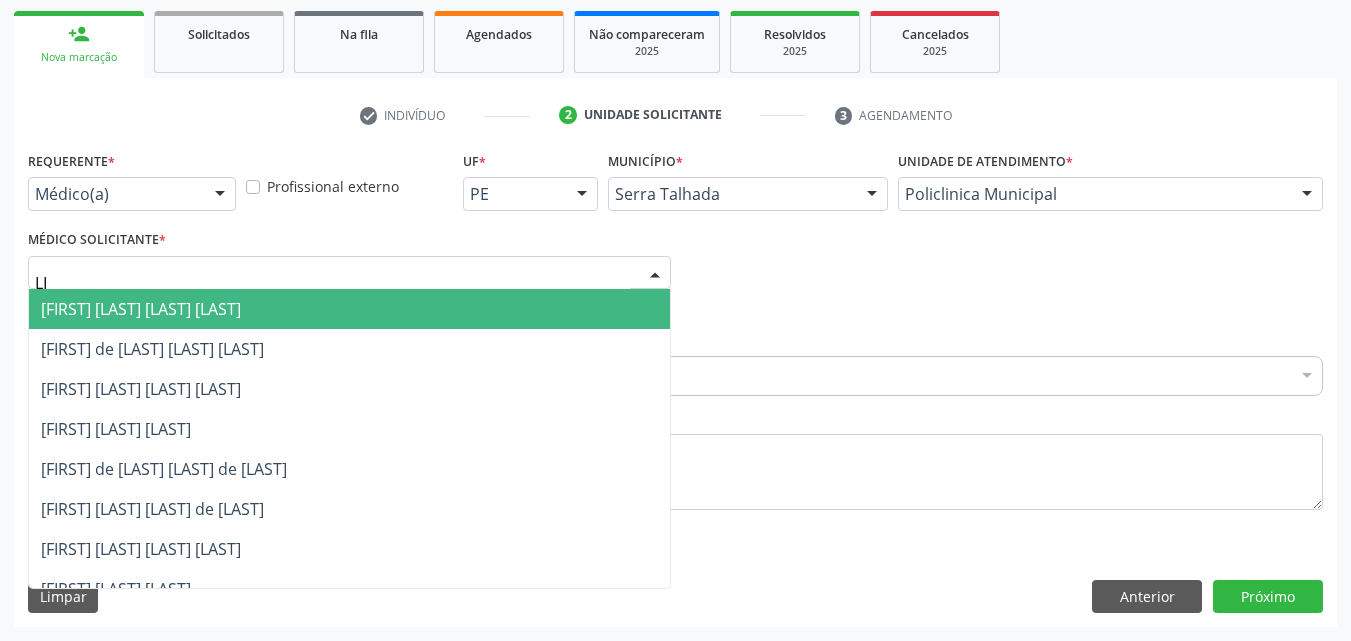 type on "L" 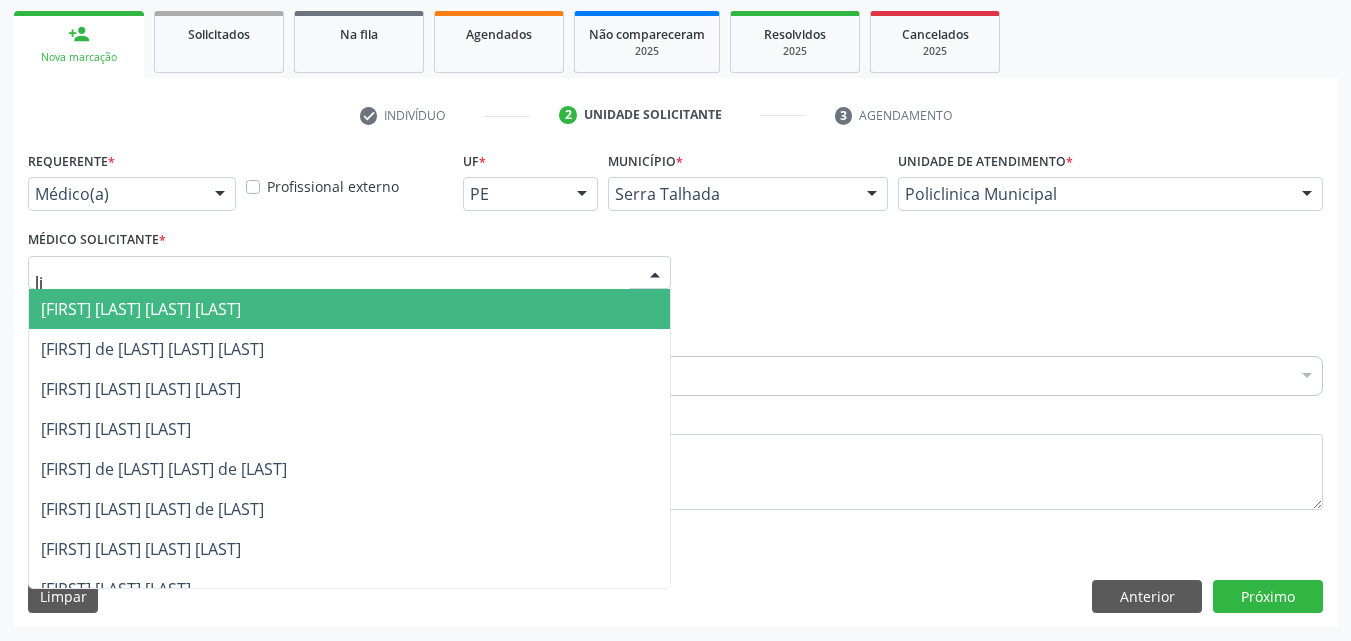 type on "l" 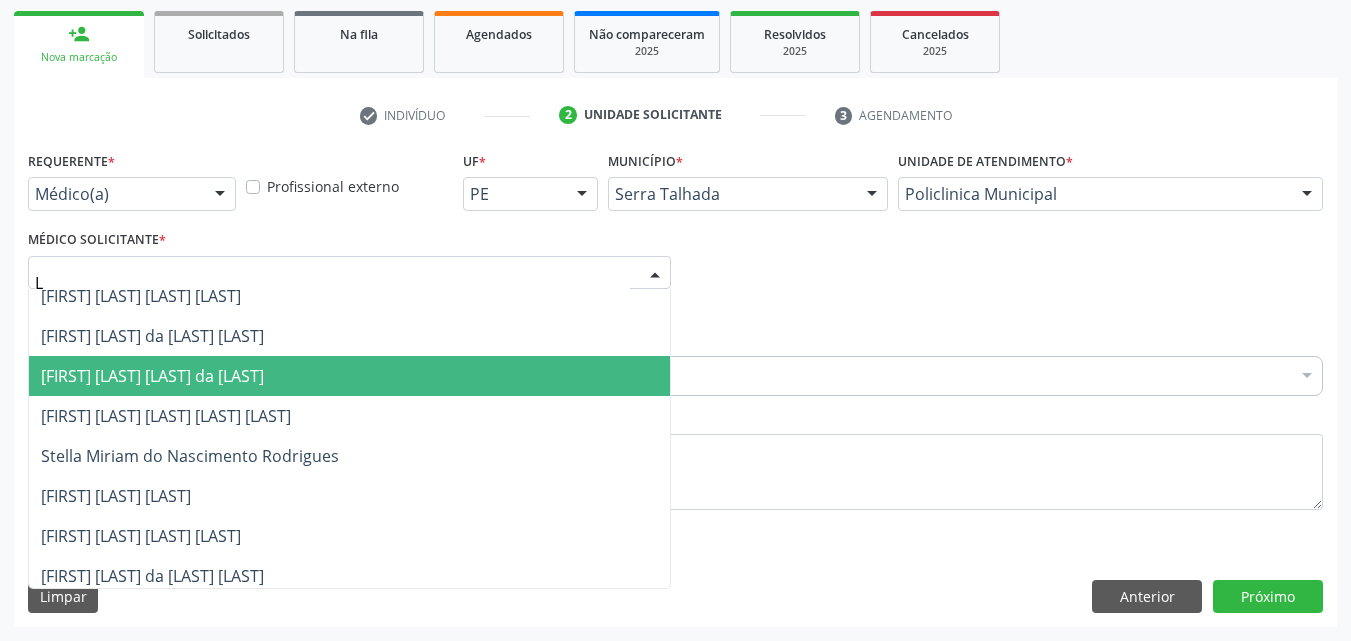 scroll, scrollTop: 381, scrollLeft: 0, axis: vertical 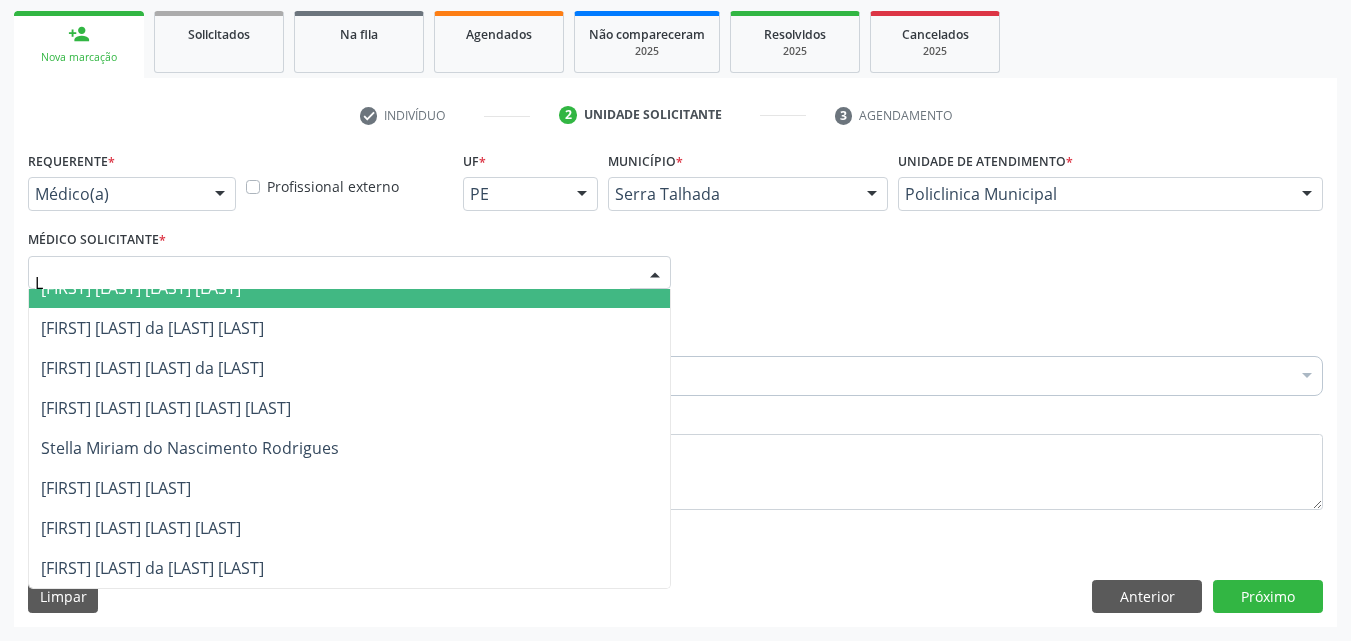 click on "L" at bounding box center (332, 283) 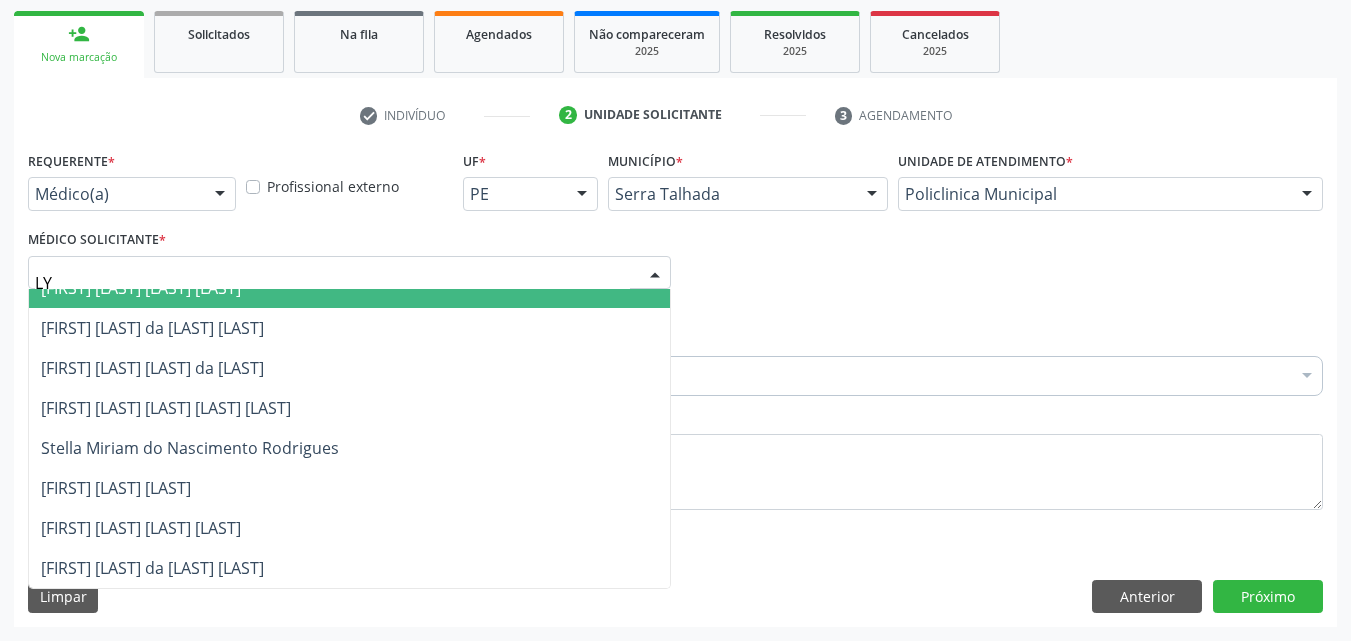 scroll, scrollTop: 0, scrollLeft: 0, axis: both 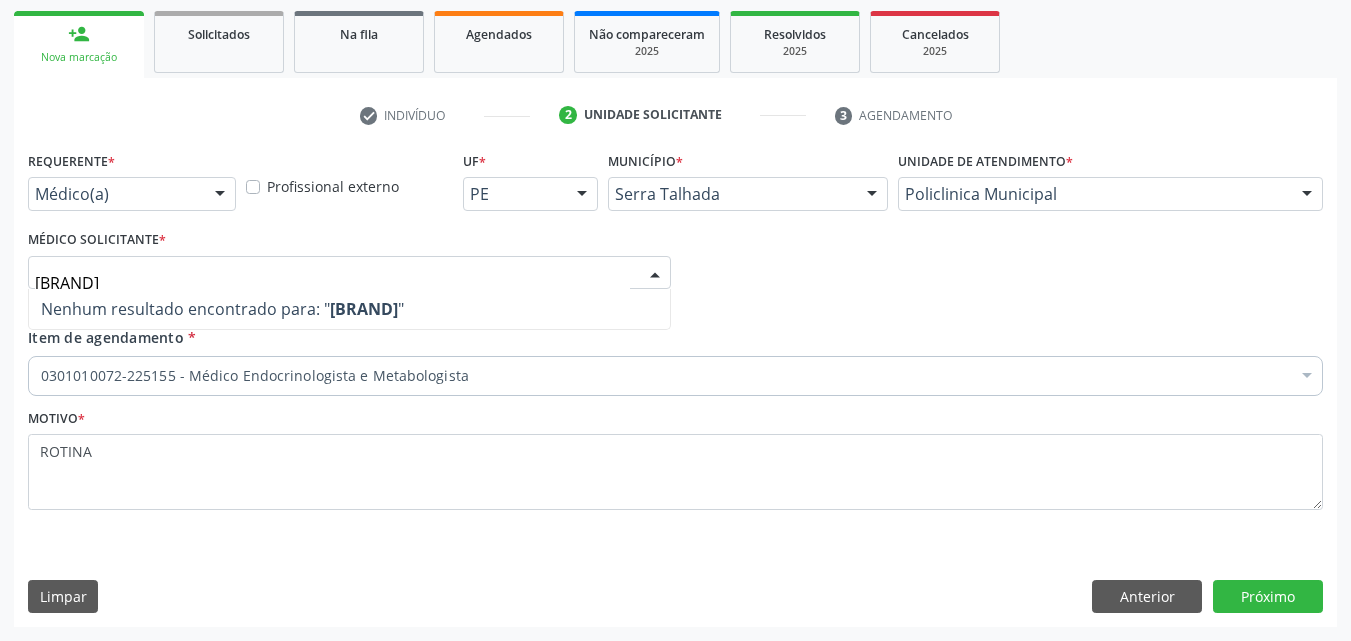 type on "[BRAND]" 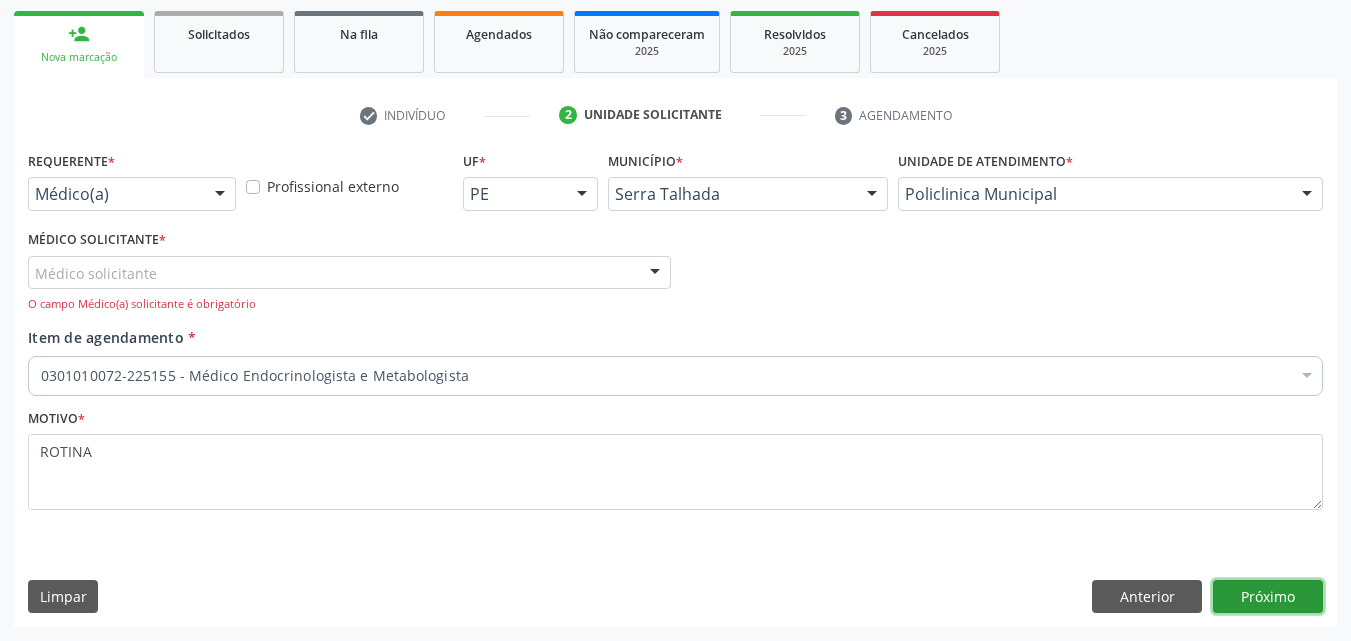 click on "Próximo" at bounding box center (1268, 597) 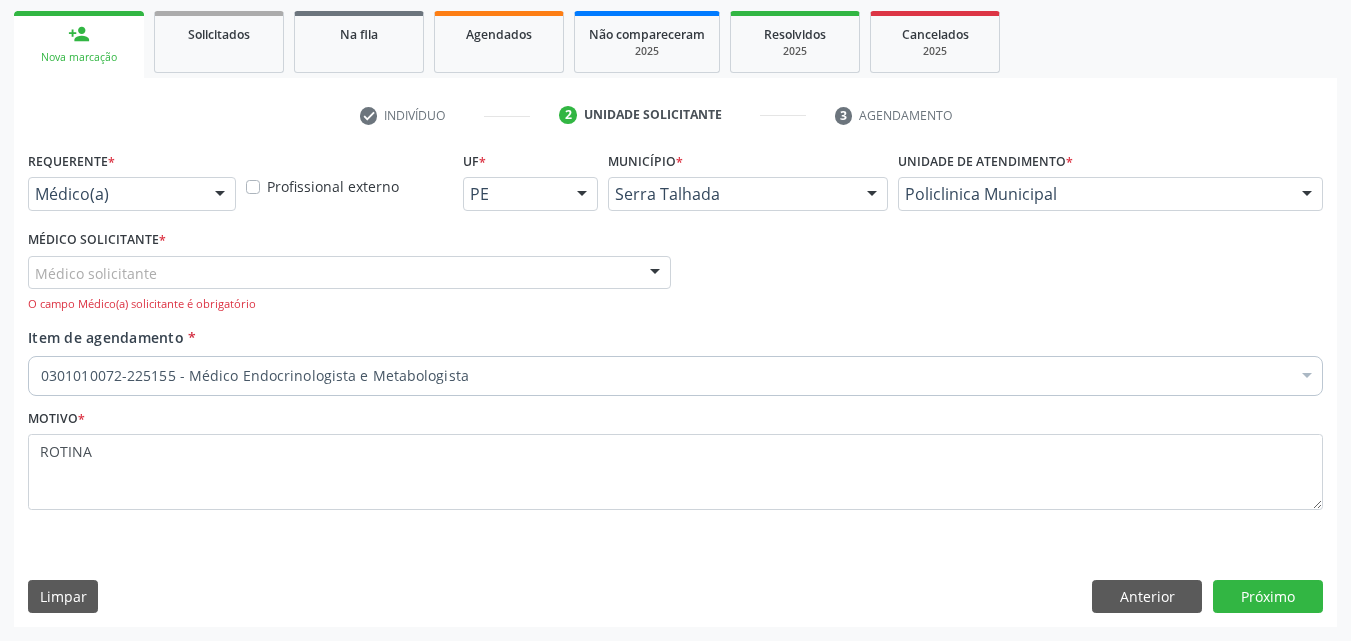 click on "Médico Solicitante
*
Médico solicitante
[FIRST] [LAST] [LAST] [LAST]   [FIRST] [LAST] [LAST] [LAST]   [FIRST] [LAST] [LAST] [LAST]   [FIRST] [LAST] [LAST] [LAST]   [FIRST] [LAST] [LAST] [LAST]   [FIRST] [LAST] [LAST] [LAST]   [FIRST] [LAST] [LAST]   [FIRST] [LAST] [LAST] [LAST]   [FIRST] [LAST] [LAST] [LAST]   [FIRST] [LAST] [LAST] [LAST]   [FIRST] [LAST] [LAST] de [LAST]   [FIRST] [LAST] [LAST] [LAST]   [FIRST] [LAST] [LAST] [LAST]   [FIRST] [LAST] [LAST] [LAST]   [FIRST] [LAST] [LAST] da [LAST]   [FIRST] [LAST] [LAST] [LAST] [LAST]   [FIRST] [LAST] [LAST] [LAST] [LAST]   [FIRST] [LAST] de [LAST]   [FIRST] [LAST] [LAST] [LAST]
Nenhum resultado encontrado para: "   "
Não há nenhuma opção para ser exibida.
O campo Médico(a) solicitante é obrigatório" at bounding box center (349, 269) 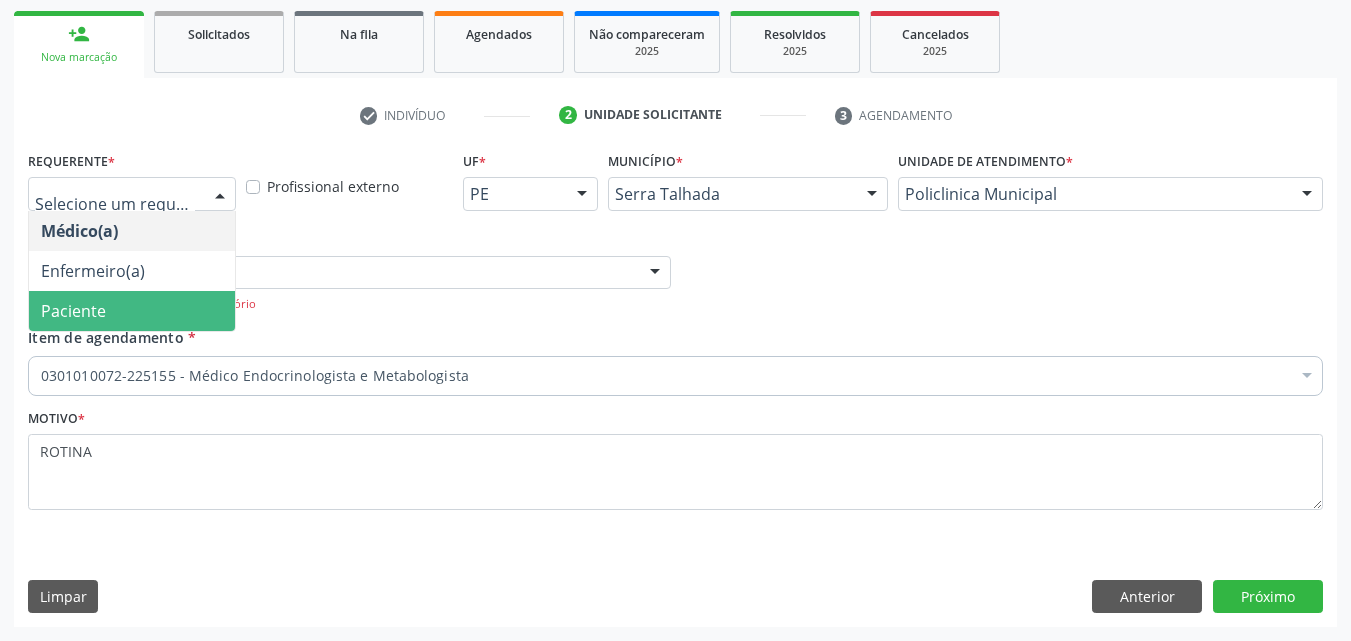 click on "Paciente" at bounding box center [132, 311] 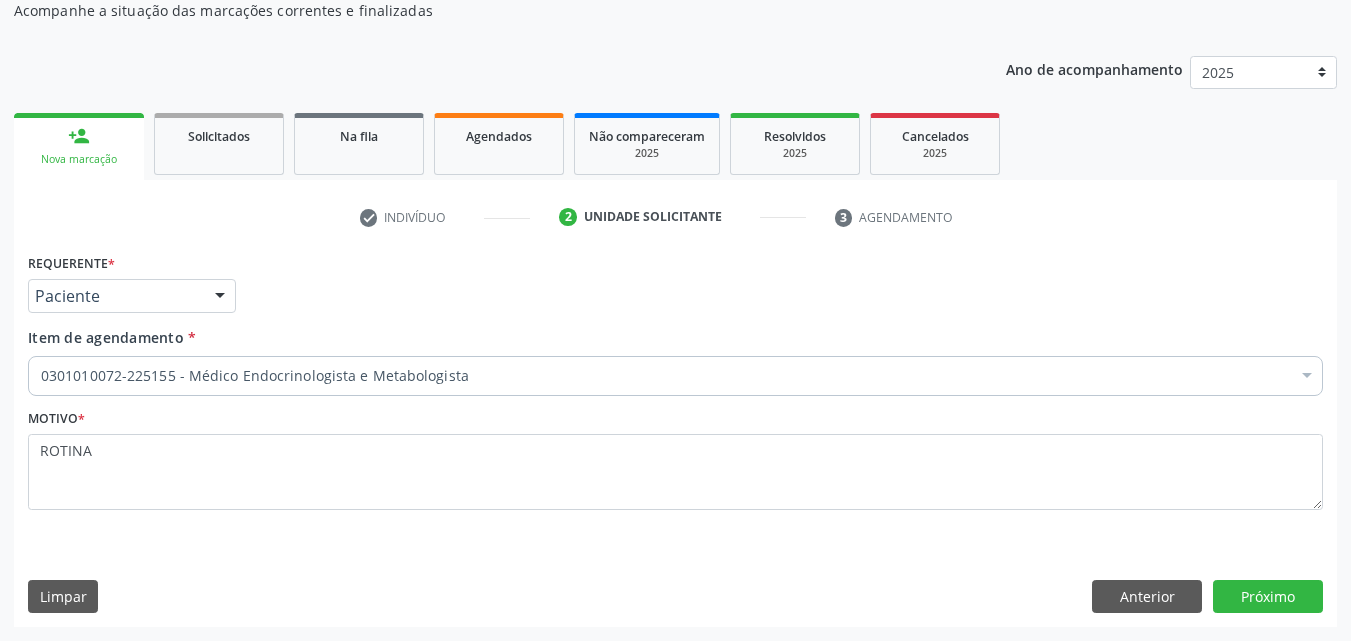 scroll, scrollTop: 186, scrollLeft: 0, axis: vertical 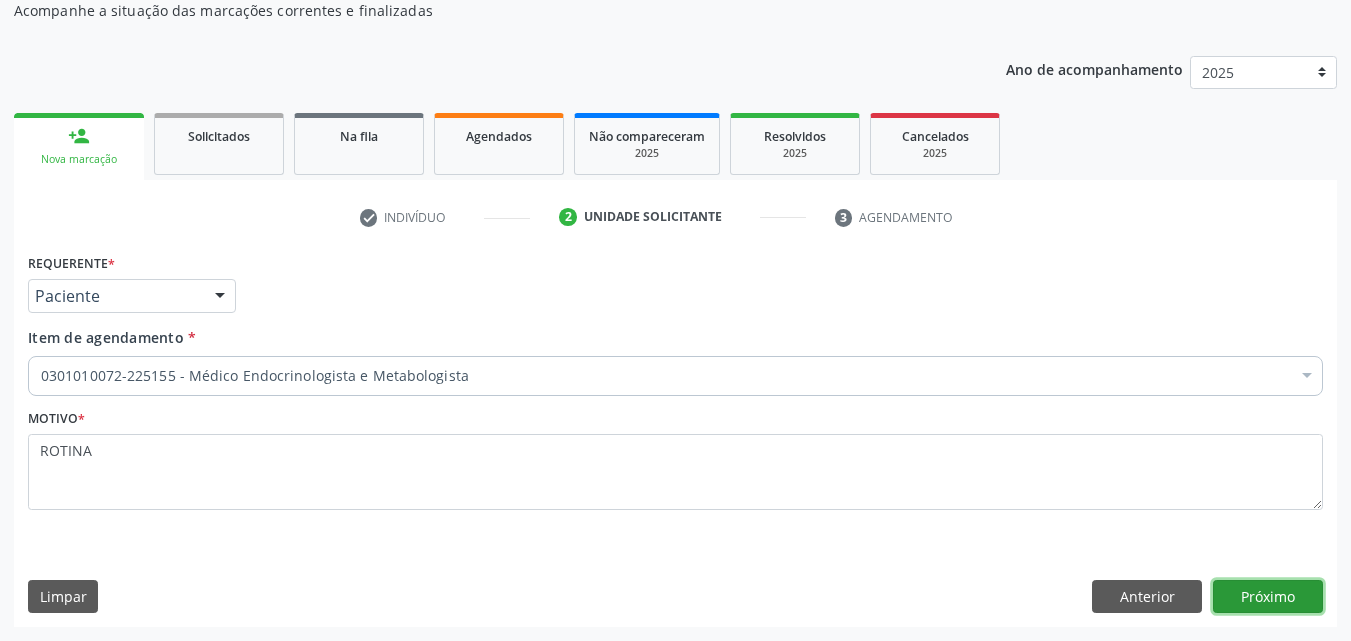 click on "Próximo" at bounding box center [1268, 597] 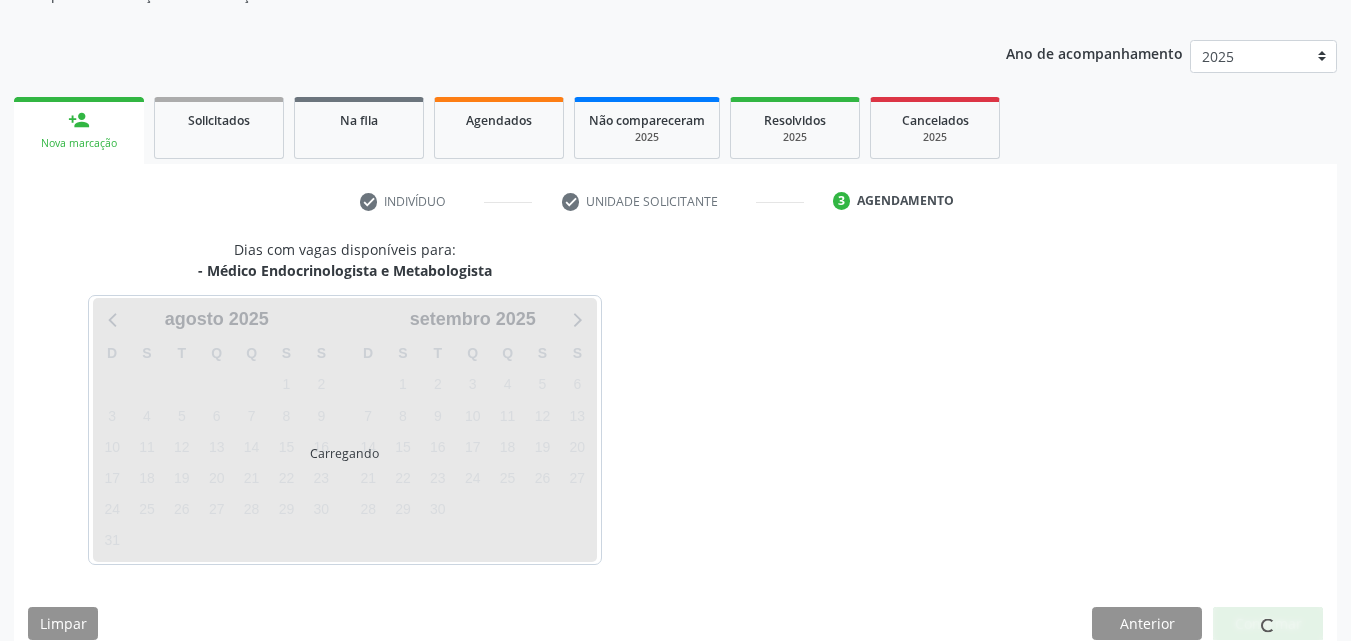 scroll, scrollTop: 229, scrollLeft: 0, axis: vertical 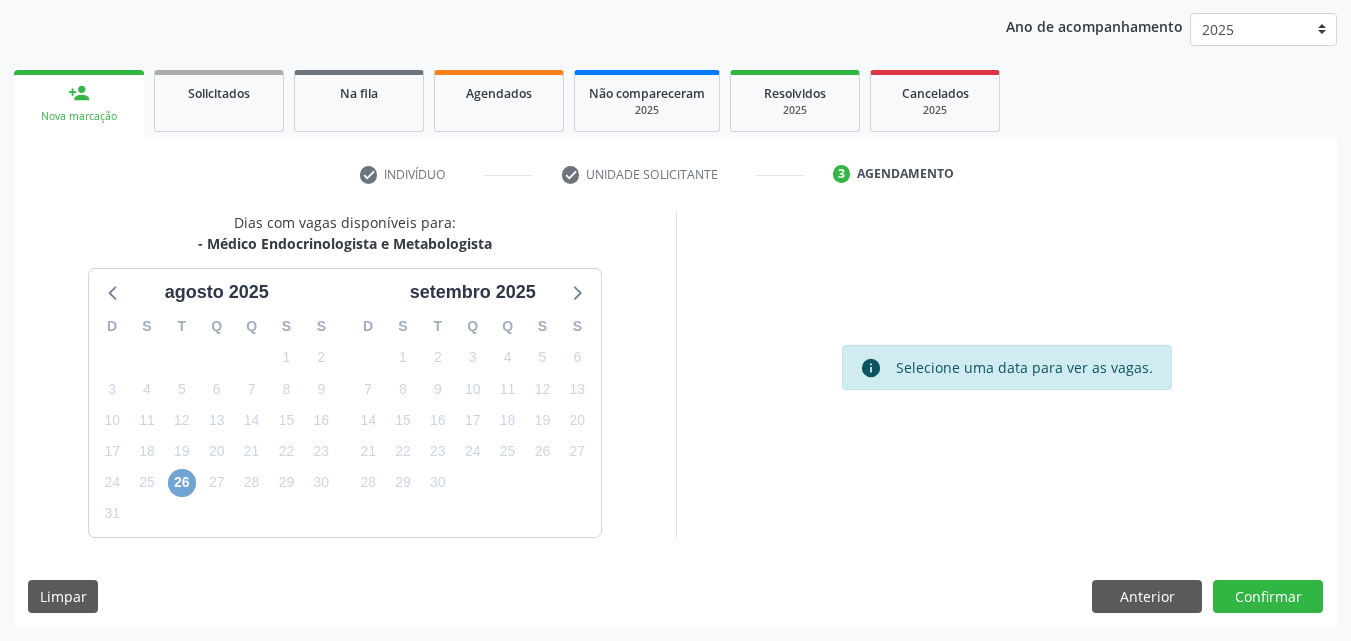 click on "26" at bounding box center [182, 483] 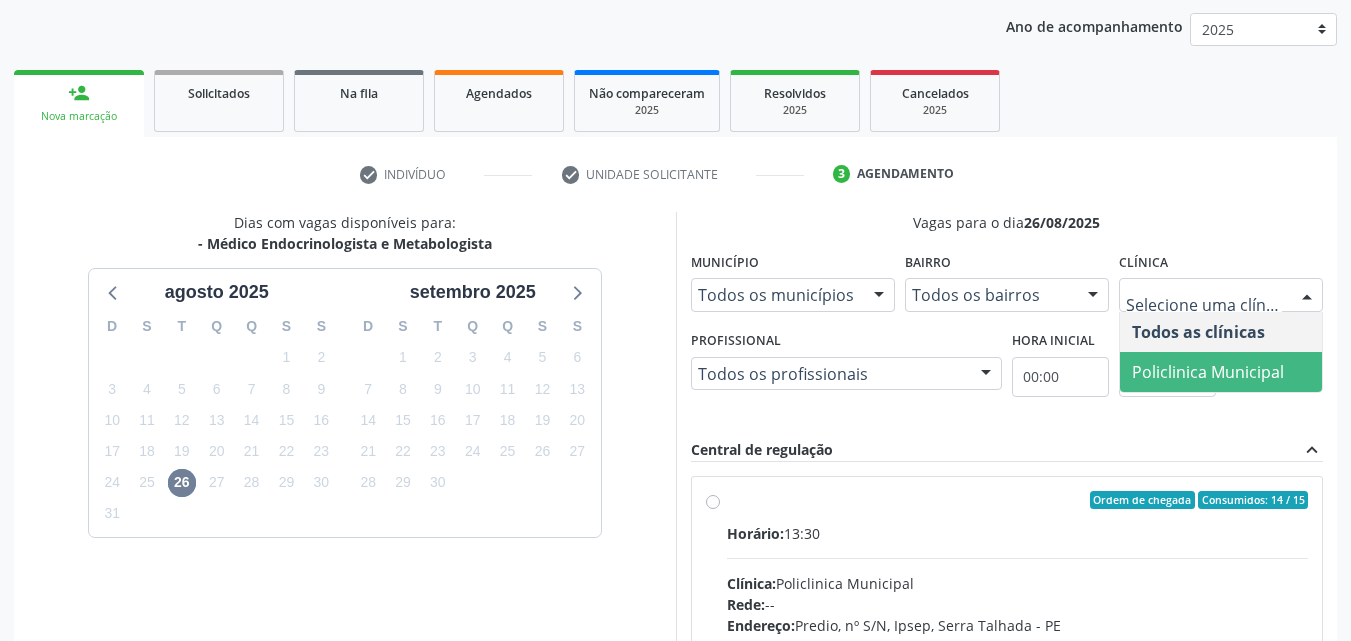 click on "Policlinica Municipal" at bounding box center [1208, 372] 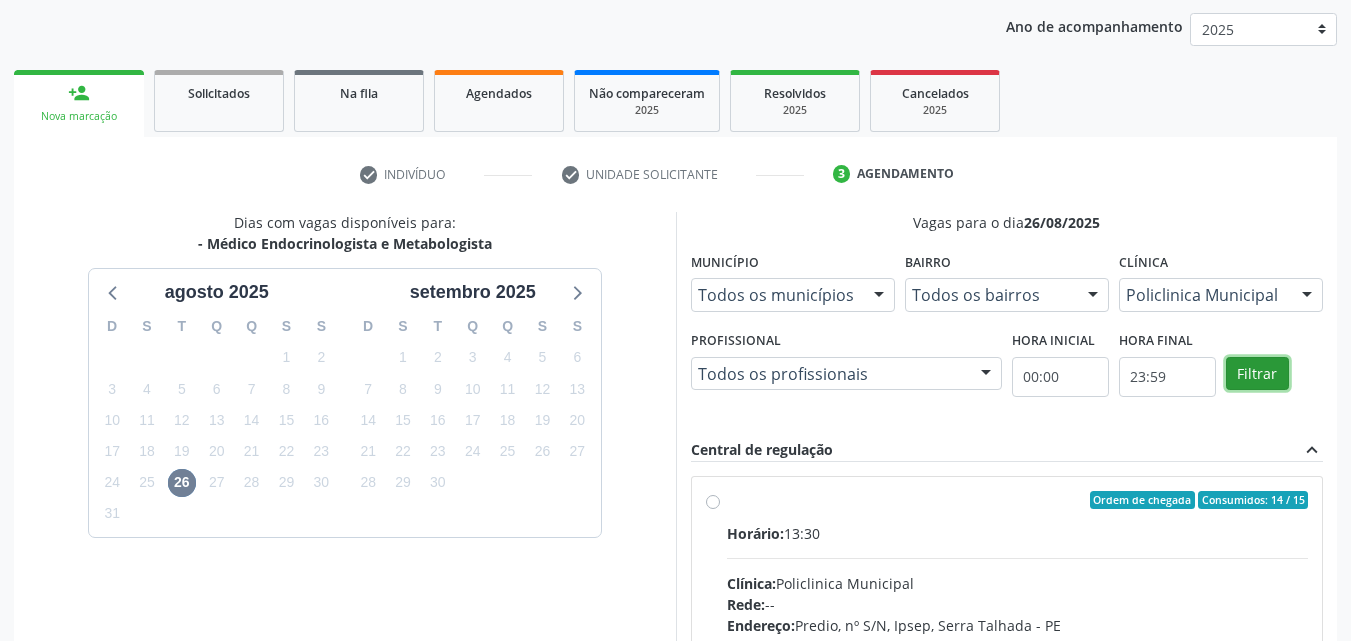 click on "Filtrar" at bounding box center (1257, 374) 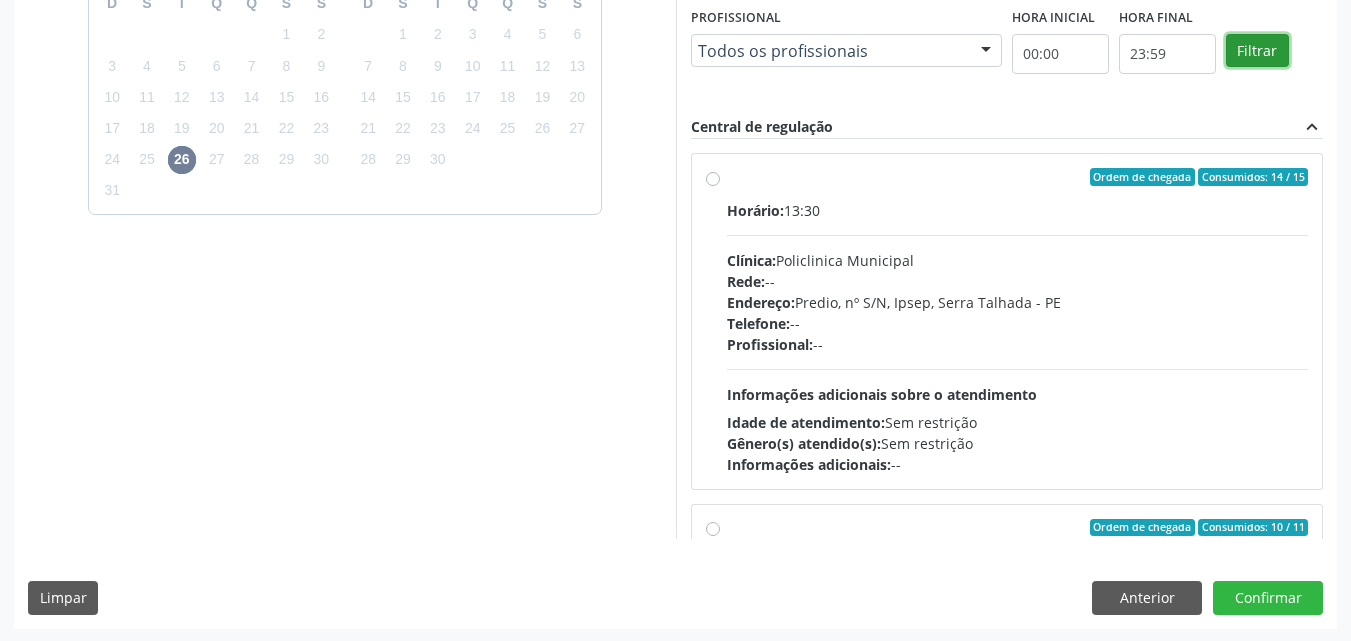 scroll, scrollTop: 554, scrollLeft: 0, axis: vertical 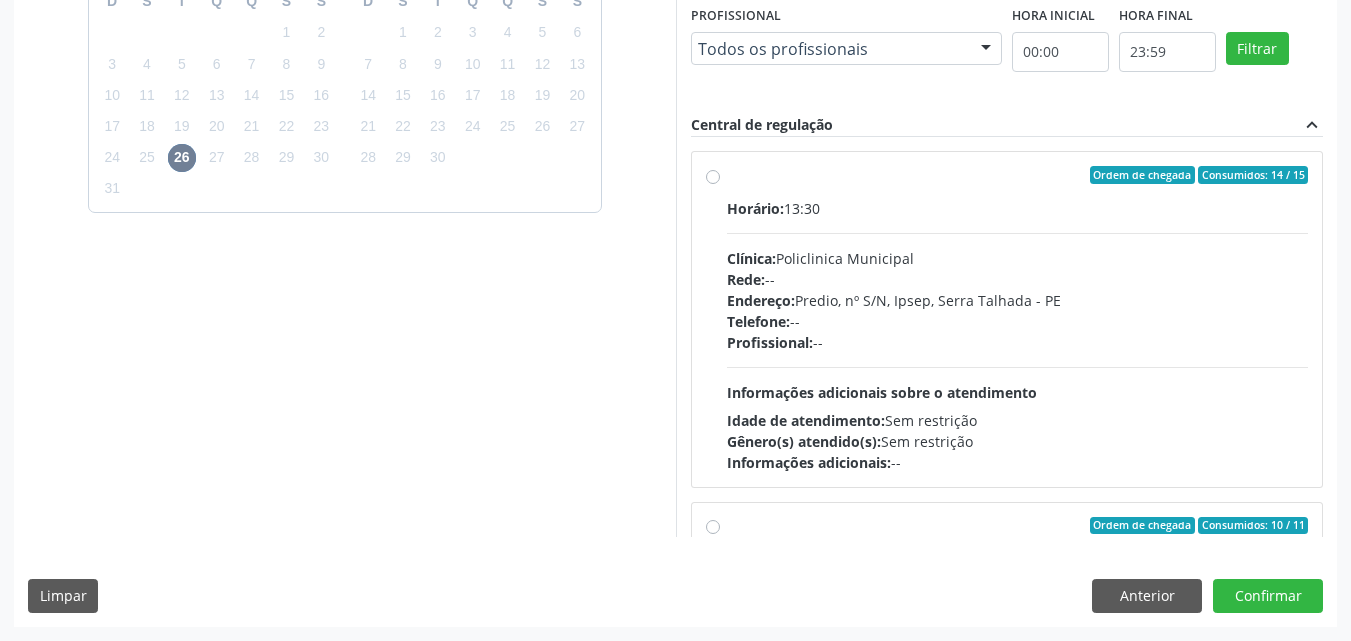 click on "Ordem de chegada
Consumidos: 14 / 15
Horário:   13:30
Clínica:  Policlinica Municipal
Rede:
--
Endereço:   Predio, nº S/N, Ipsep, Serra Talhada - PE
Telefone:   --
Profissional:
--
Informações adicionais sobre o atendimento
Idade de atendimento:
Sem restrição
Gênero(s) atendido(s):
Sem restrição
Informações adicionais:
--" at bounding box center [1018, 319] 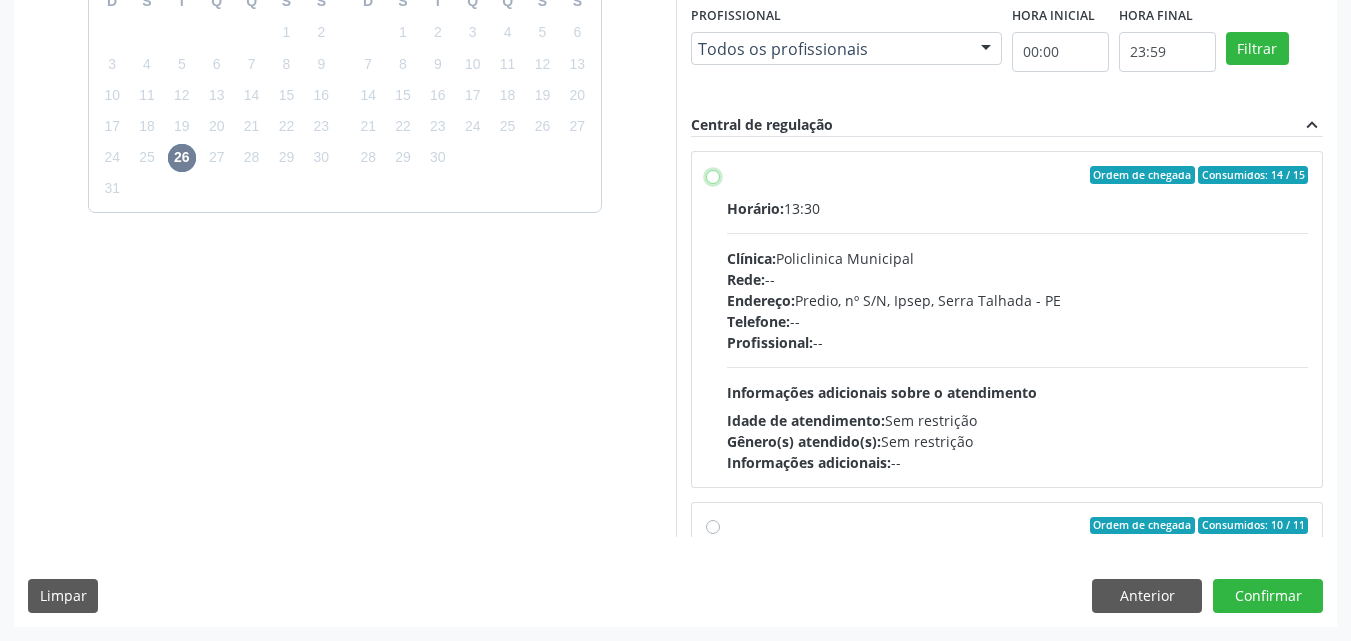 click on "Ordem de chegada
Consumidos: 14 / 15
Horário:   13:30
Clínica:  Policlinica Municipal
Rede:
--
Endereço:   Predio, nº S/N, Ipsep, Serra Talhada - PE
Telefone:   --
Profissional:
--
Informações adicionais sobre o atendimento
Idade de atendimento:
Sem restrição
Gênero(s) atendido(s):
Sem restrição
Informações adicionais:
--" at bounding box center (713, 175) 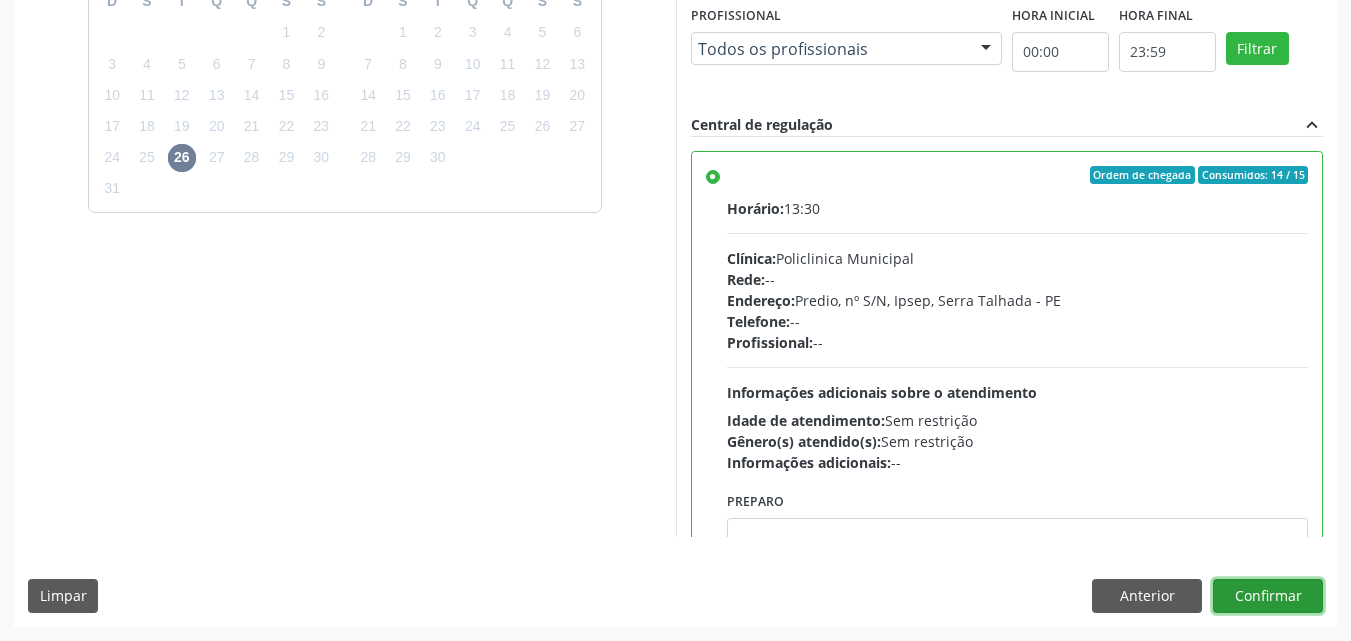 click on "Confirmar" at bounding box center [1268, 596] 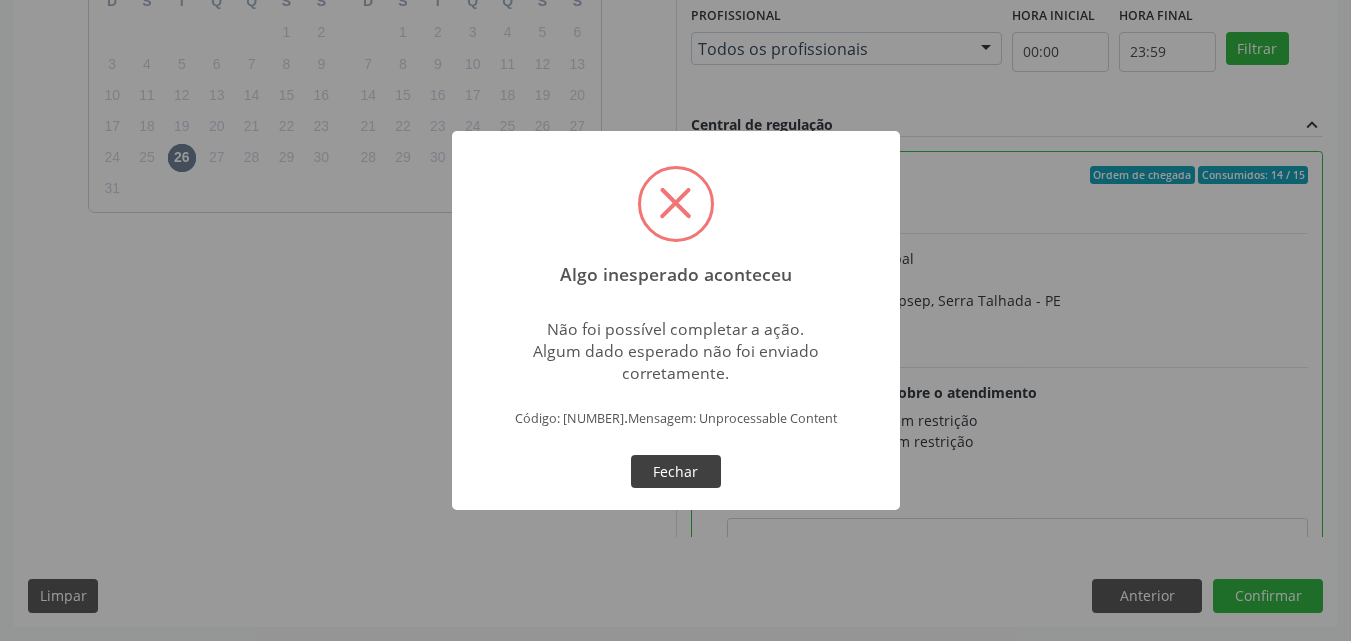 click on "Fechar" at bounding box center (676, 472) 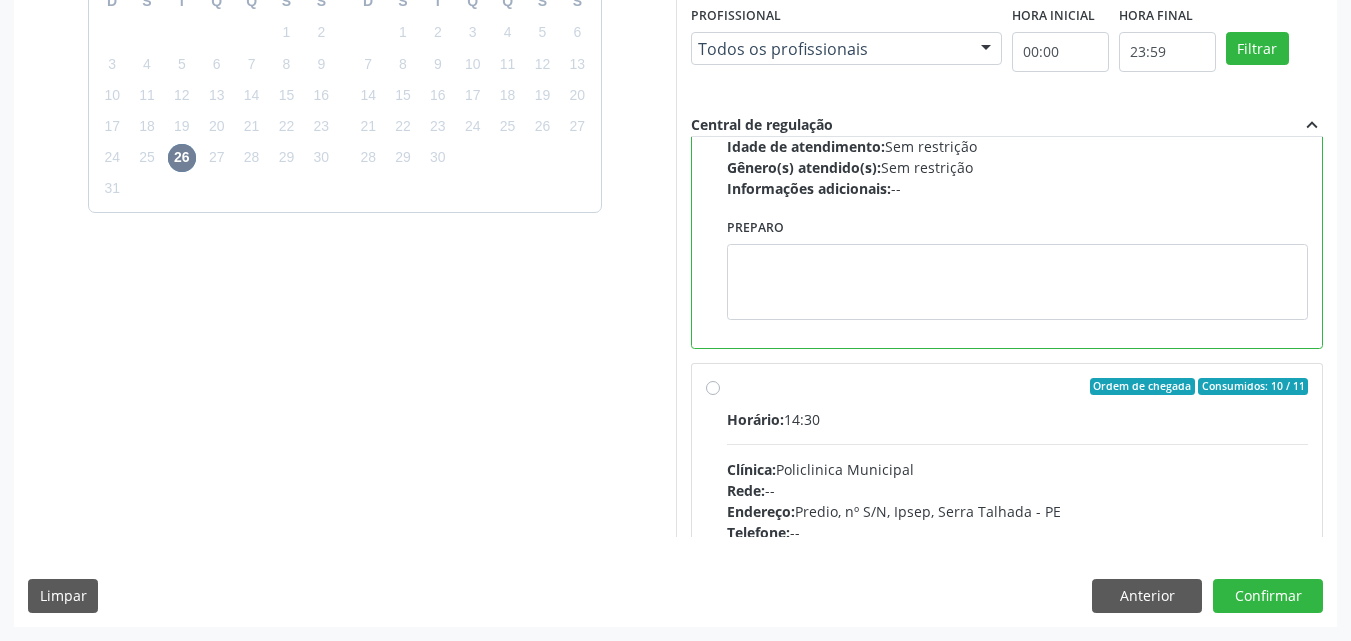 scroll, scrollTop: 300, scrollLeft: 0, axis: vertical 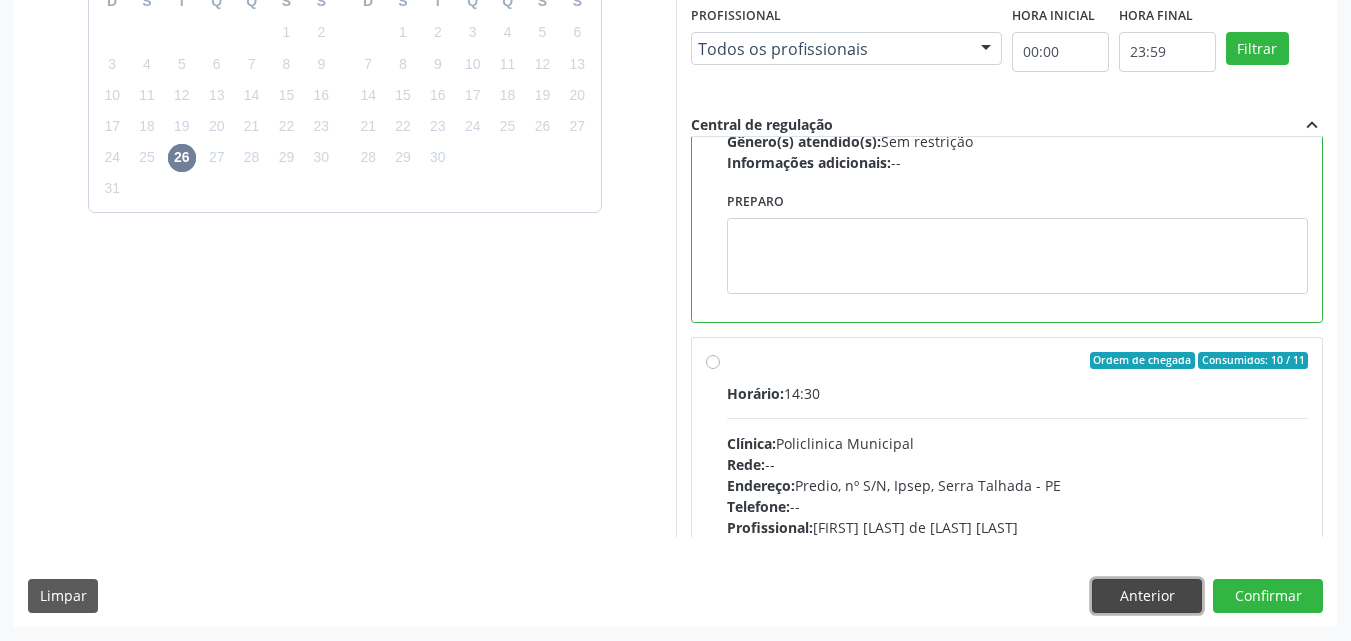 click on "Anterior" at bounding box center [1147, 596] 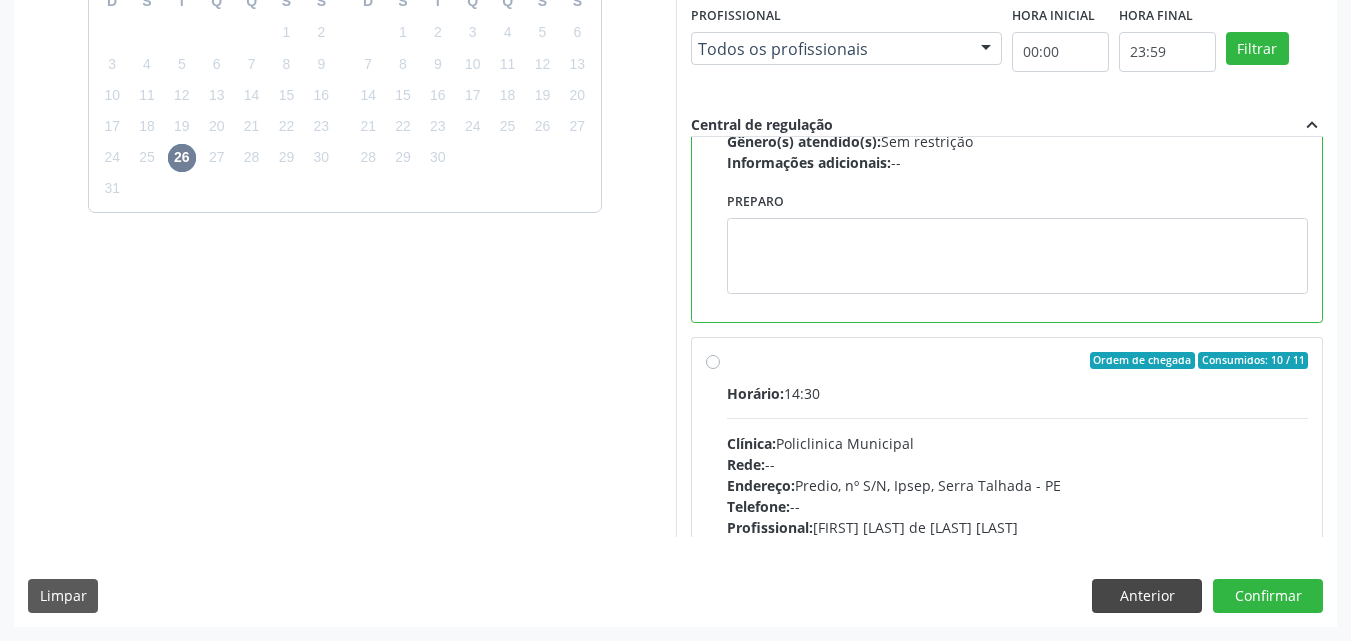 scroll, scrollTop: 186, scrollLeft: 0, axis: vertical 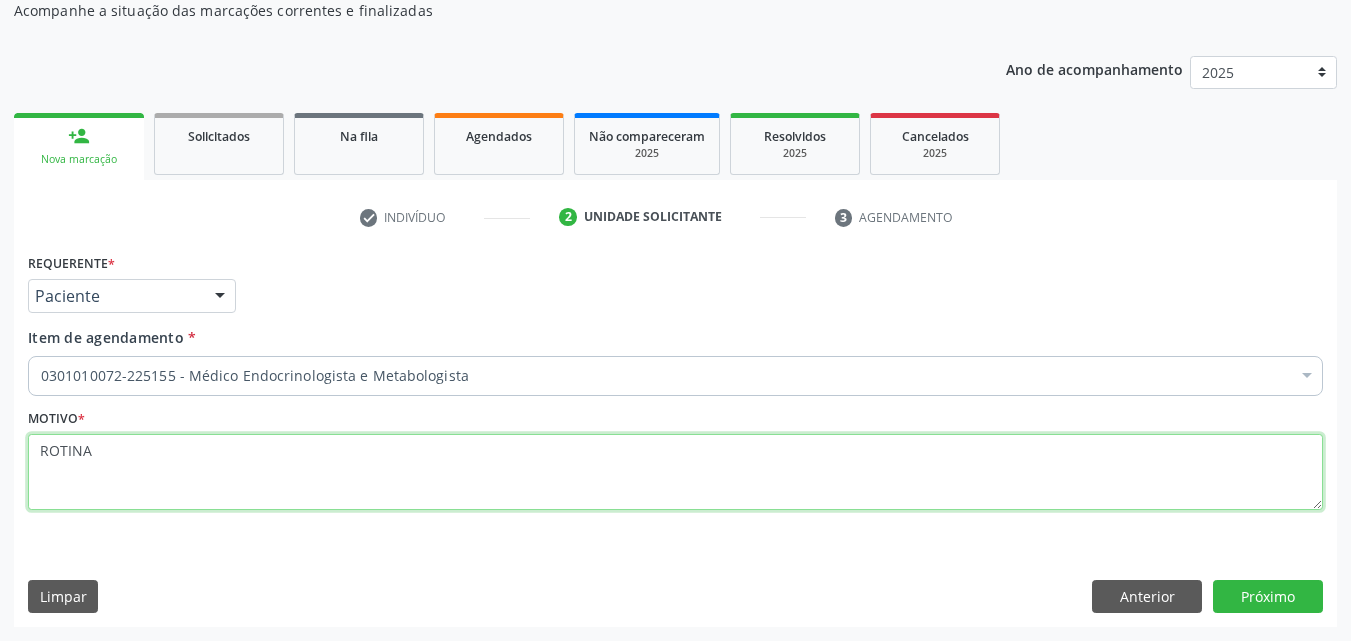 drag, startPoint x: 233, startPoint y: 452, endPoint x: 202, endPoint y: 338, distance: 118.13975 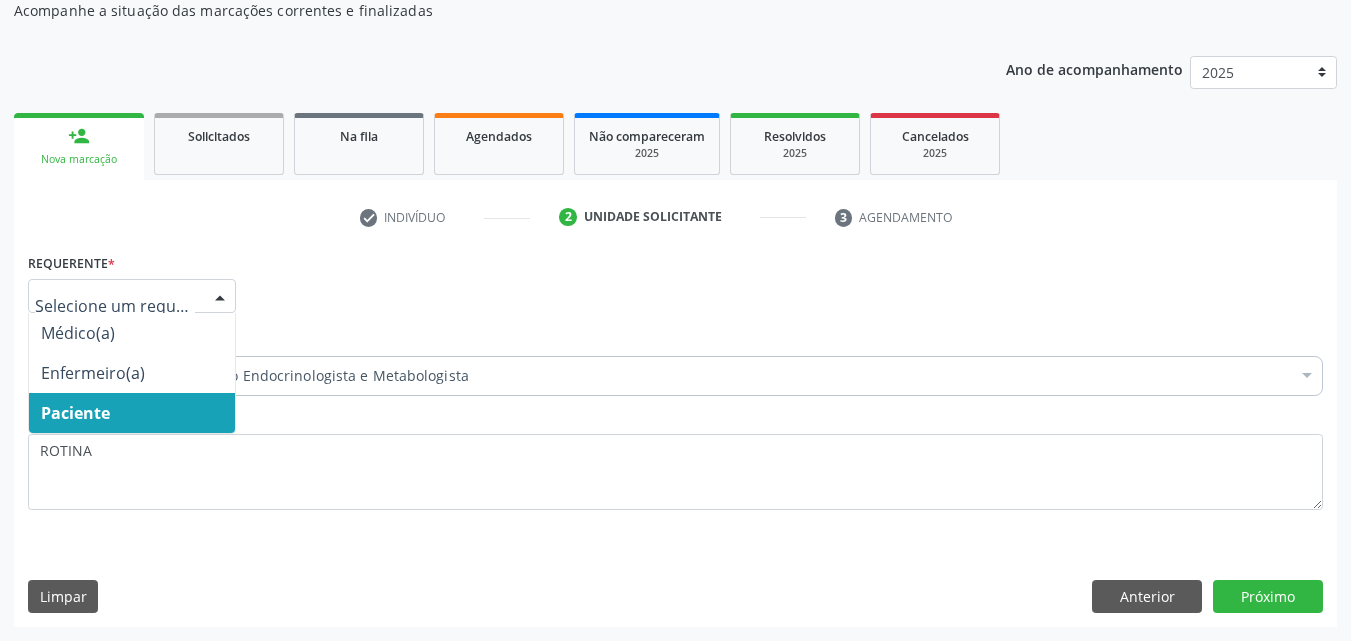 click at bounding box center [132, 296] 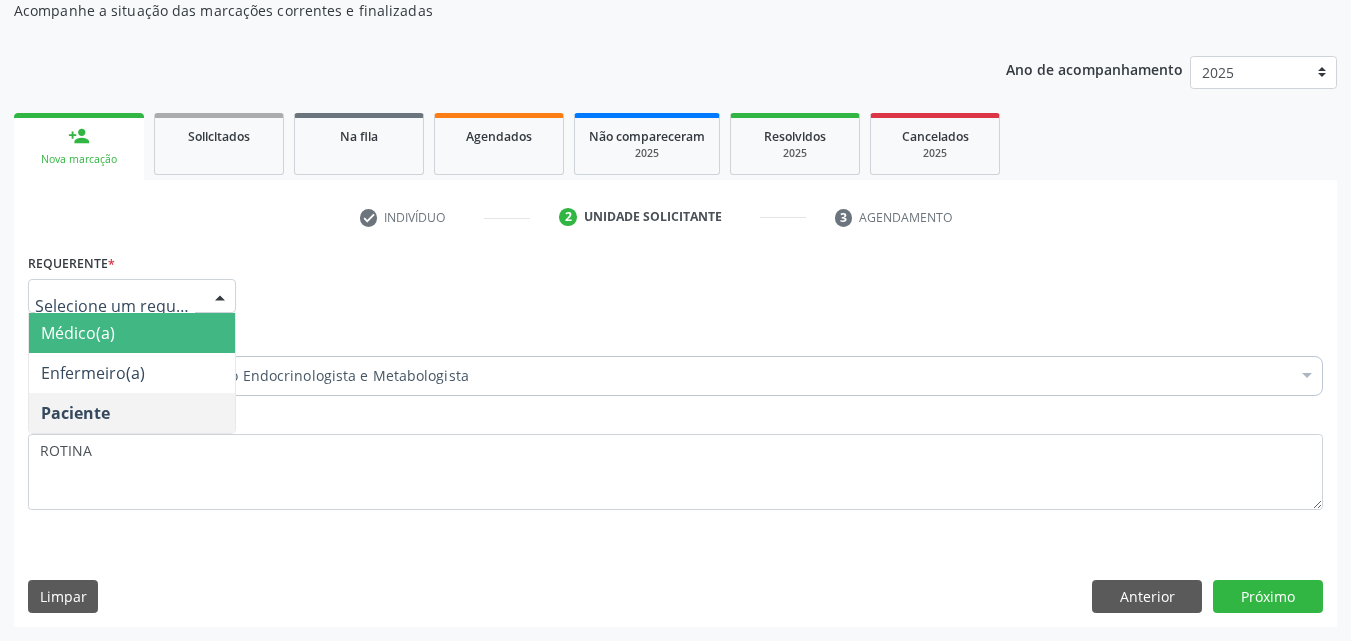 click on "Médico(a)" at bounding box center (132, 333) 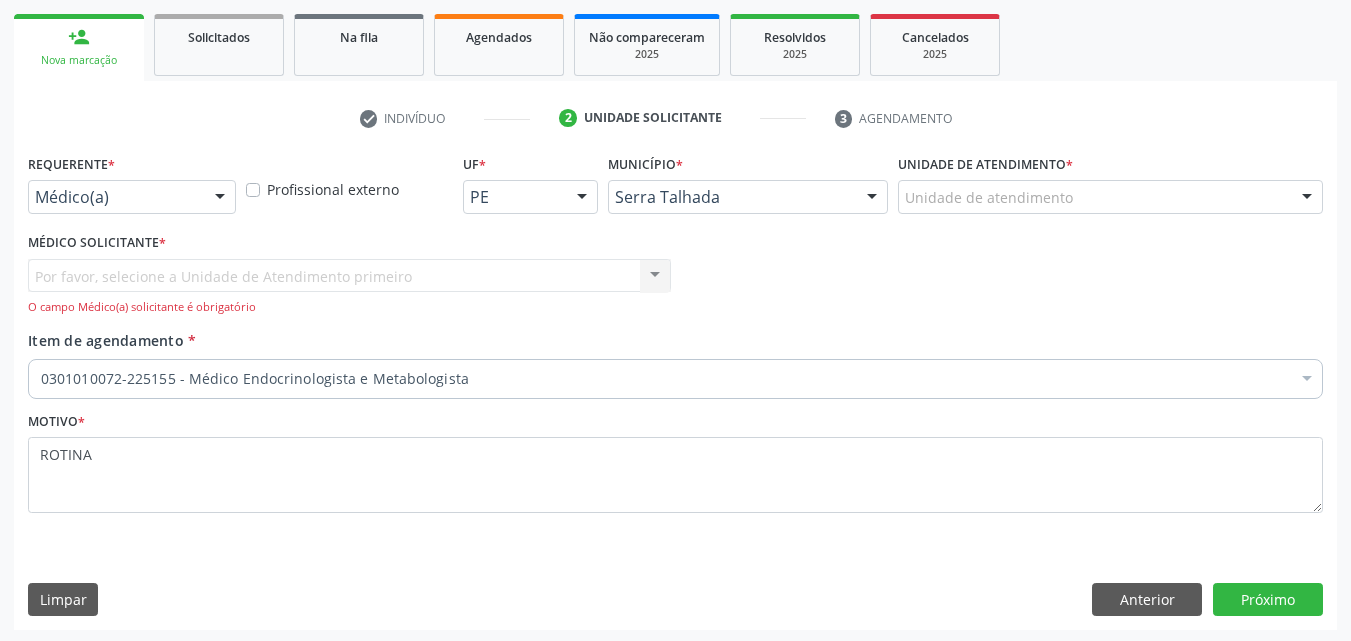 scroll, scrollTop: 288, scrollLeft: 0, axis: vertical 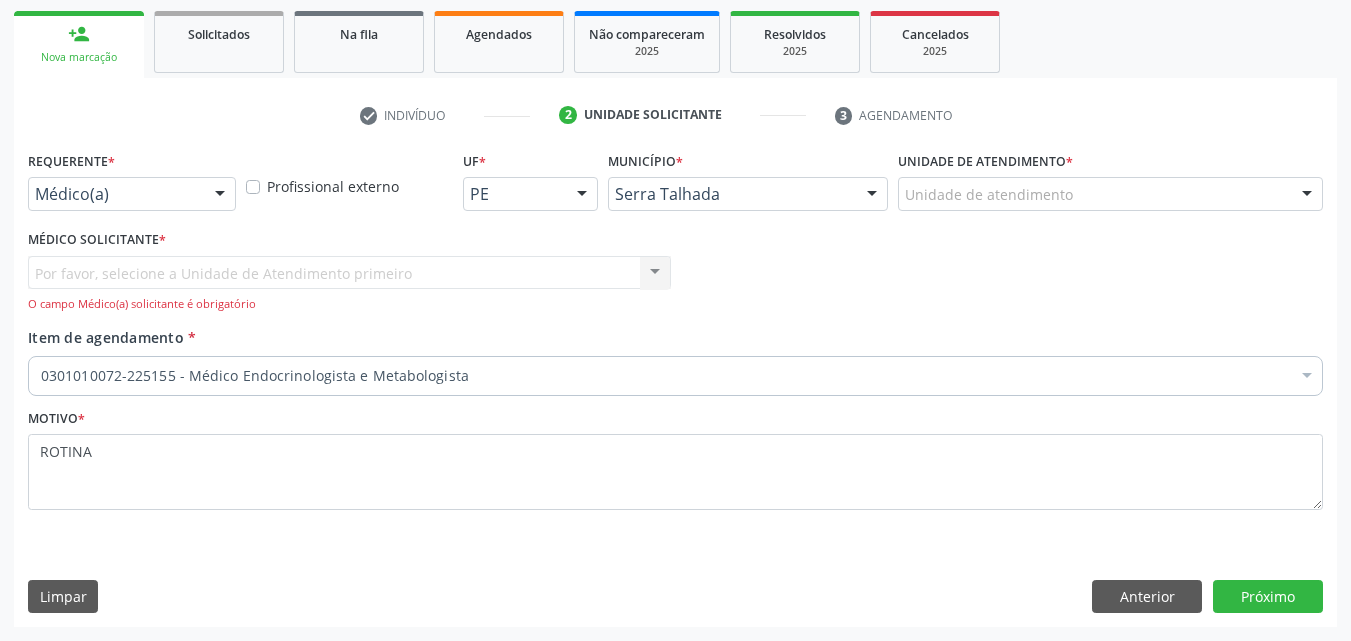 click on "Por favor, selecione a Unidade de Atendimento primeiro
[FIRST] [LAST] [LAST] [LAST]   [FIRST] [LAST] [LAST] [LAST]   [FIRST] [LAST] [LAST] [LAST]   [FIRST] [LAST] [LAST] [LAST]   [FIRST] [LAST] [LAST] [LAST]   [FIRST] [LAST] [LAST] [LAST]   [FIRST] [LAST] [LAST]   [FIRST] [LAST] [LAST] [LAST]   [FIRST] [LAST] [LAST] [LAST]   [FIRST] [LAST] [LAST] [LAST]   [FIRST] [LAST] [LAST] de [LAST]   [FIRST] [LAST] [LAST] [LAST]   [FIRST] [LAST] [LAST] [LAST]   [FIRST] [LAST] [LAST] [LAST]   [FIRST] [LAST] [LAST] da [LAST]   [FIRST] [LAST] [LAST] [LAST] [LAST]   [FIRST] [LAST] [LAST] [LAST] [LAST]   [FIRST] [LAST] de [LAST]   [FIRST] [LAST] [LAST] [LAST]
Nenhum resultado encontrado para: "   "
Não há nenhuma opção para ser exibida.
O campo Médico(a) solicitante é obrigatório" at bounding box center (349, 284) 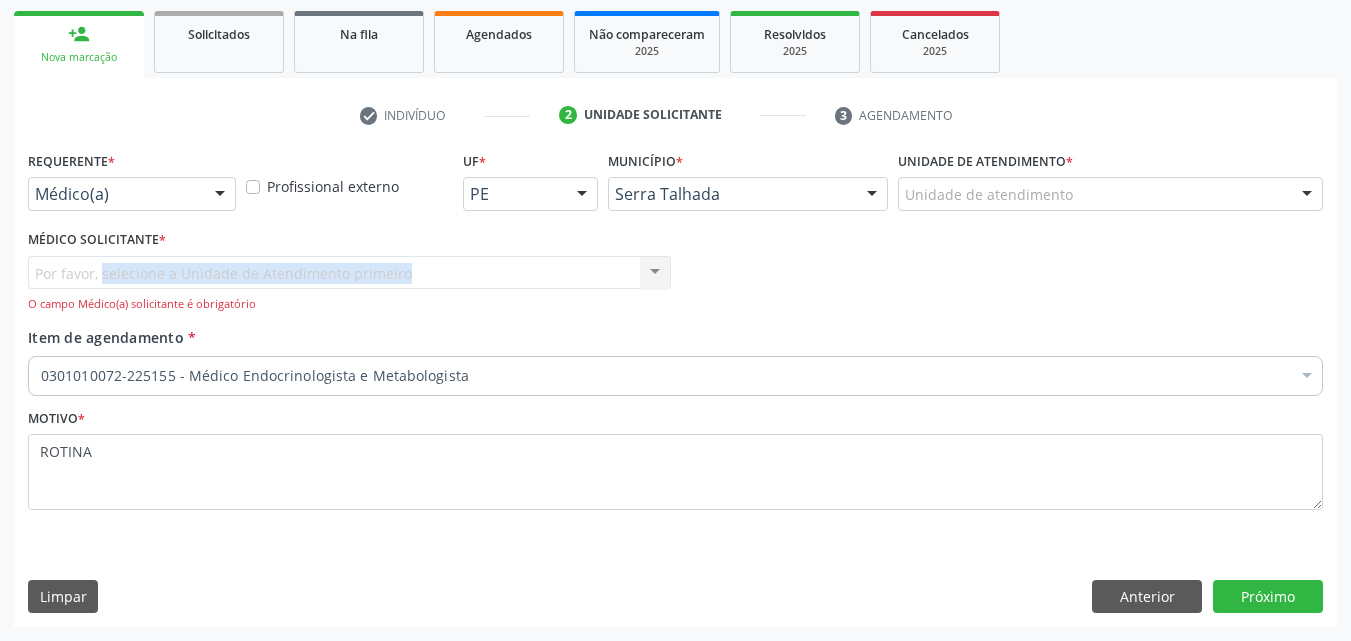 drag, startPoint x: 469, startPoint y: 278, endPoint x: 473, endPoint y: 268, distance: 10.770329 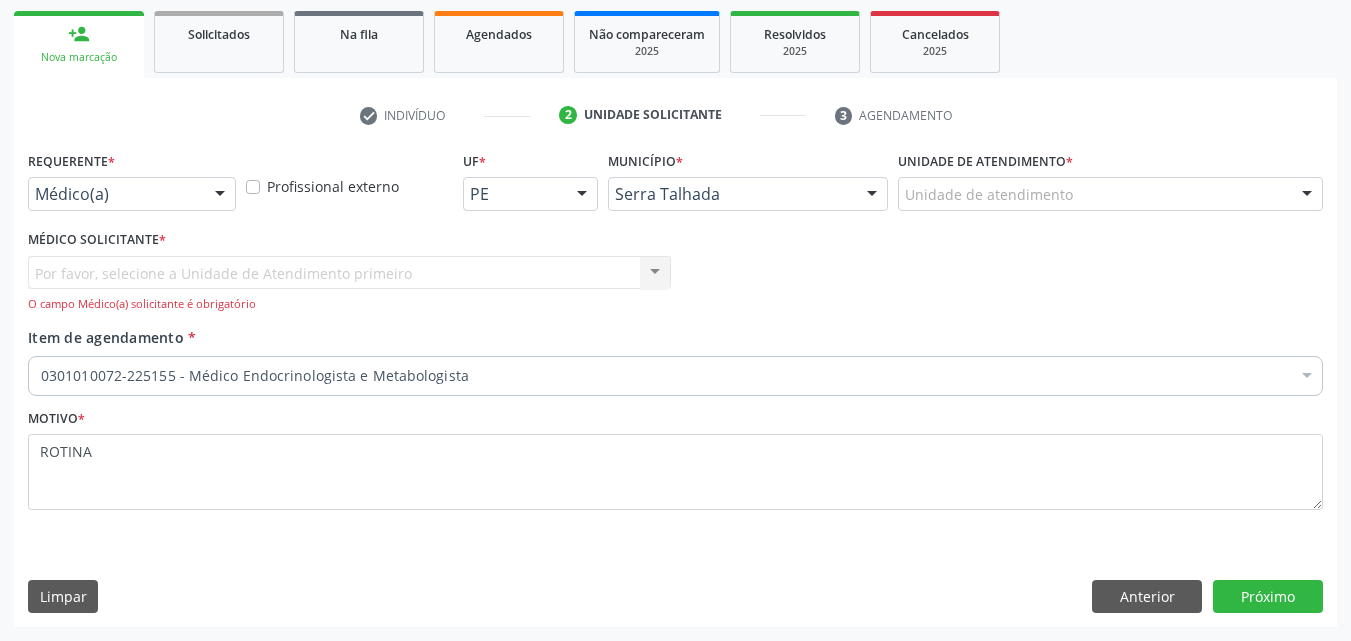 drag, startPoint x: 485, startPoint y: 265, endPoint x: 528, endPoint y: 268, distance: 43.104523 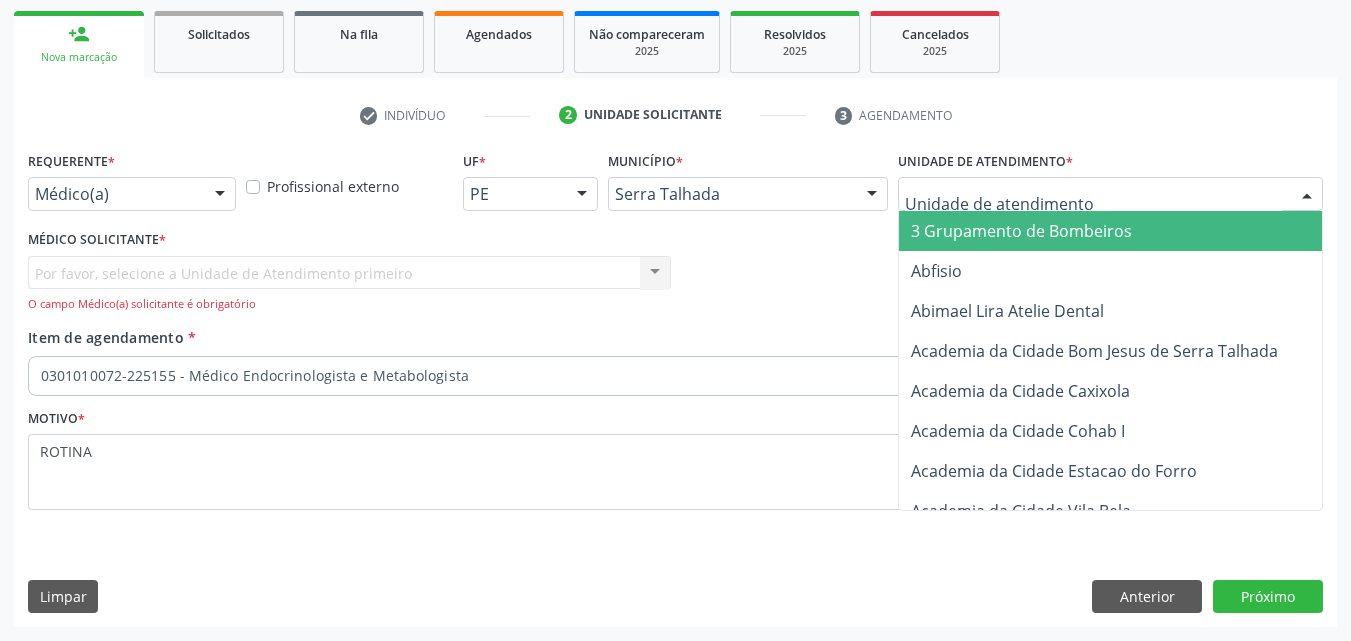 click at bounding box center (1110, 194) 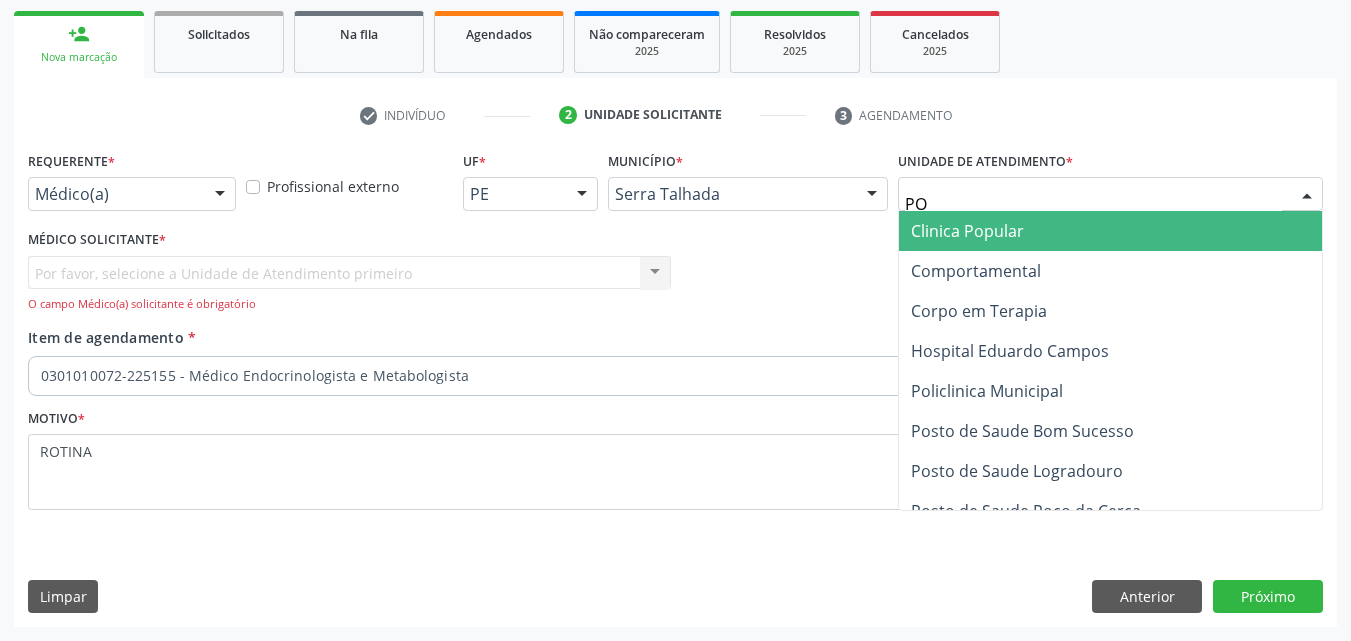 type on "POL" 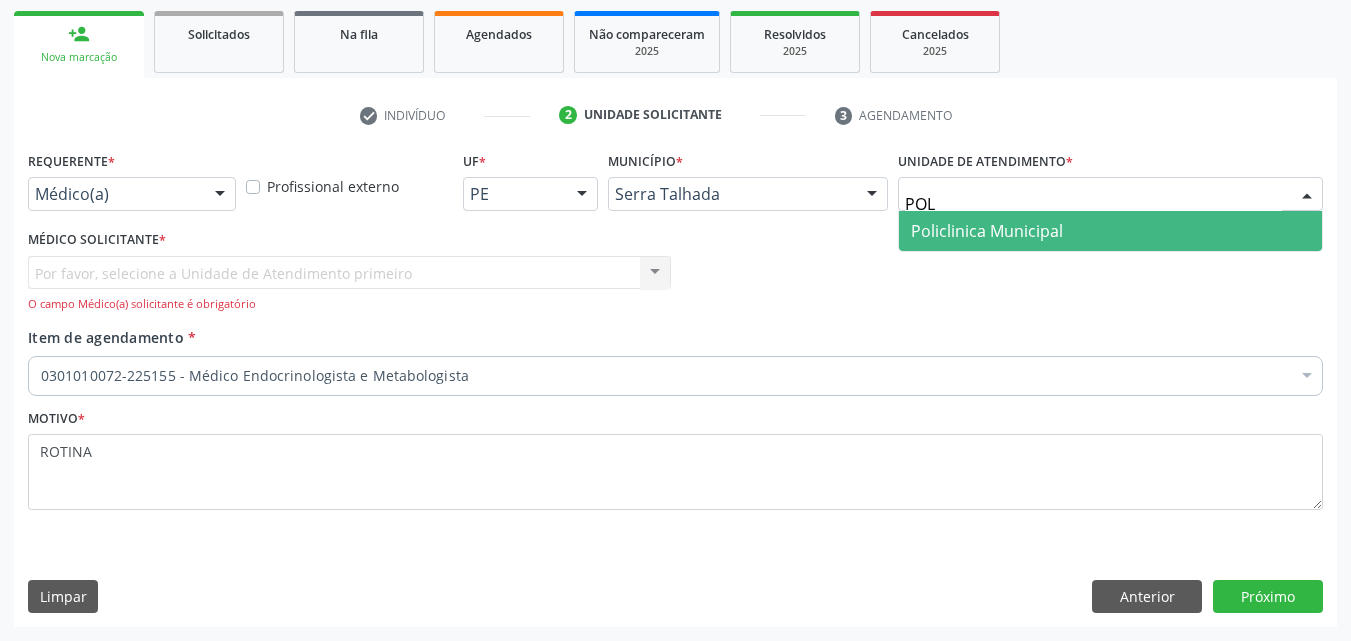 click on "Policlinica Municipal" at bounding box center (987, 231) 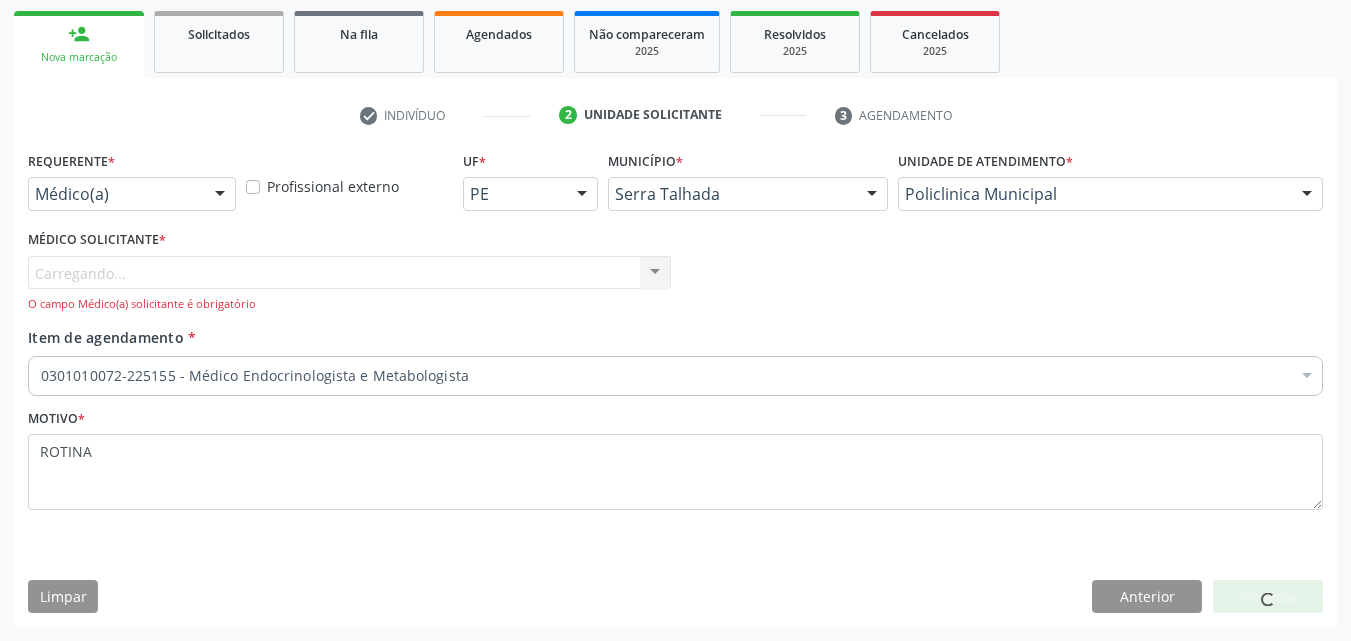 click on "Carregando..." at bounding box center (349, 273) 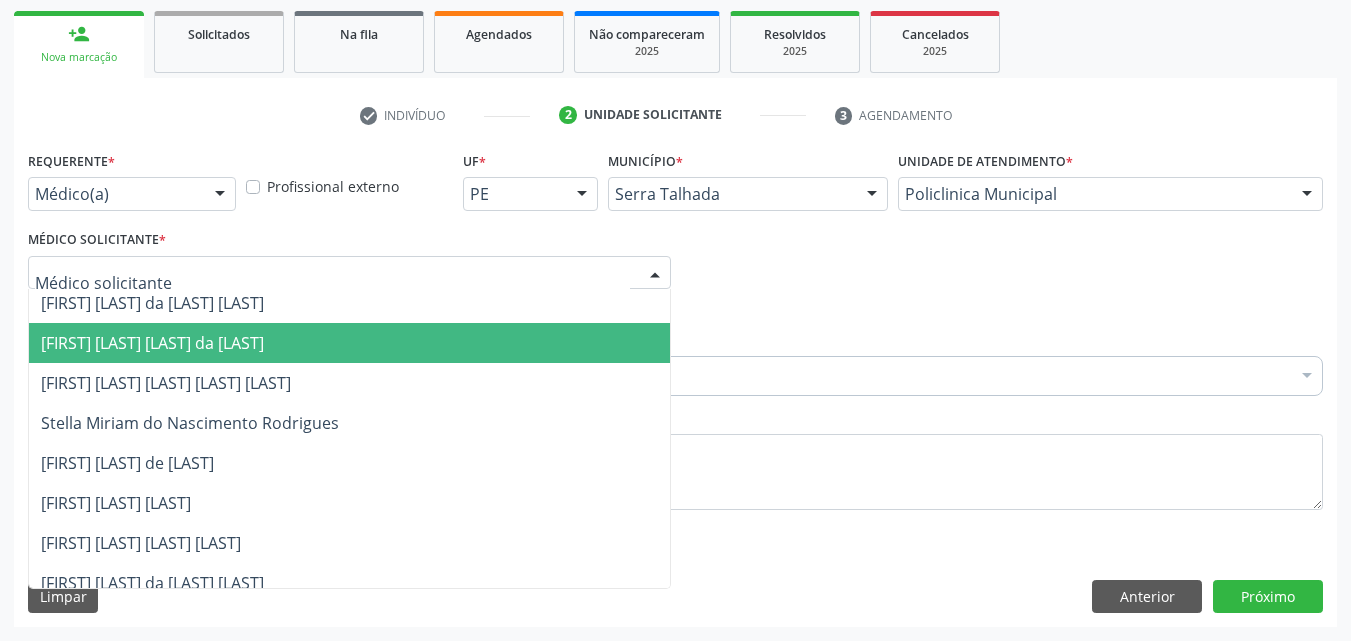 scroll, scrollTop: 541, scrollLeft: 0, axis: vertical 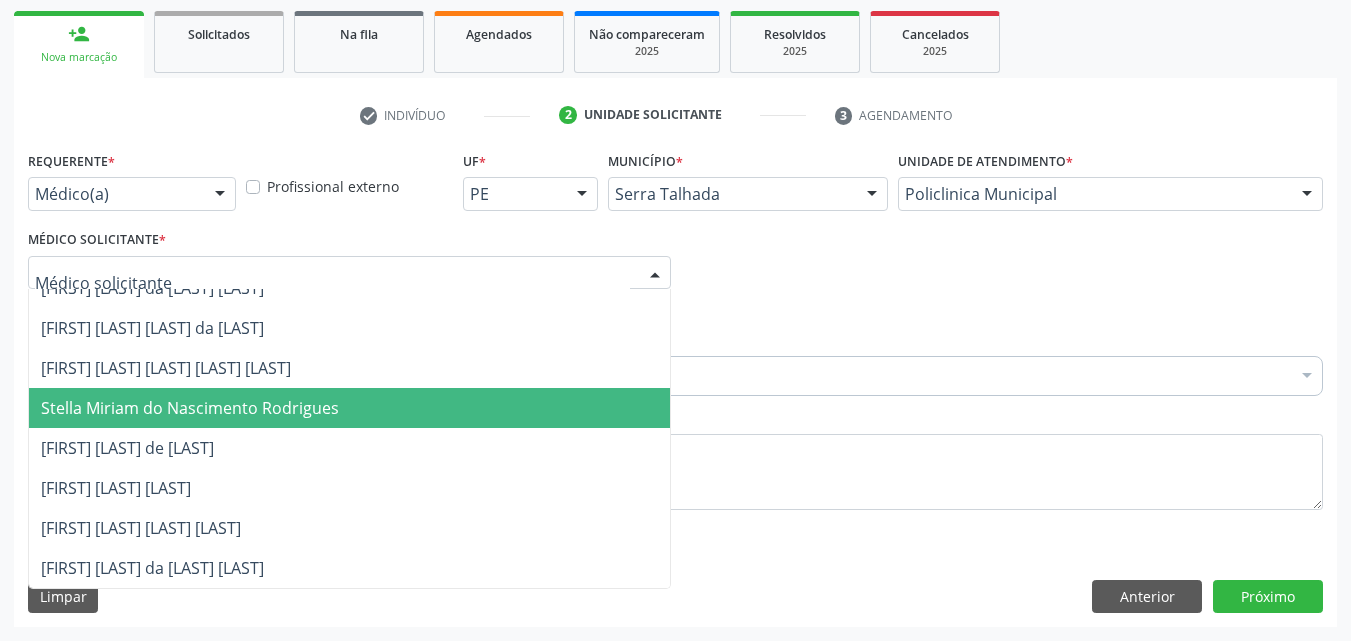 click at bounding box center (1002, 276) 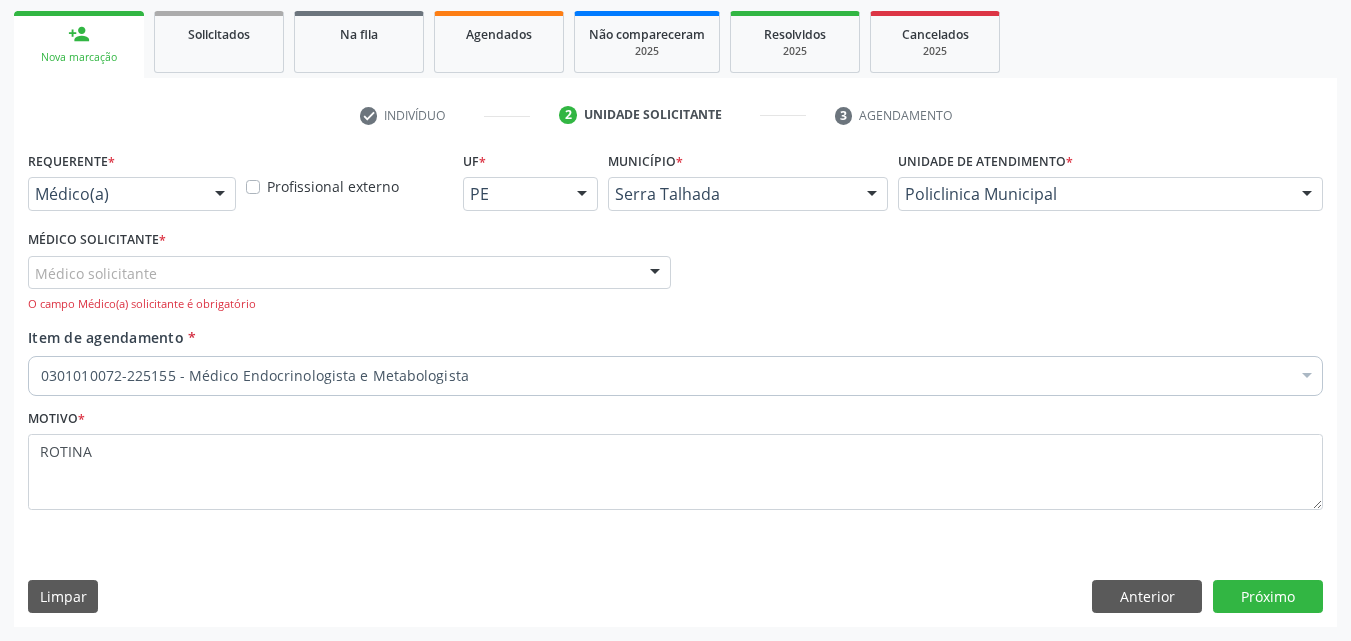 click on "Médico solicitante" at bounding box center [349, 273] 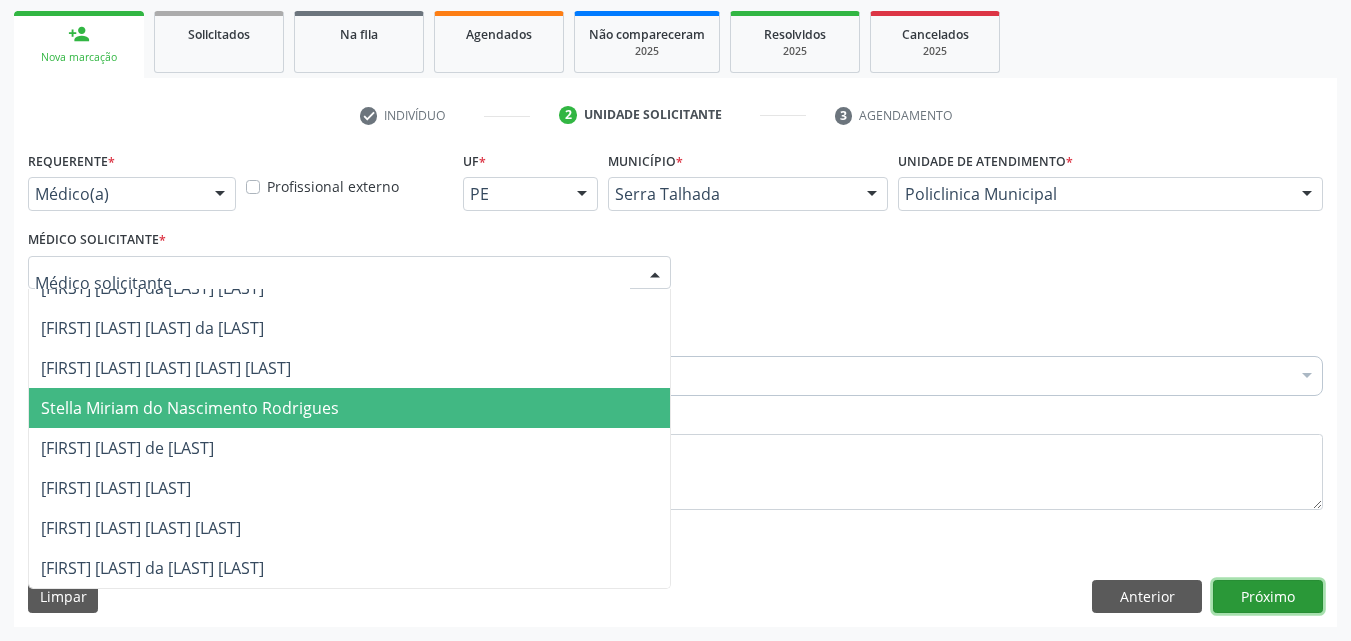 click on "Próximo" at bounding box center (1268, 597) 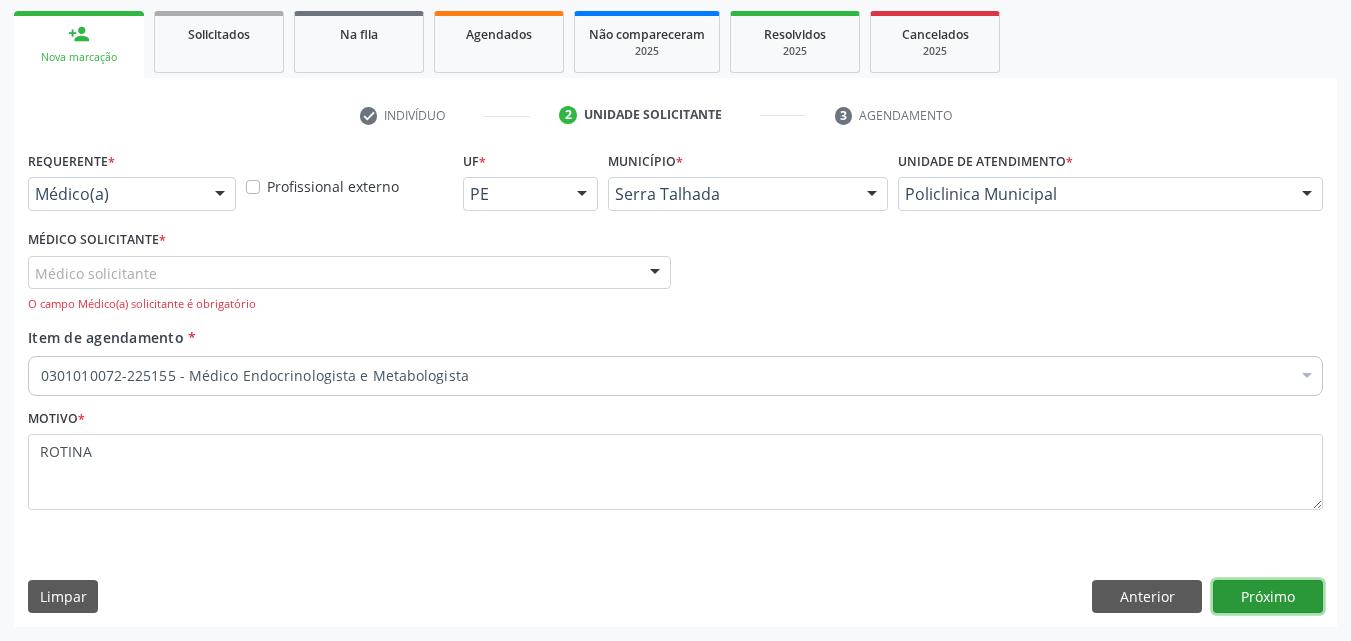 click on "Próximo" at bounding box center [1268, 597] 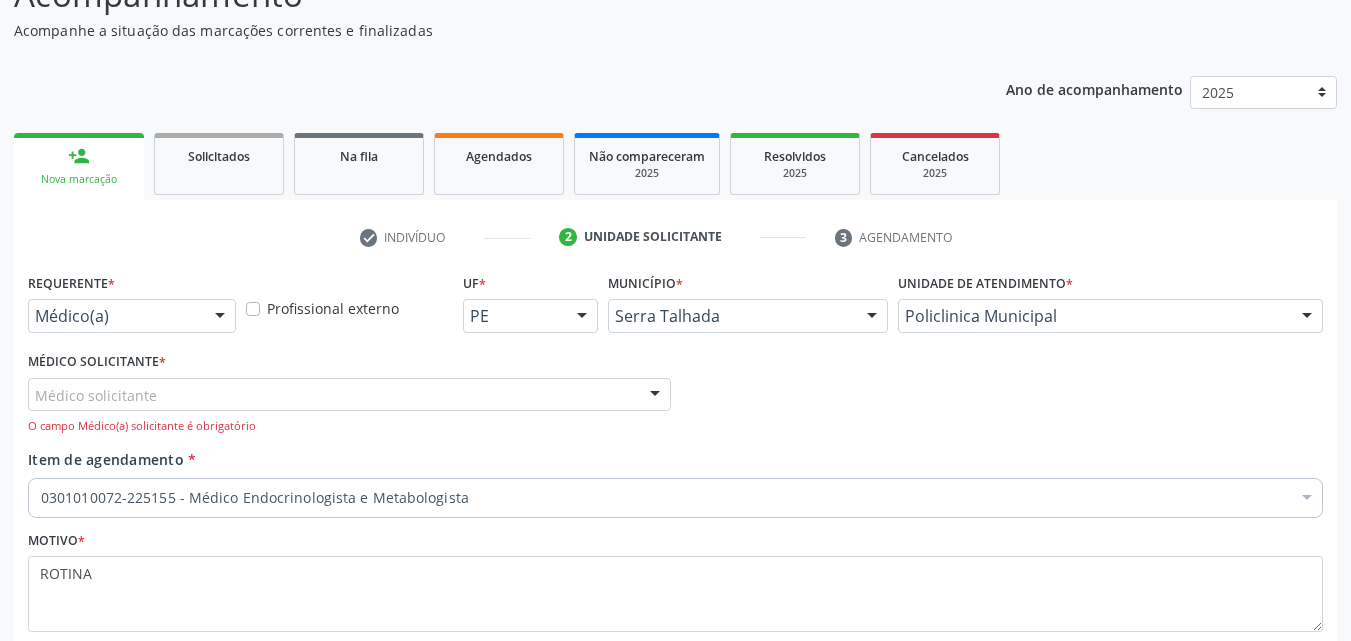 scroll, scrollTop: 288, scrollLeft: 0, axis: vertical 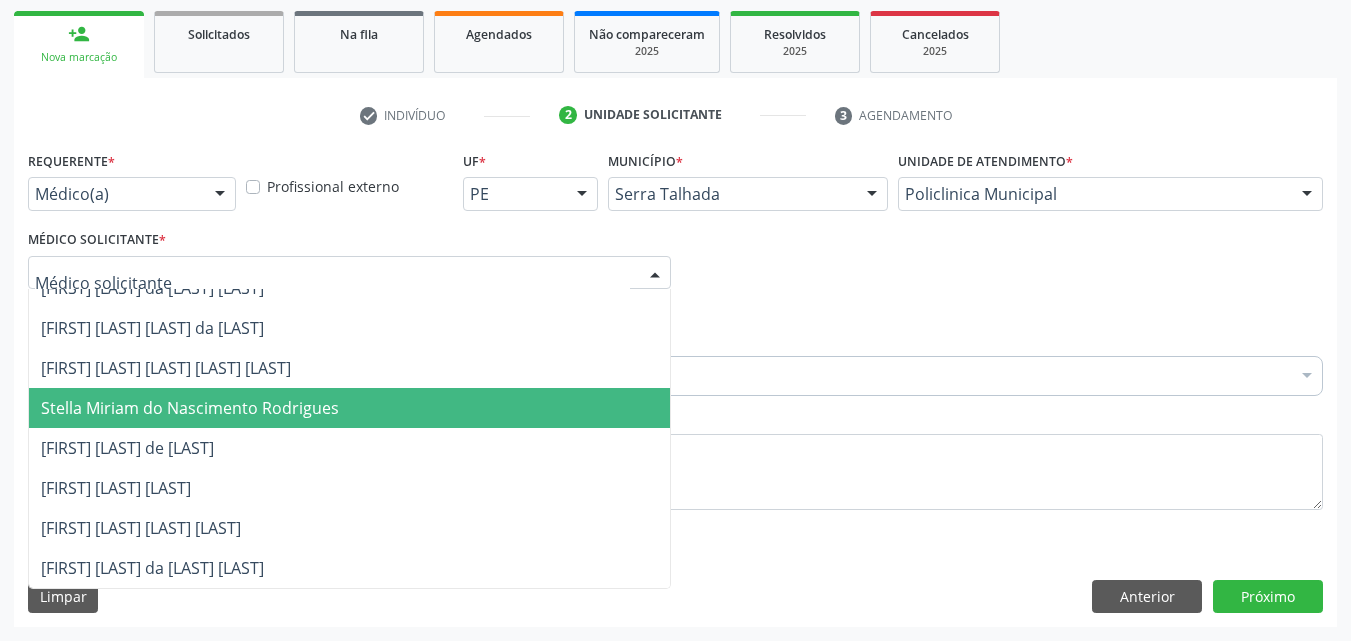 click at bounding box center [349, 273] 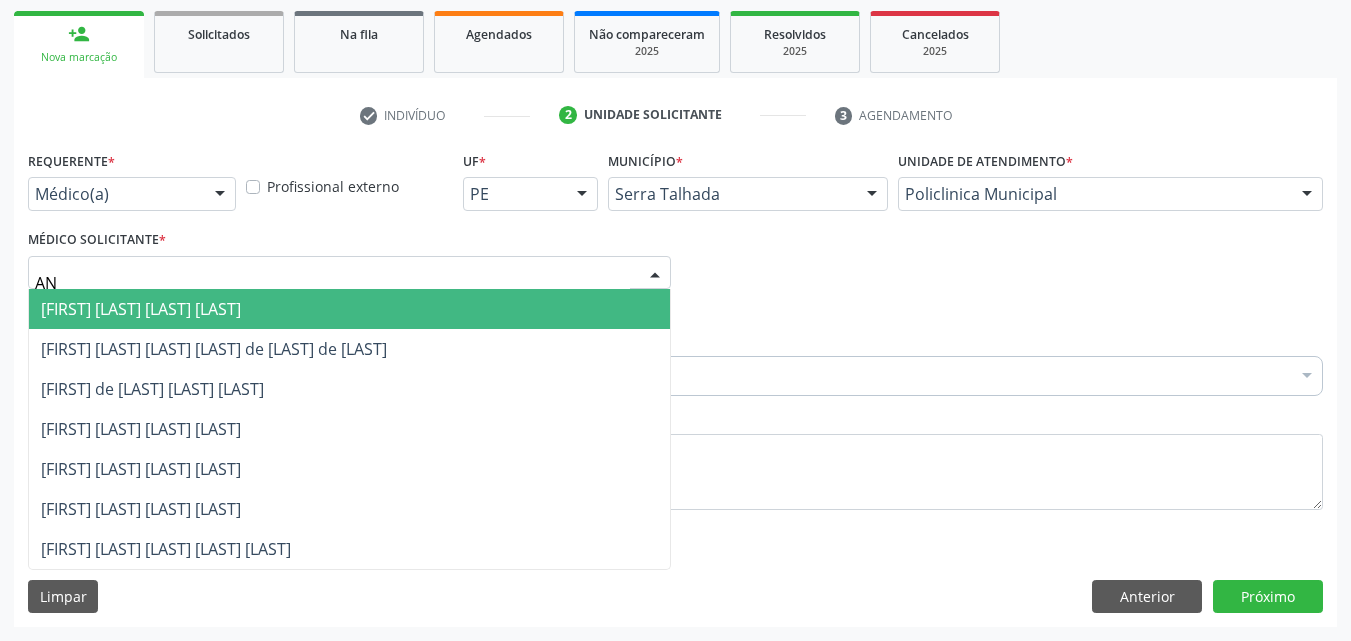 scroll, scrollTop: 0, scrollLeft: 0, axis: both 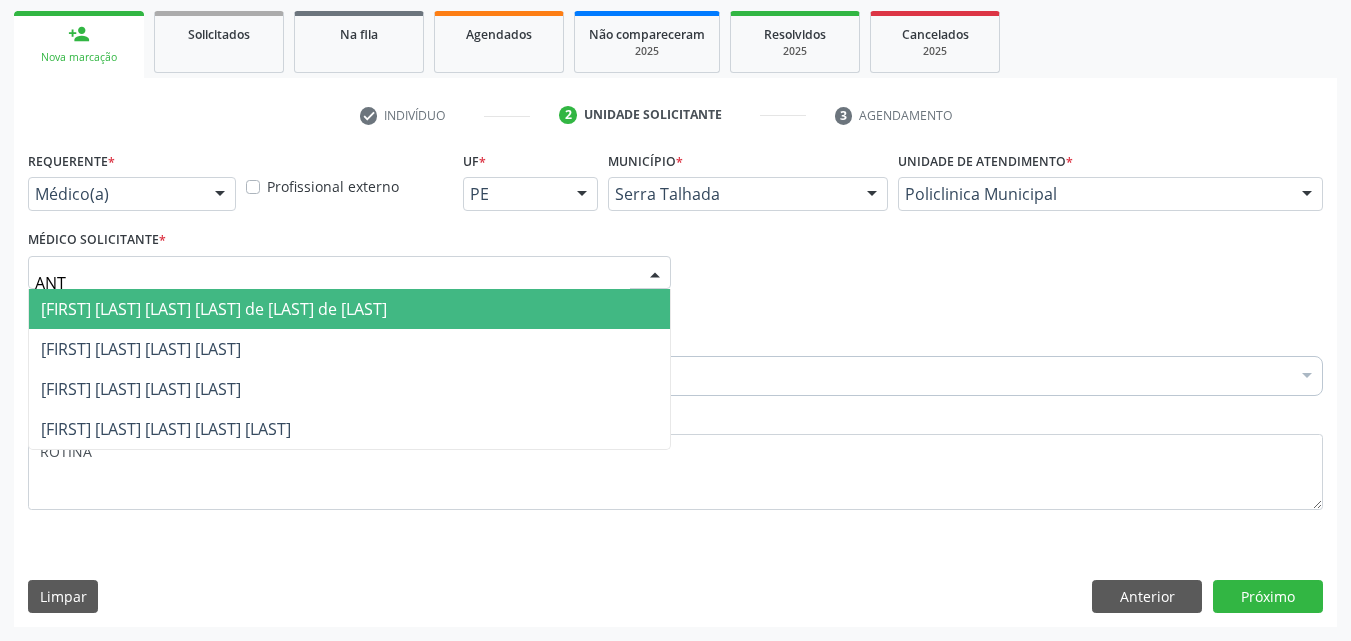 click on "[FIRST] [LAST] [LAST] [LAST] de [LAST] de [LAST]" at bounding box center [214, 309] 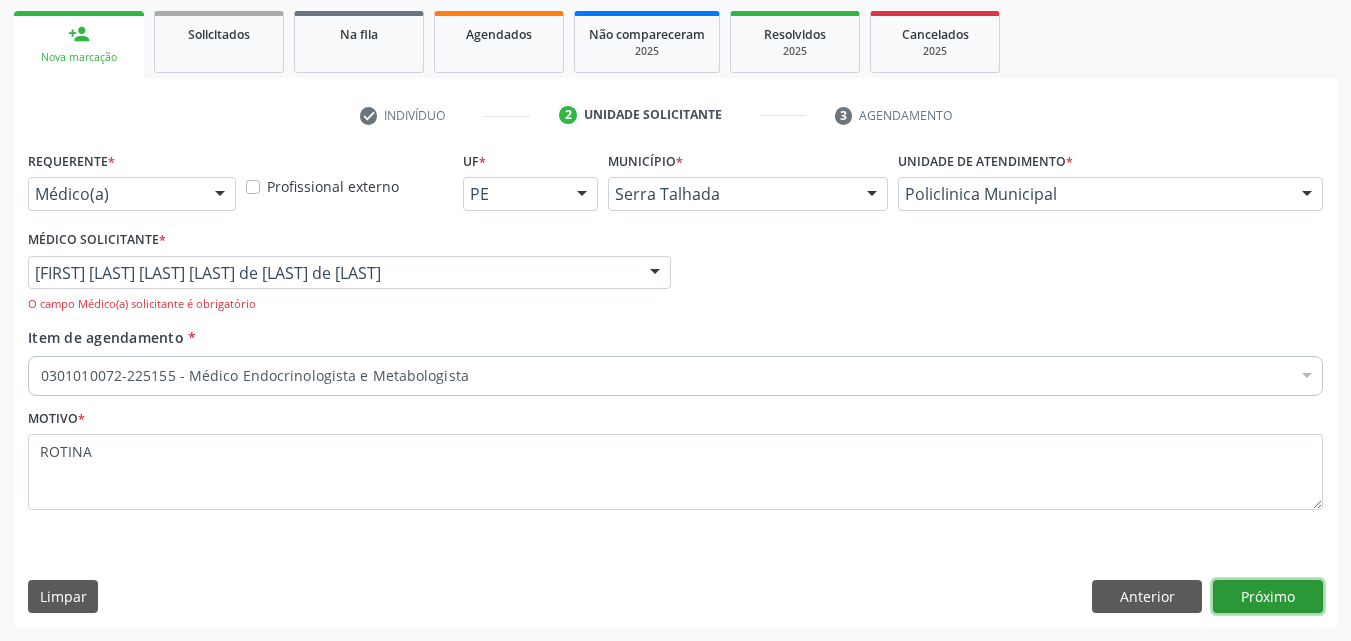 click on "Próximo" at bounding box center (1268, 597) 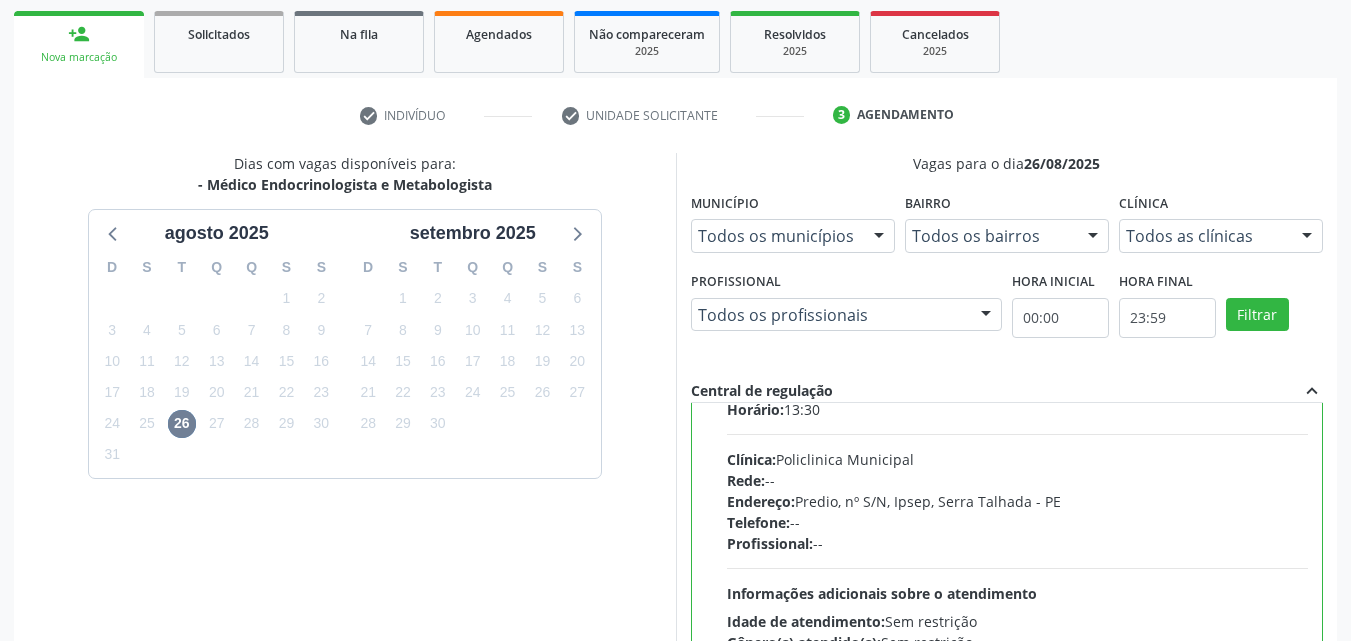 scroll, scrollTop: 100, scrollLeft: 0, axis: vertical 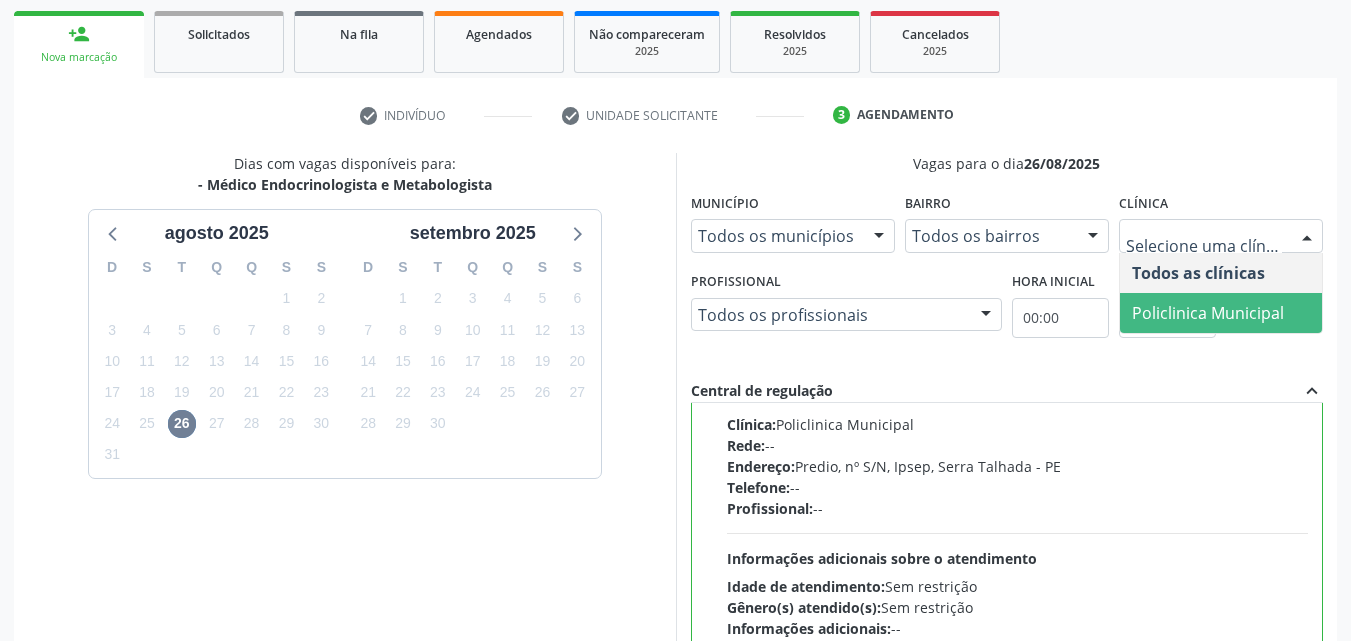 click on "Policlinica Municipal" at bounding box center [1208, 313] 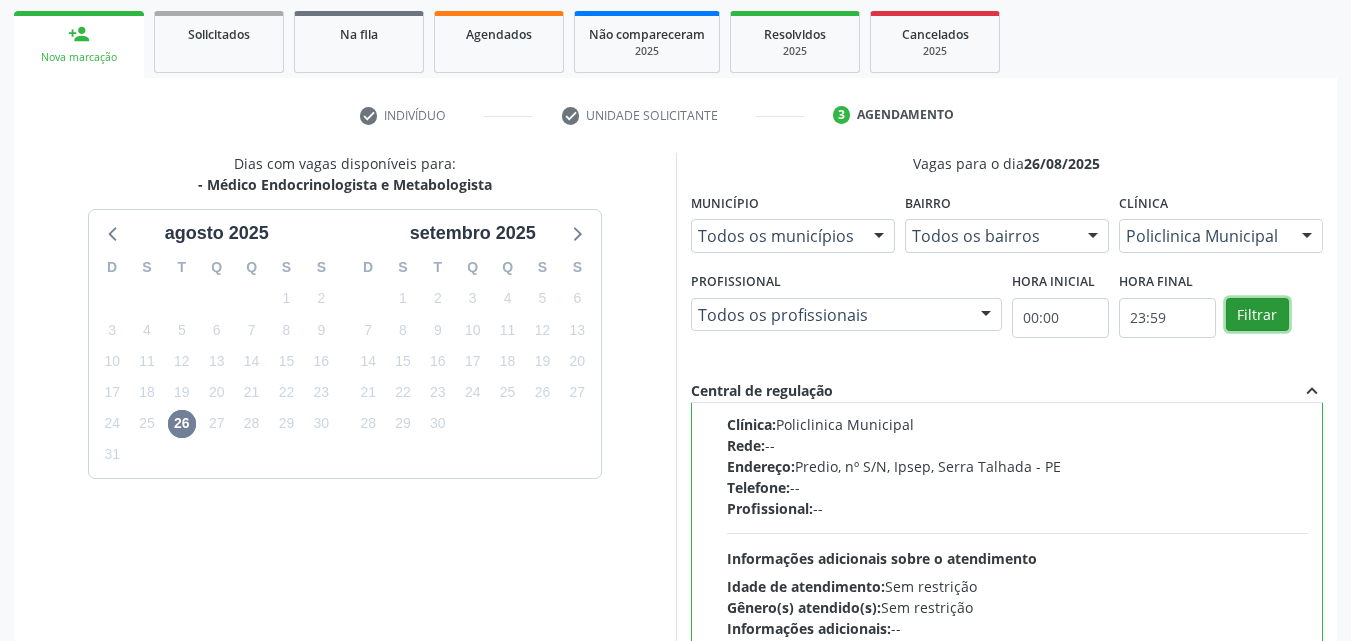 click on "Filtrar" at bounding box center [1257, 315] 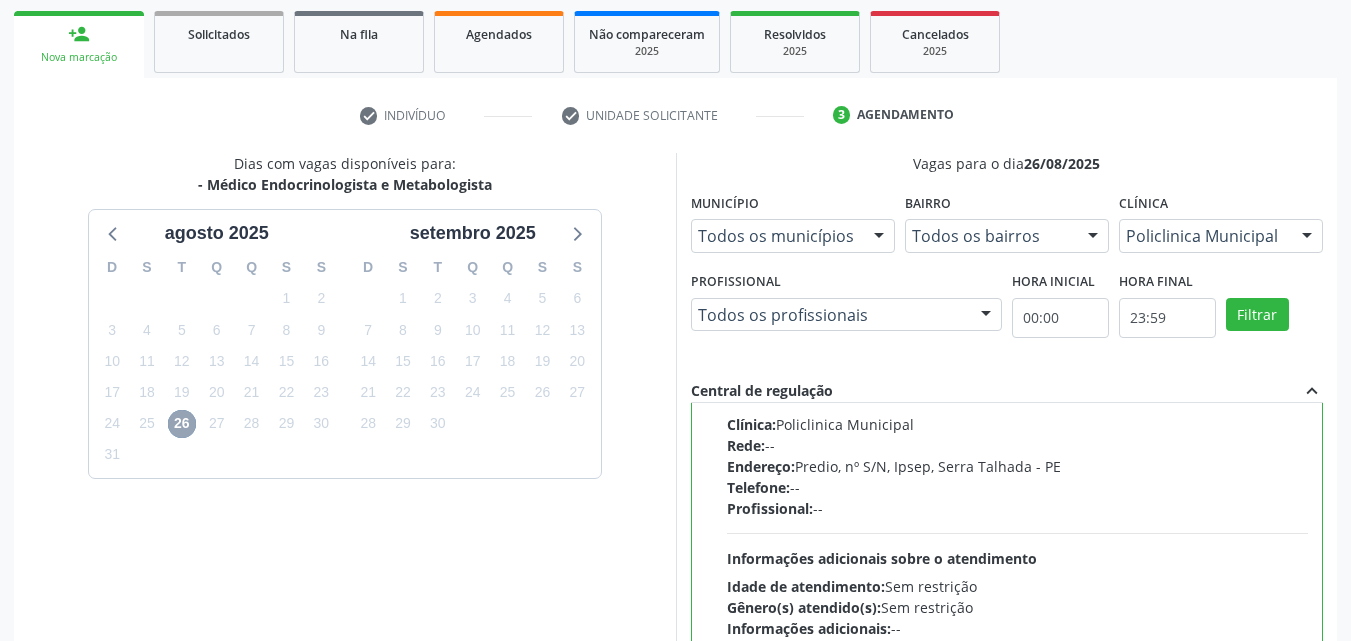 click on "26" at bounding box center [182, 424] 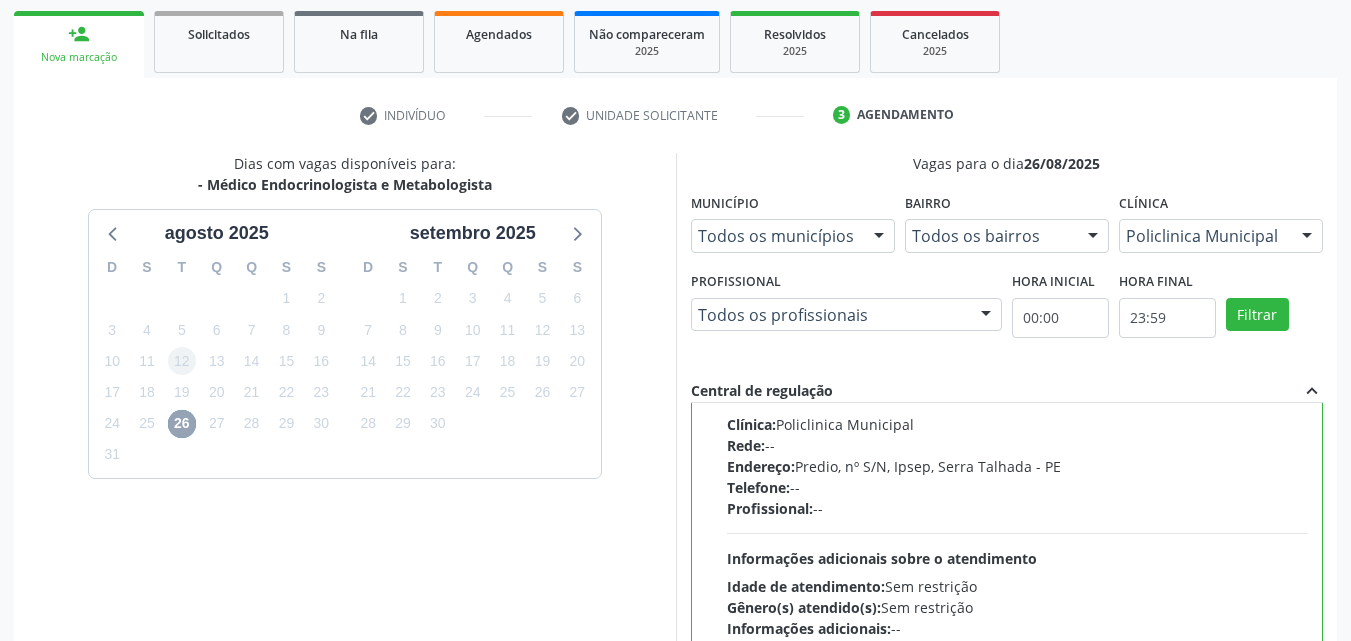 scroll, scrollTop: 229, scrollLeft: 0, axis: vertical 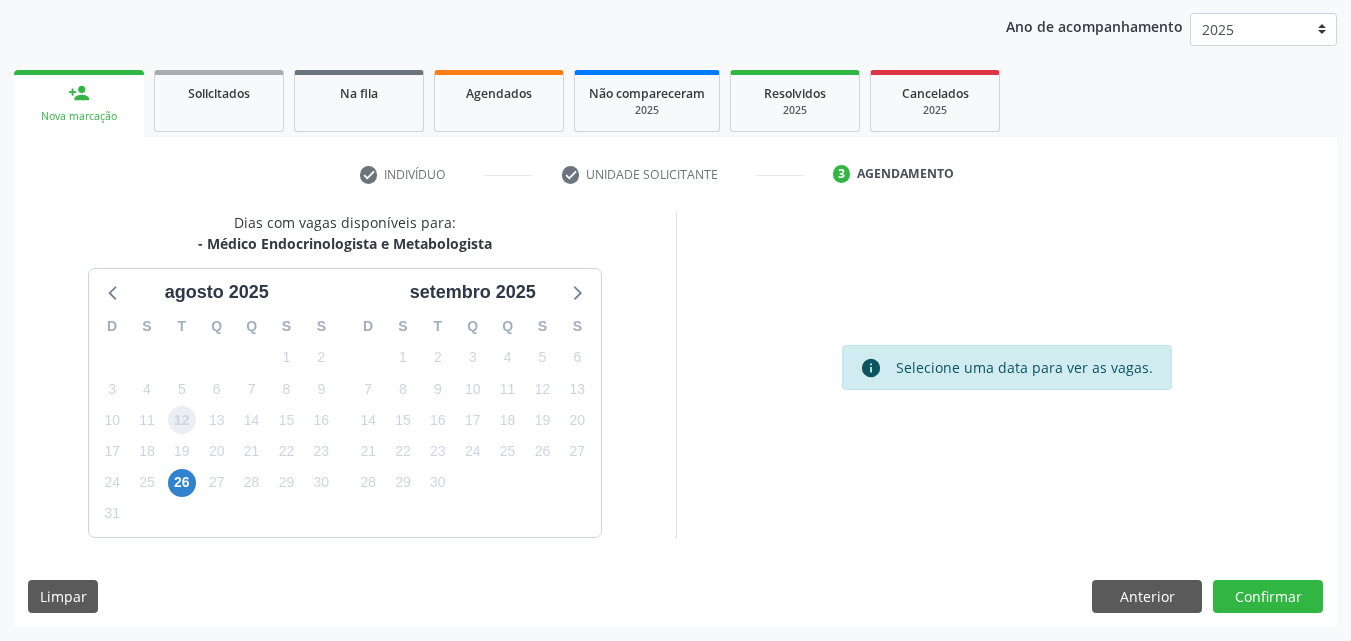 click on "12" at bounding box center [182, 420] 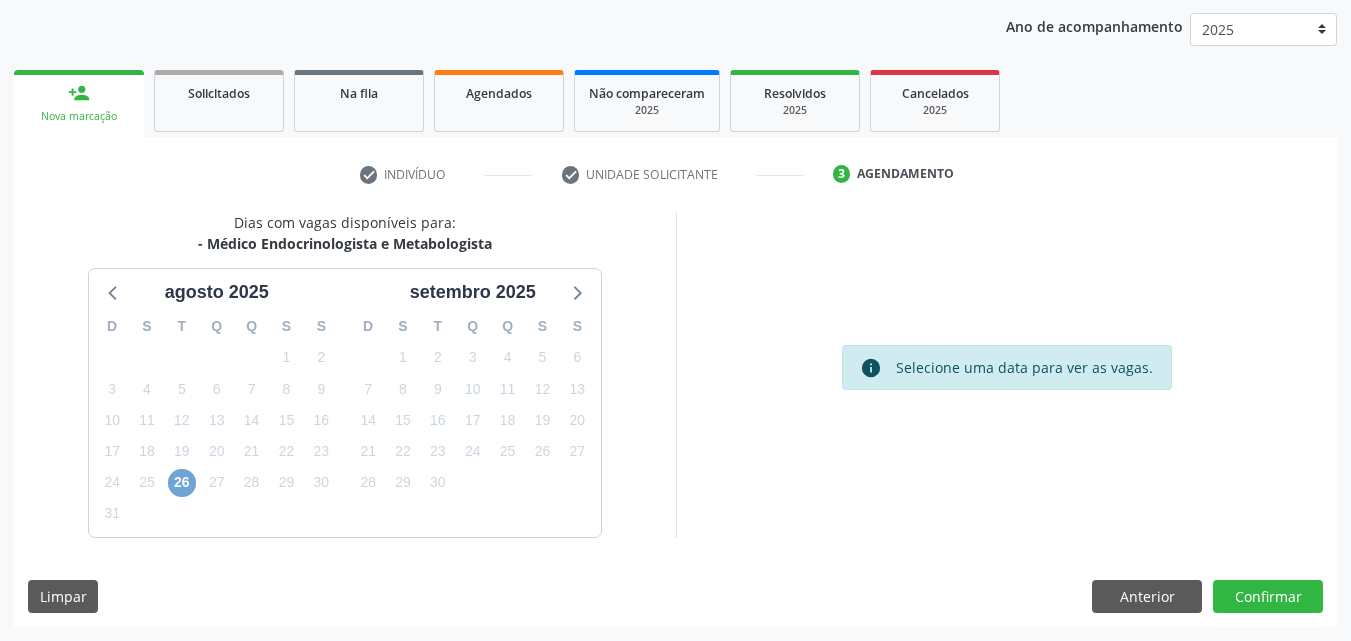 click on "26" at bounding box center (182, 483) 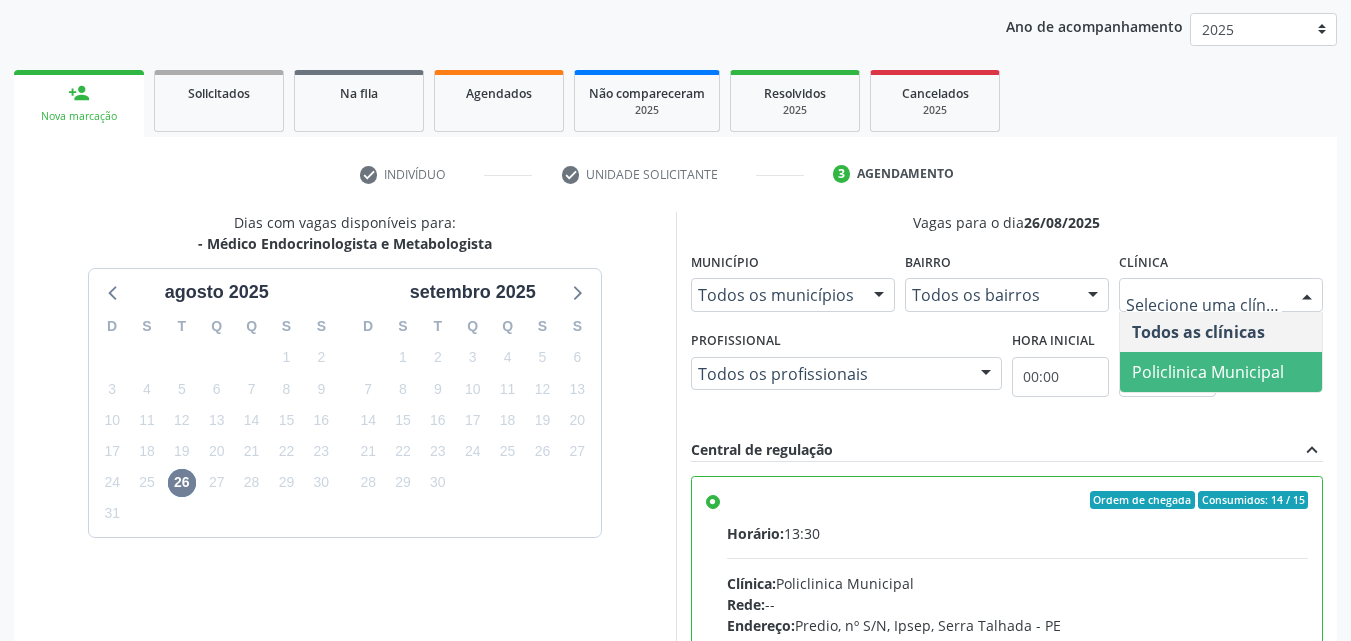 click on "Policlinica Municipal" at bounding box center (1208, 372) 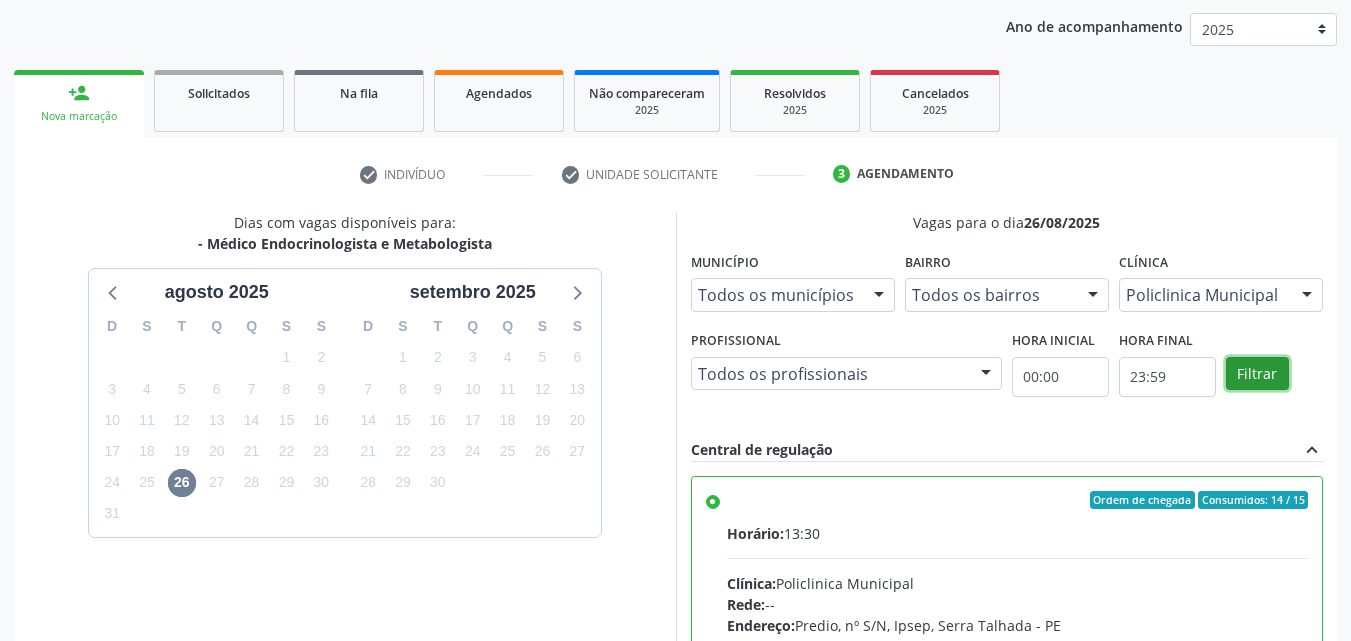 click on "Filtrar" at bounding box center (1257, 374) 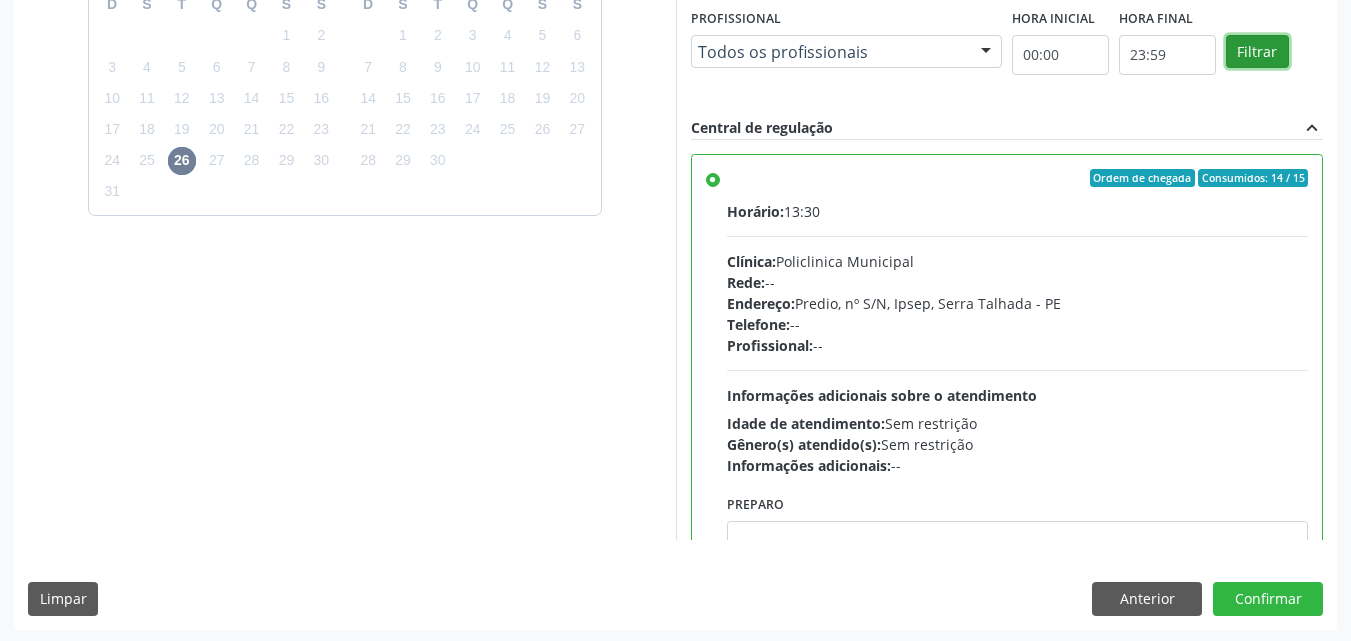scroll, scrollTop: 554, scrollLeft: 0, axis: vertical 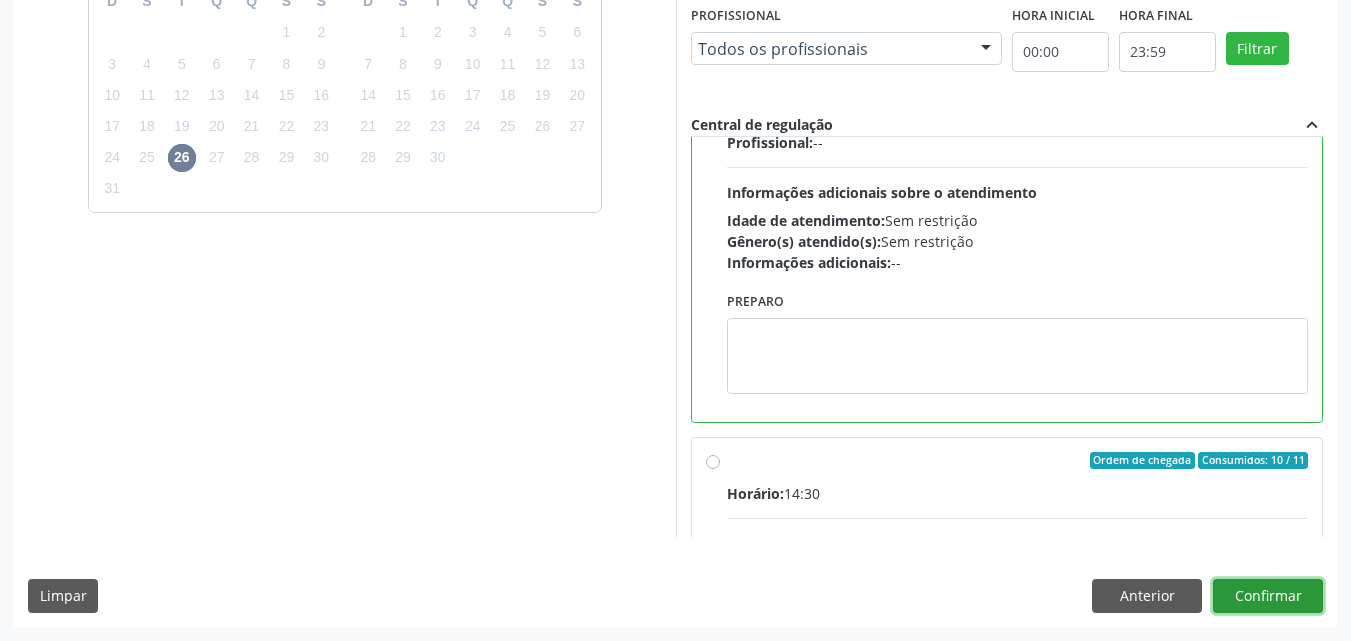 click on "Confirmar" at bounding box center (1268, 596) 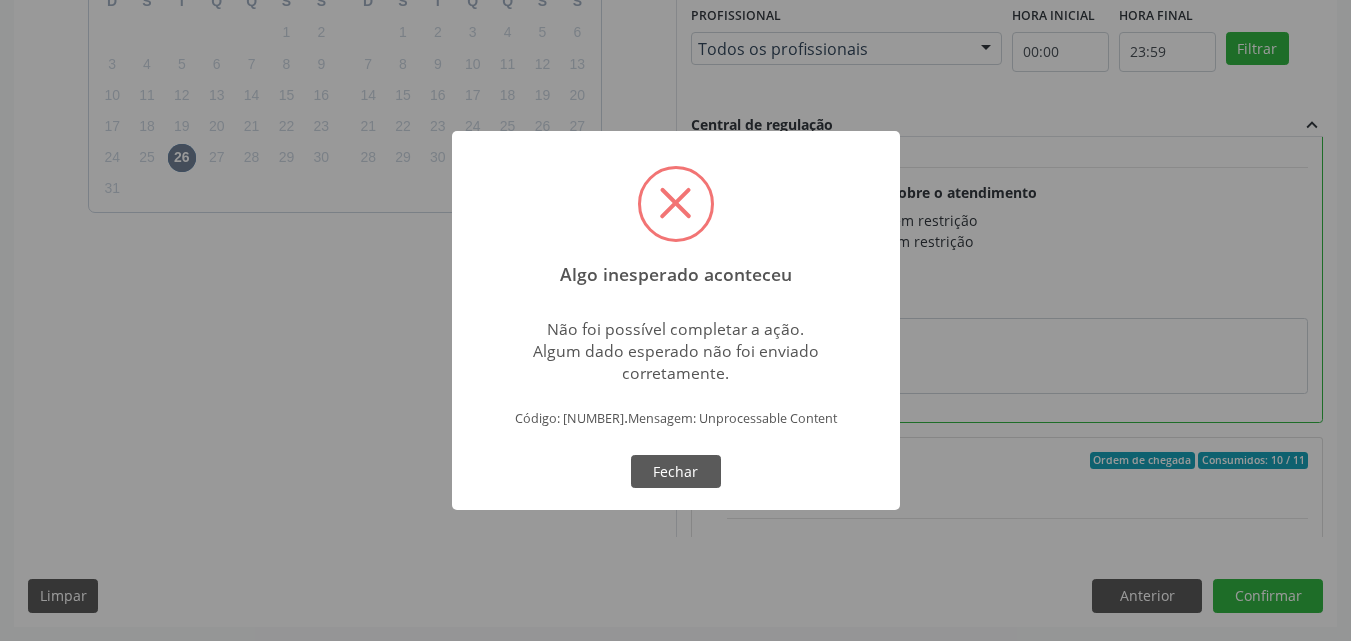 drag, startPoint x: 692, startPoint y: 475, endPoint x: 706, endPoint y: 461, distance: 19.79899 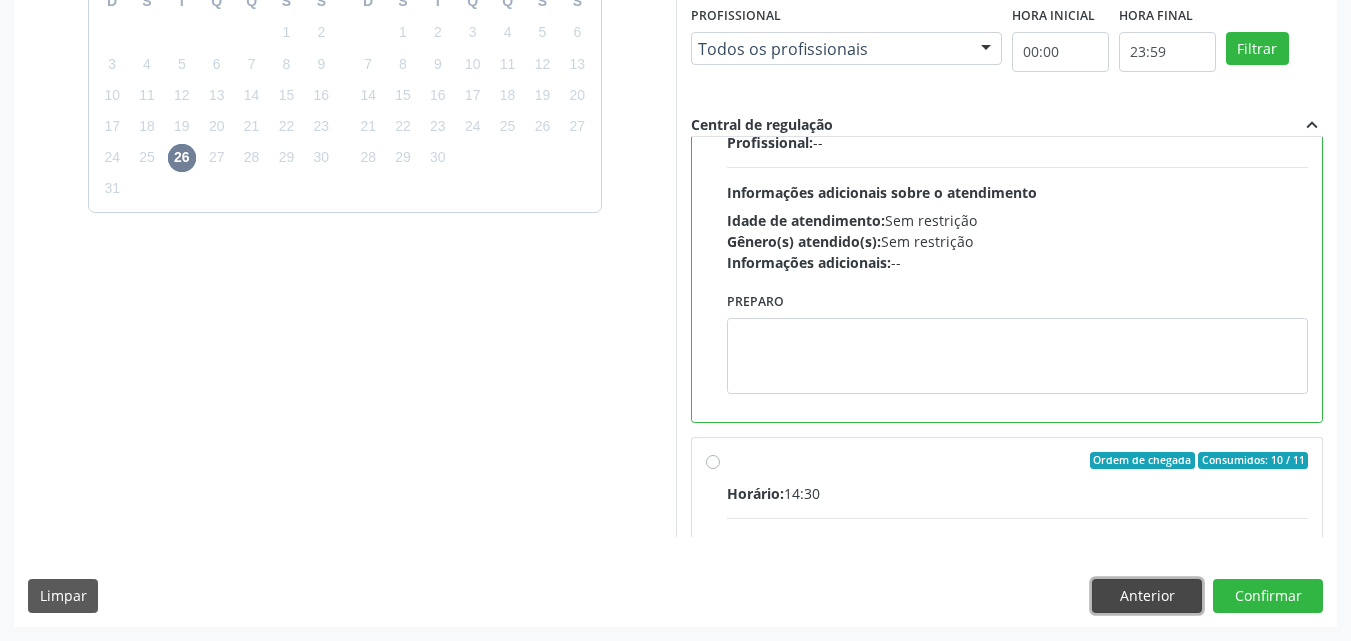 click on "Anterior" at bounding box center (1147, 596) 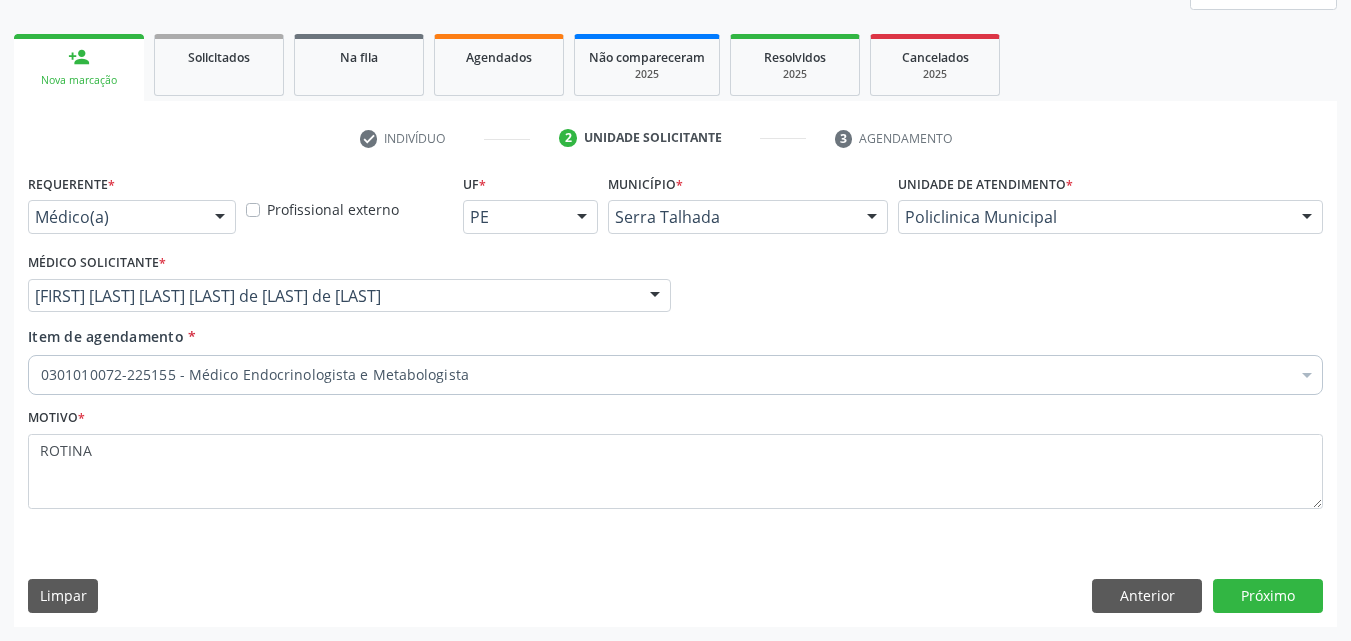 scroll, scrollTop: 265, scrollLeft: 0, axis: vertical 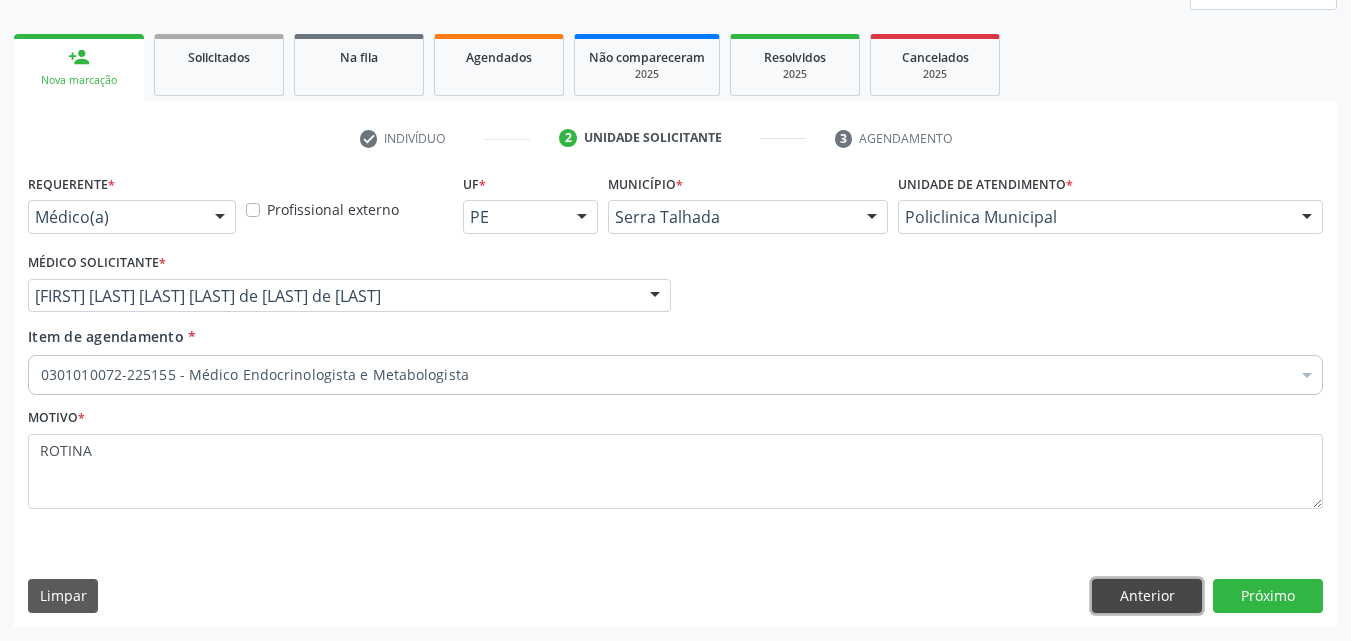 click on "Anterior" at bounding box center (1147, 596) 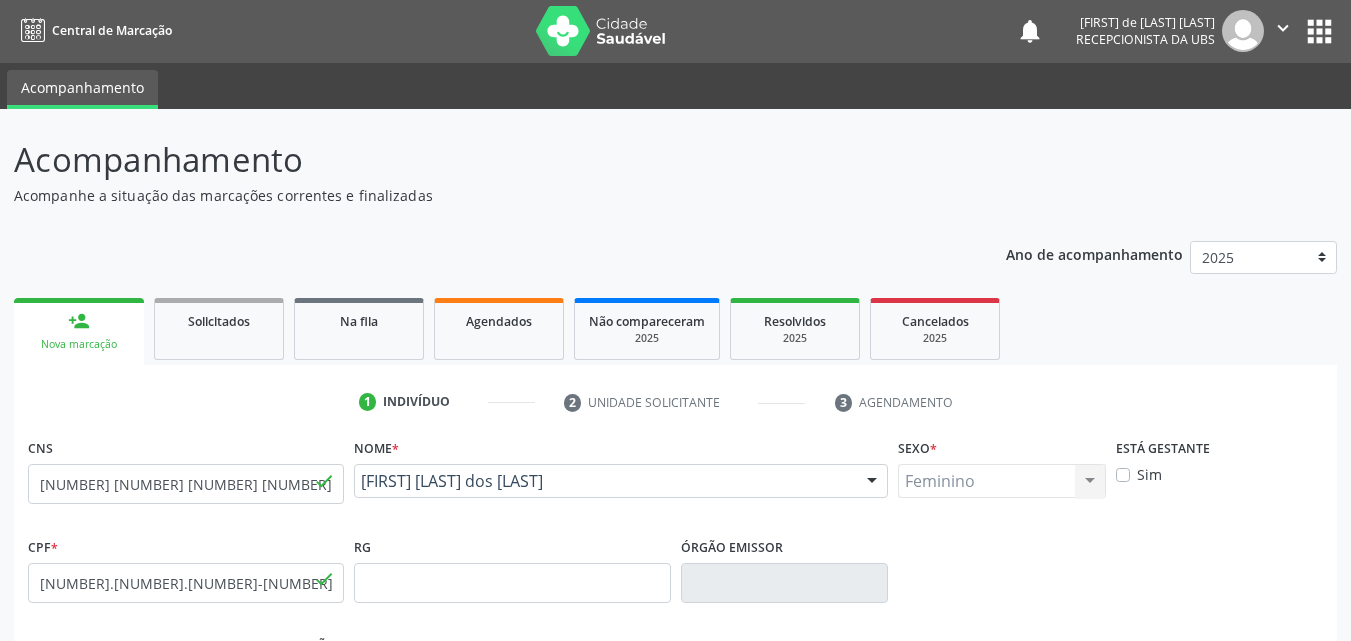 scroll, scrollTop: 0, scrollLeft: 0, axis: both 